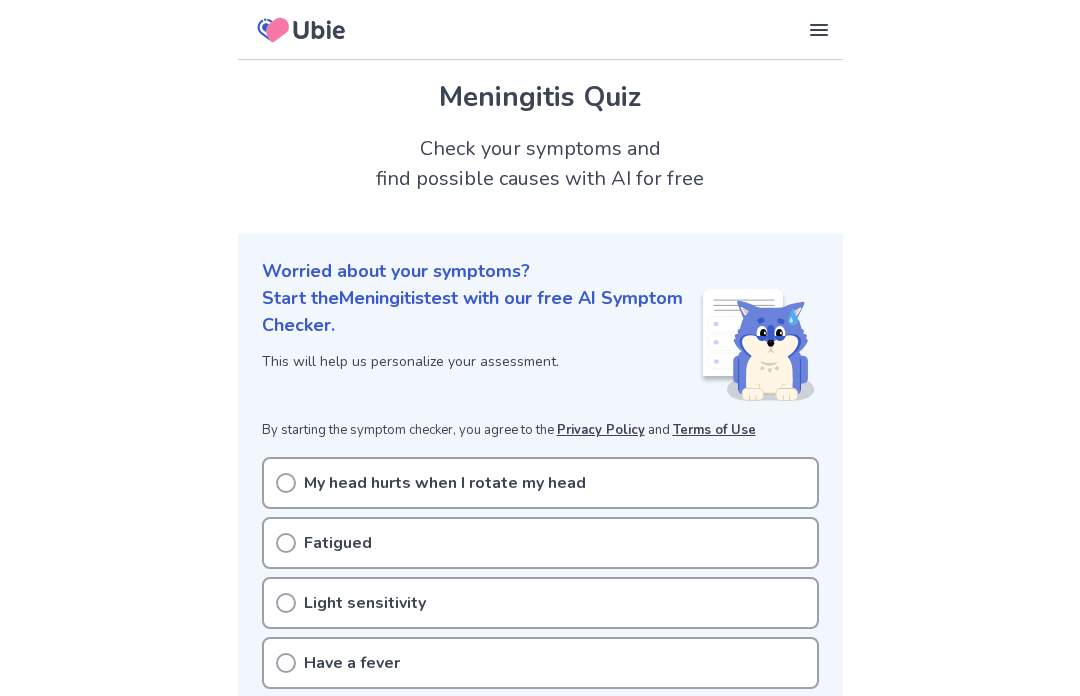 scroll, scrollTop: 0, scrollLeft: 0, axis: both 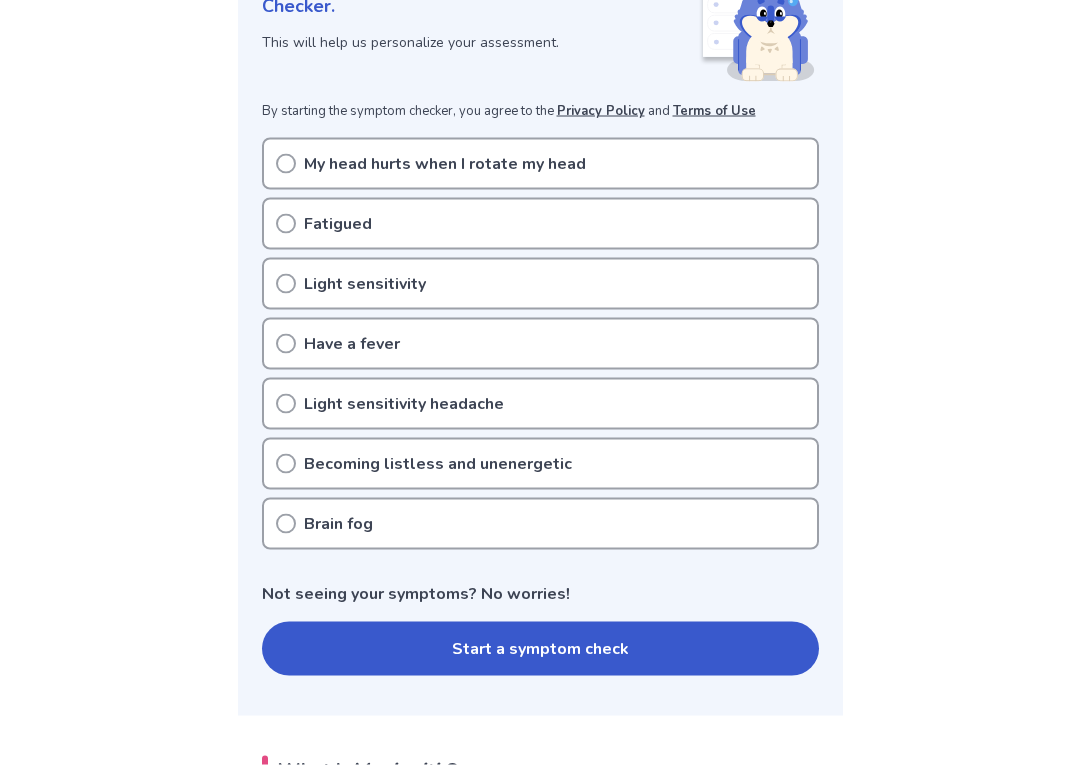 click on "My head hurts when I rotate my head" at bounding box center [445, 164] 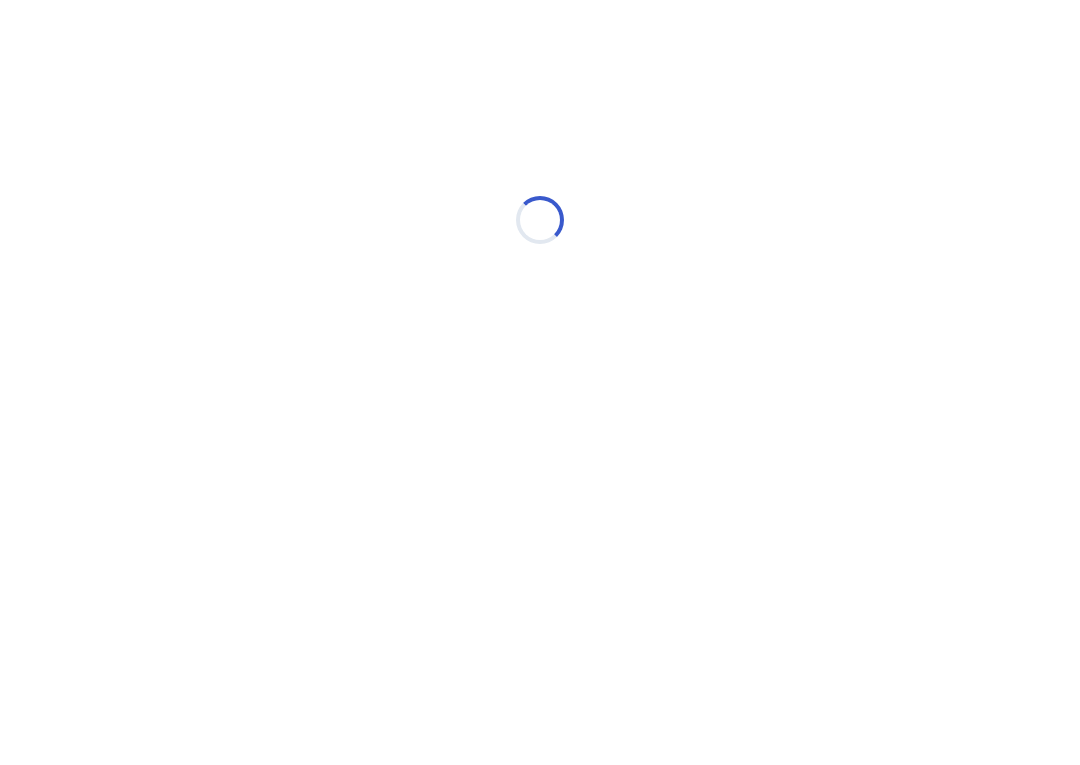 scroll, scrollTop: 0, scrollLeft: 0, axis: both 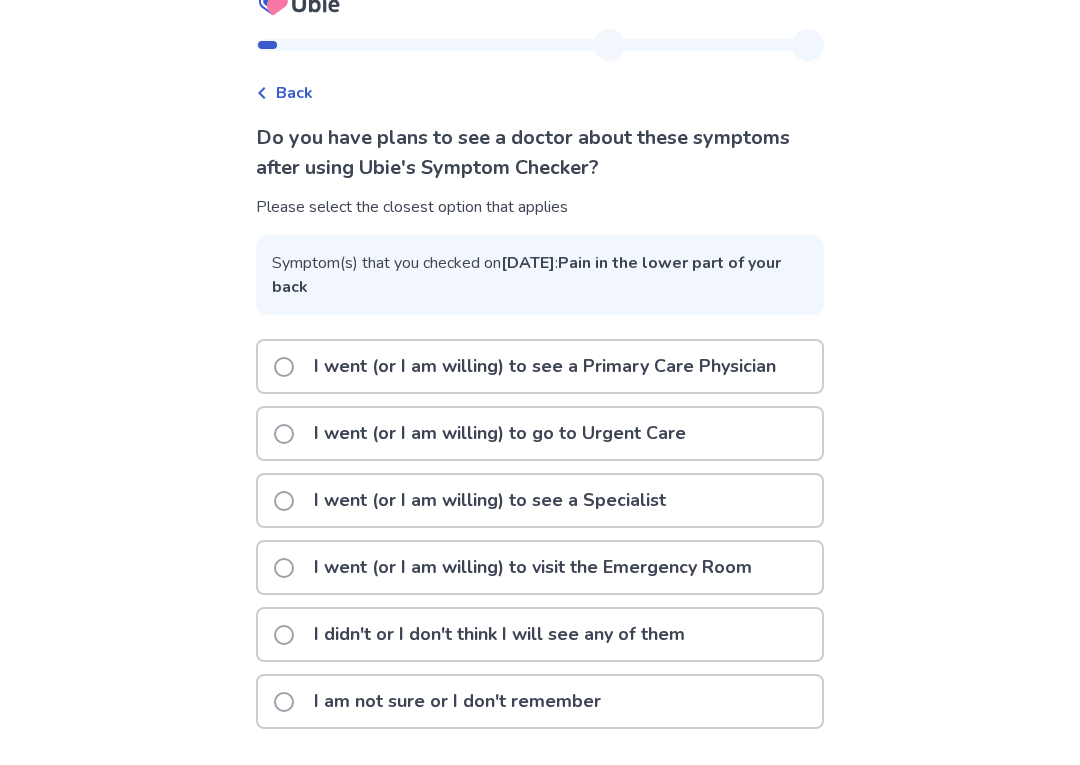 click on "I am not sure or I don't remember" at bounding box center (457, 701) 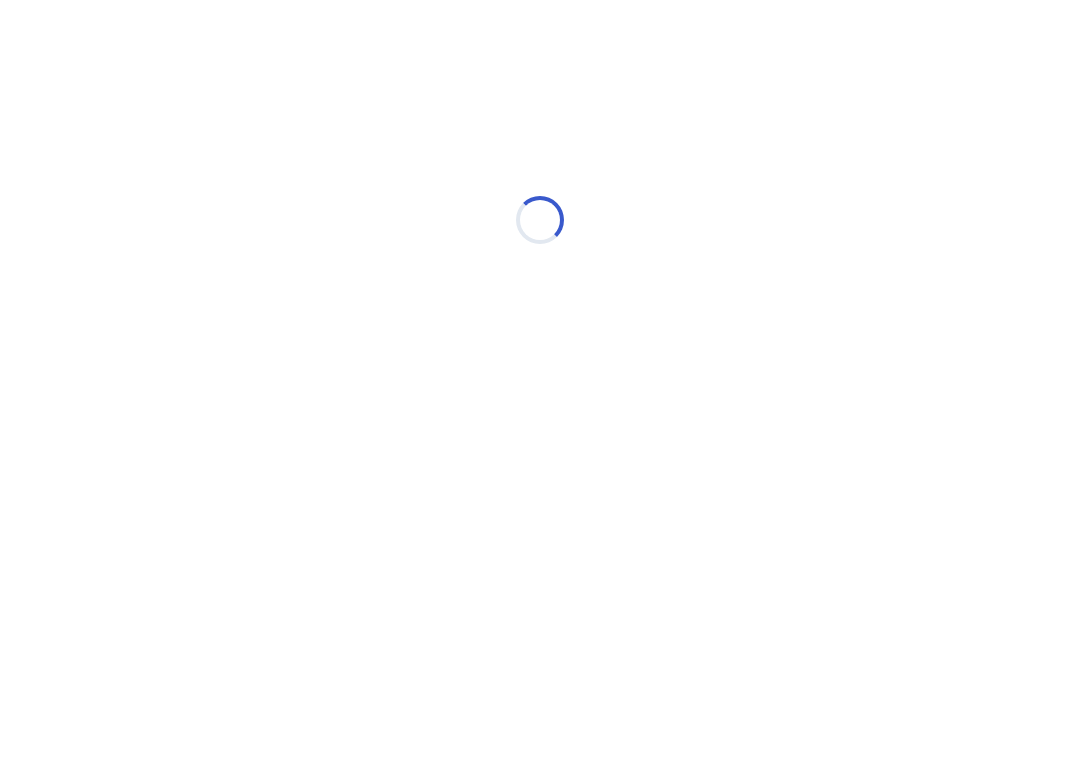 scroll, scrollTop: 0, scrollLeft: 0, axis: both 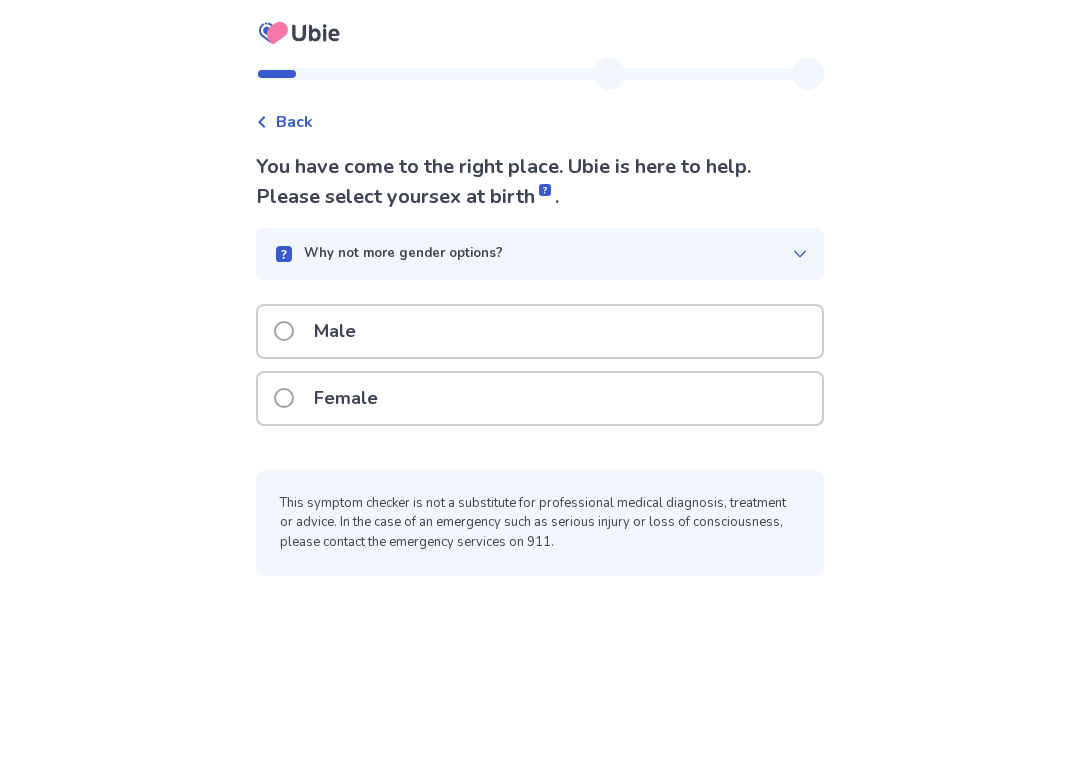 click on "Female" at bounding box center (540, 398) 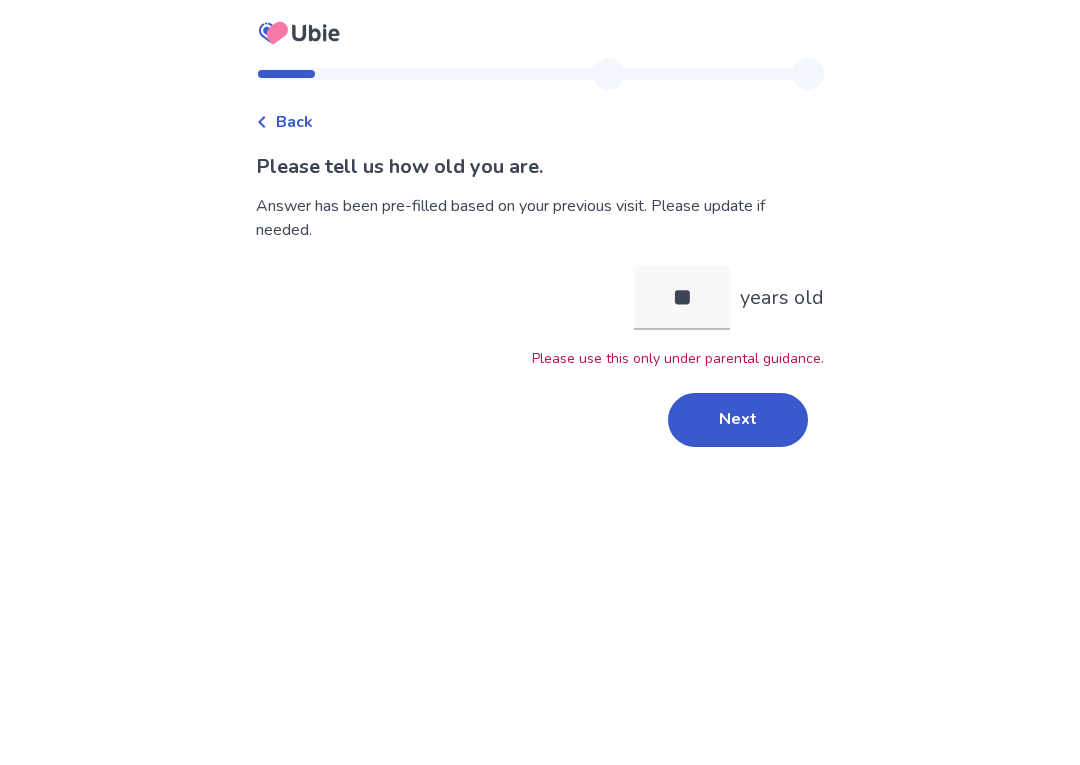 click on "Next" at bounding box center [738, 420] 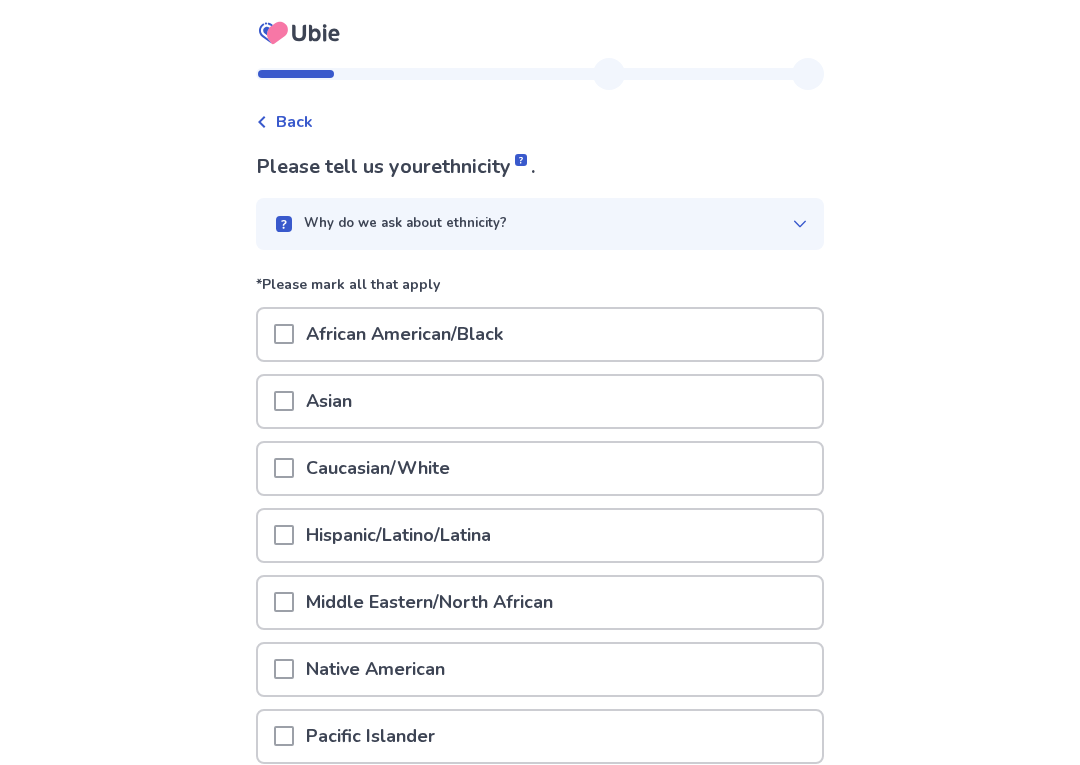 click on "Caucasian/White" at bounding box center [540, 468] 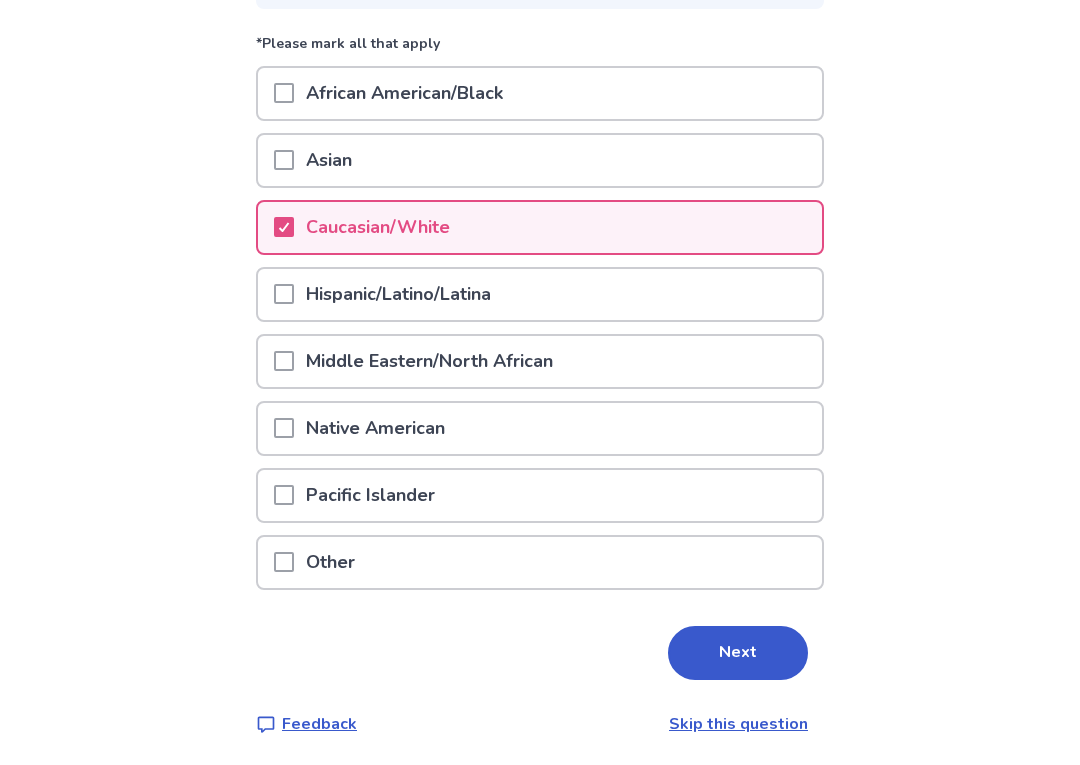 scroll, scrollTop: 243, scrollLeft: 0, axis: vertical 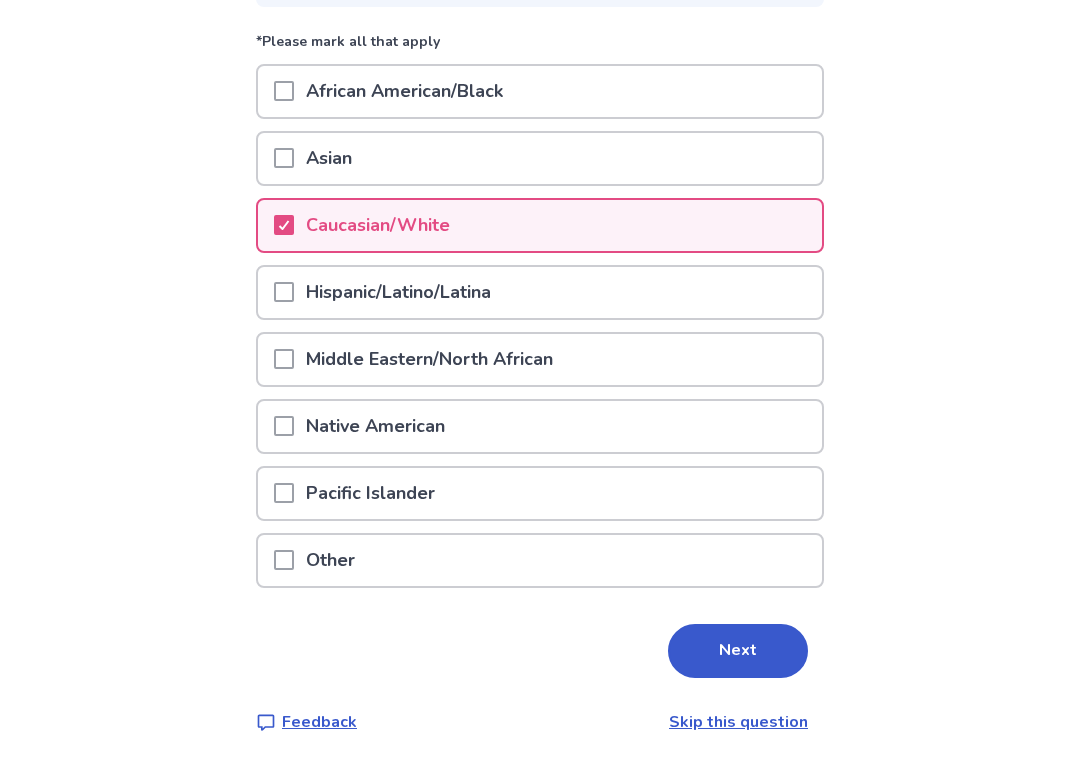 click on "Next" at bounding box center (738, 651) 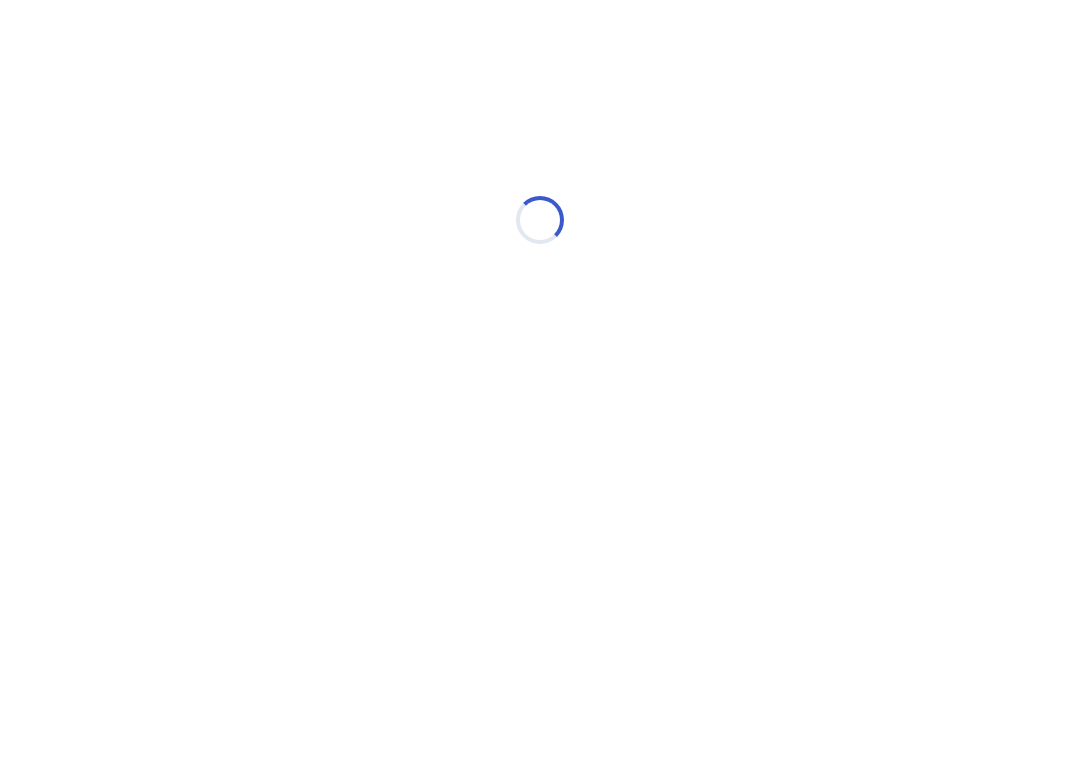 scroll, scrollTop: 0, scrollLeft: 0, axis: both 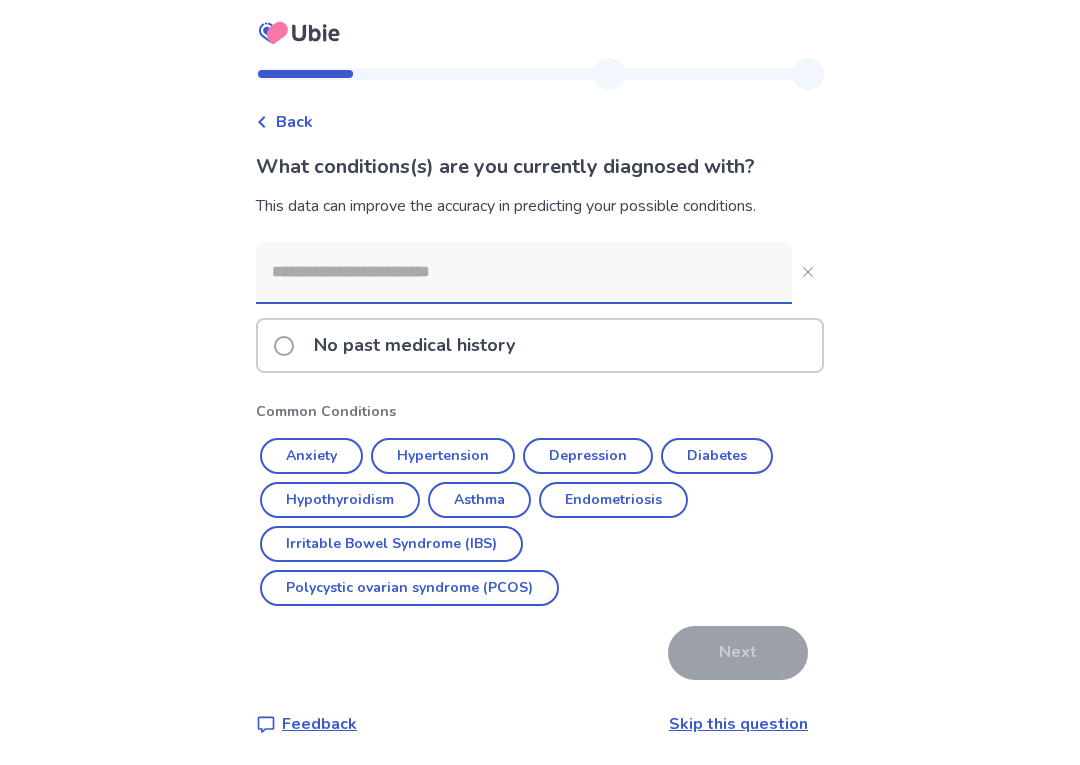 click at bounding box center (524, 272) 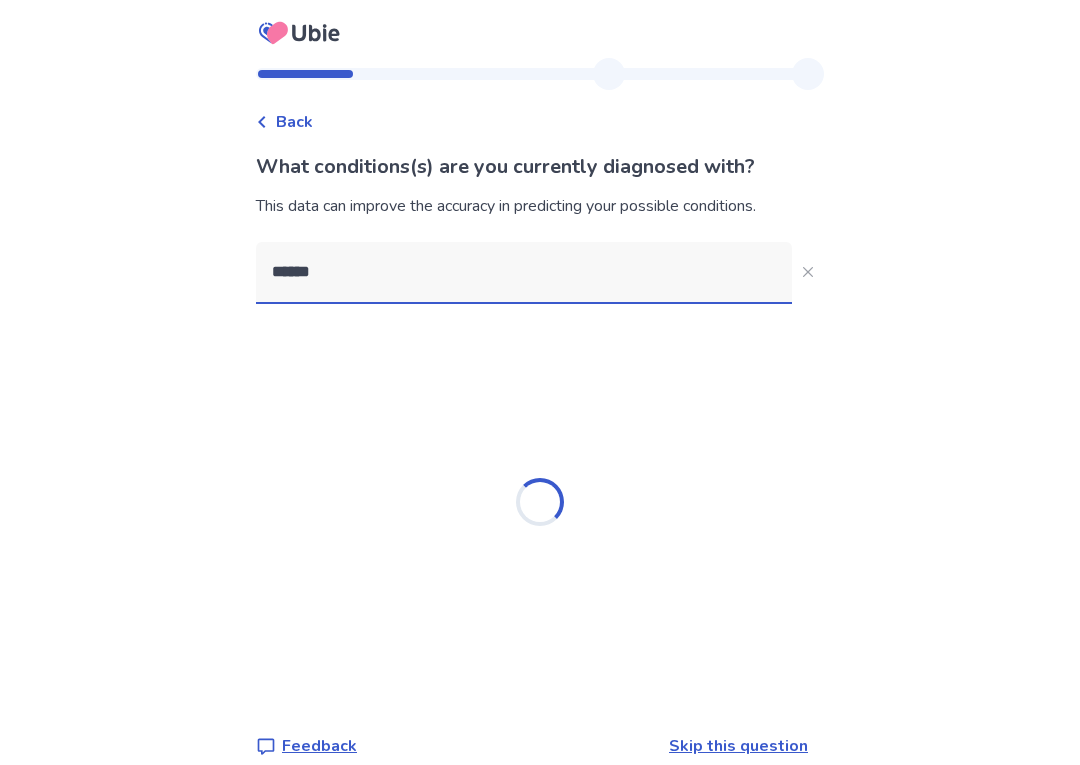 type on "******" 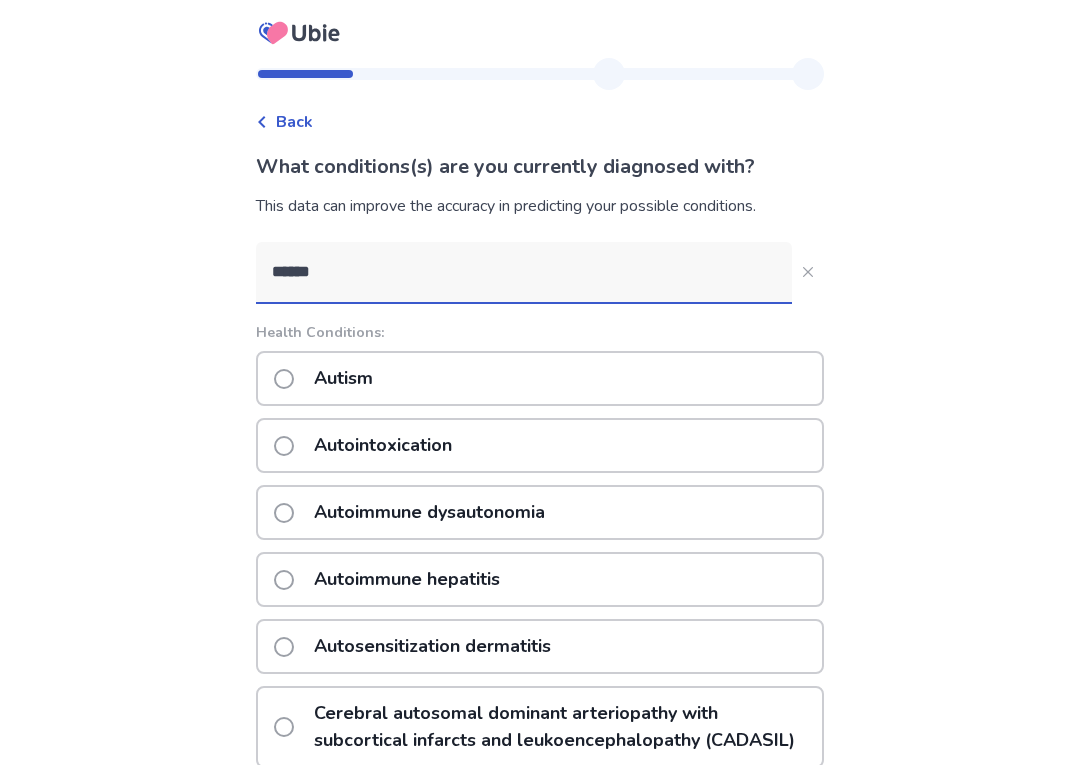 click on "Autism" at bounding box center (540, 378) 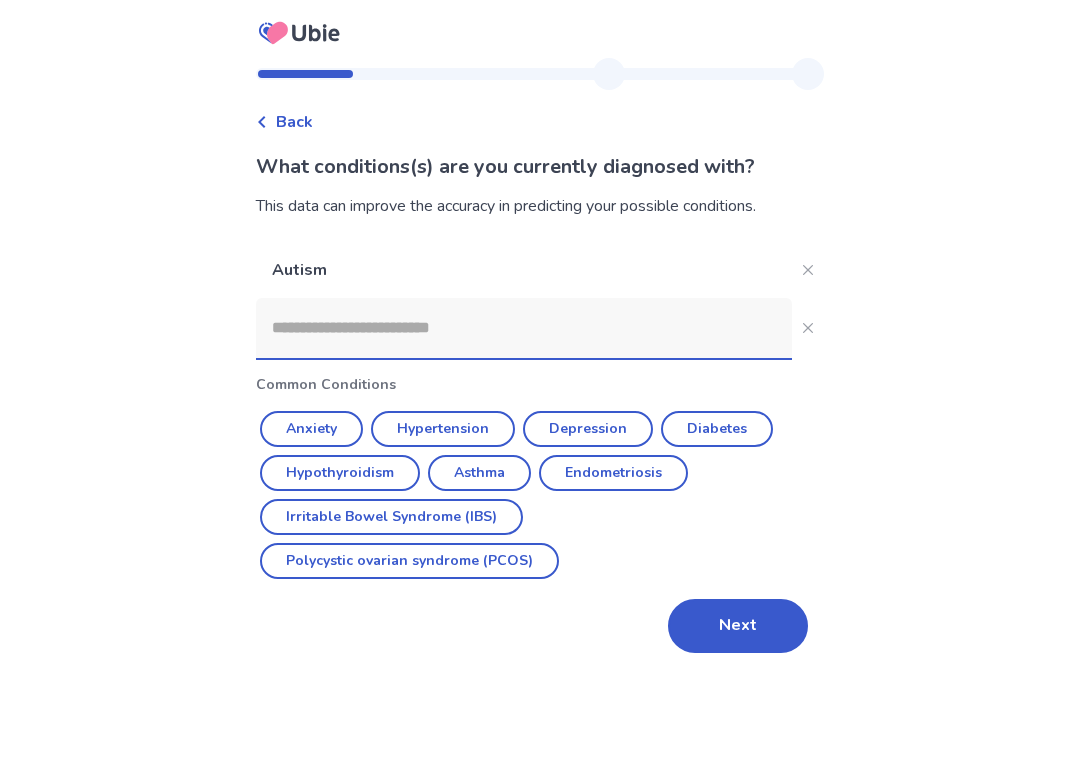click at bounding box center [524, 328] 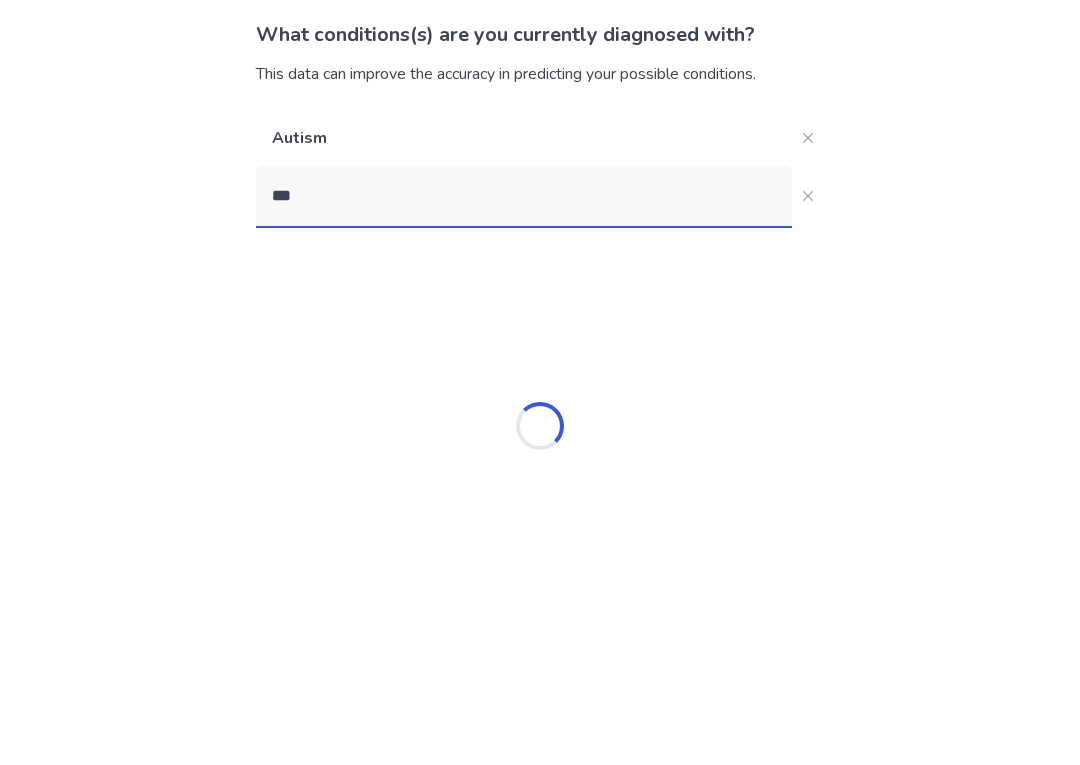 type on "****" 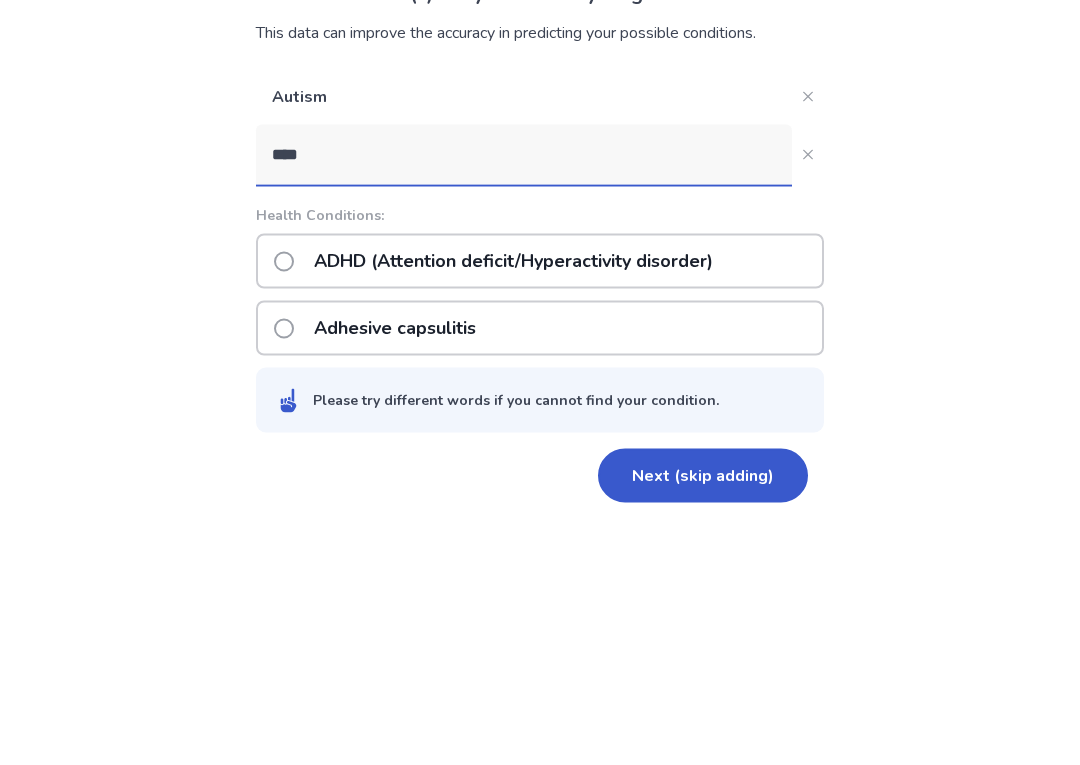 click on "ADHD (Attention deficit/Hyperactivity disorder)" at bounding box center [513, 434] 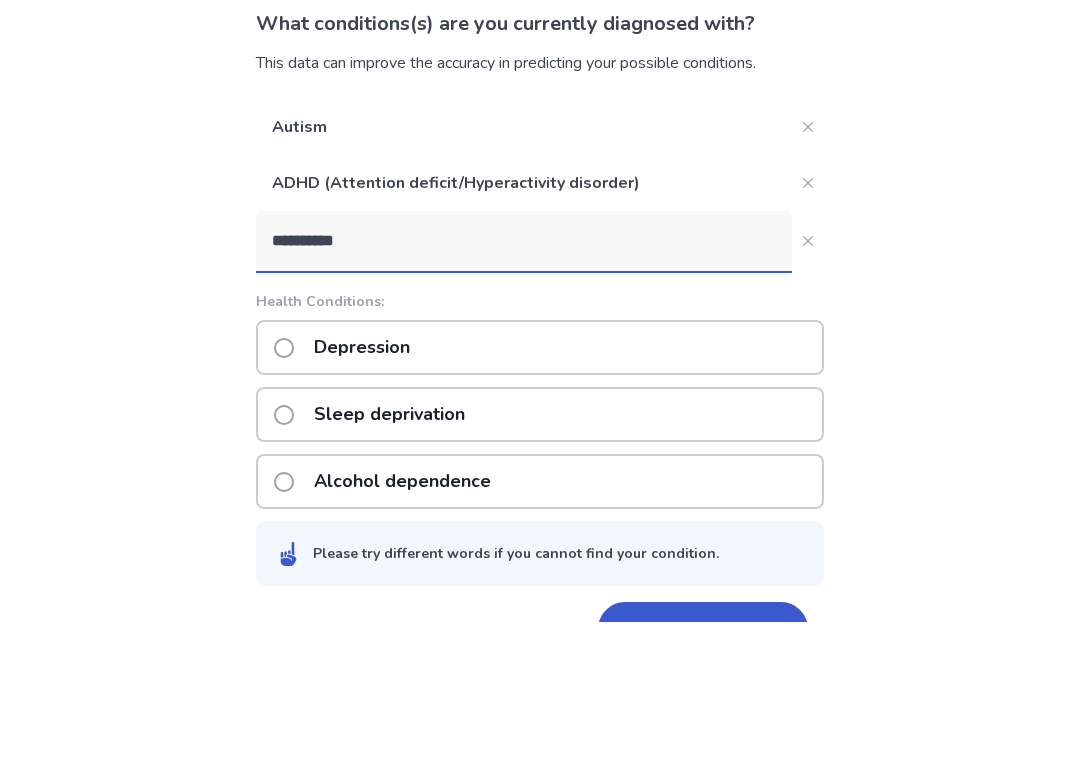 type on "**********" 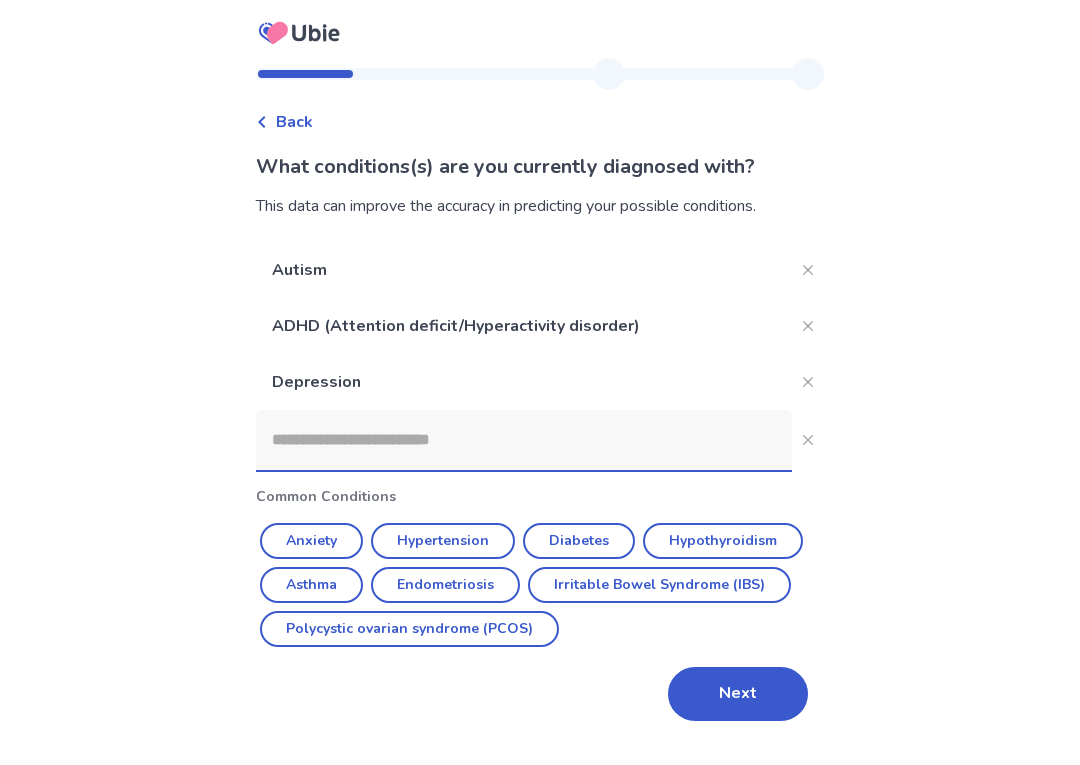click at bounding box center (524, 440) 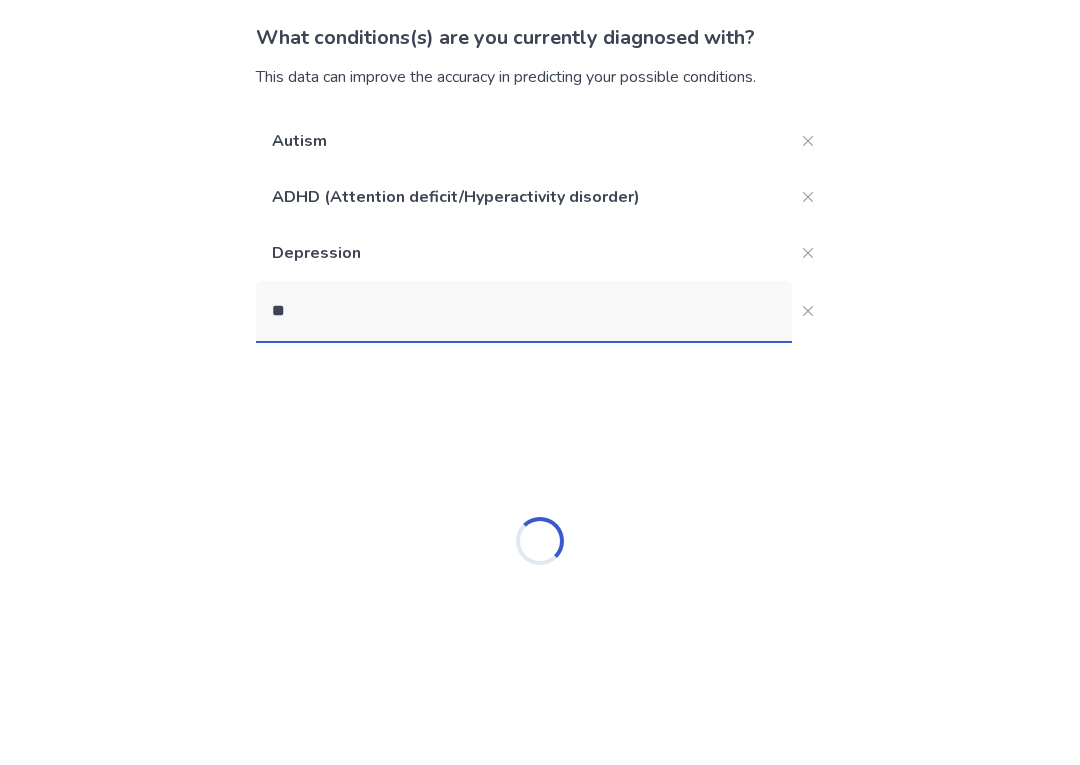 type on "*" 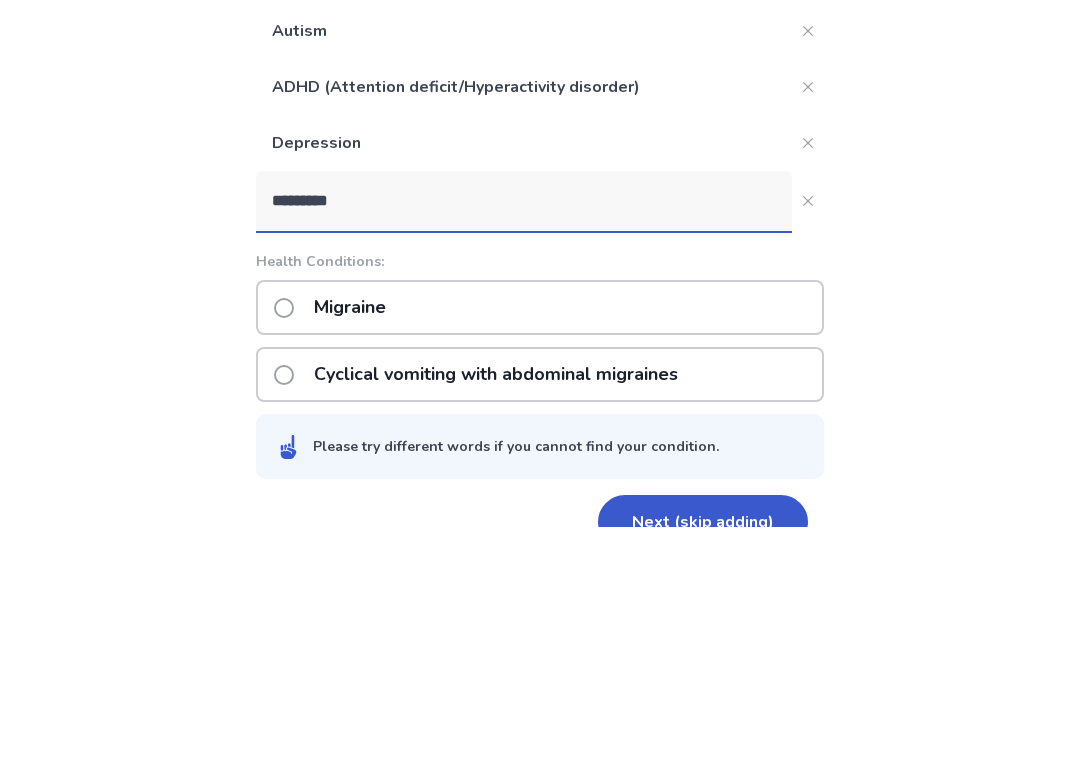 type on "********" 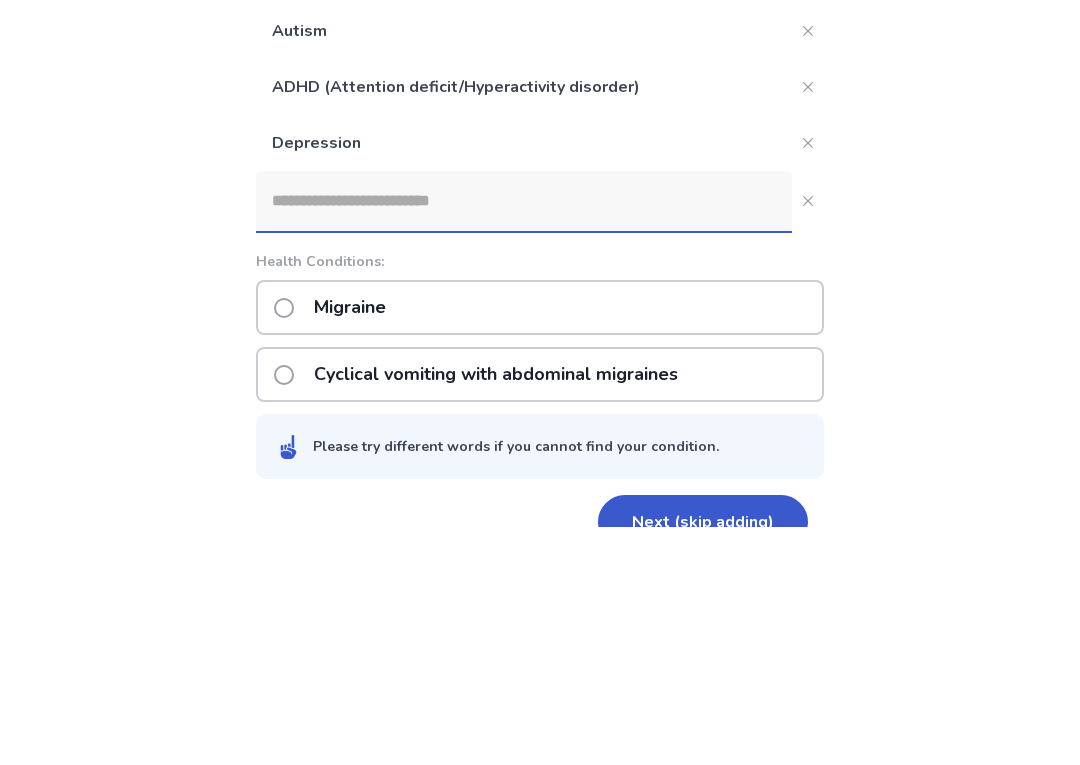 scroll, scrollTop: 36, scrollLeft: 0, axis: vertical 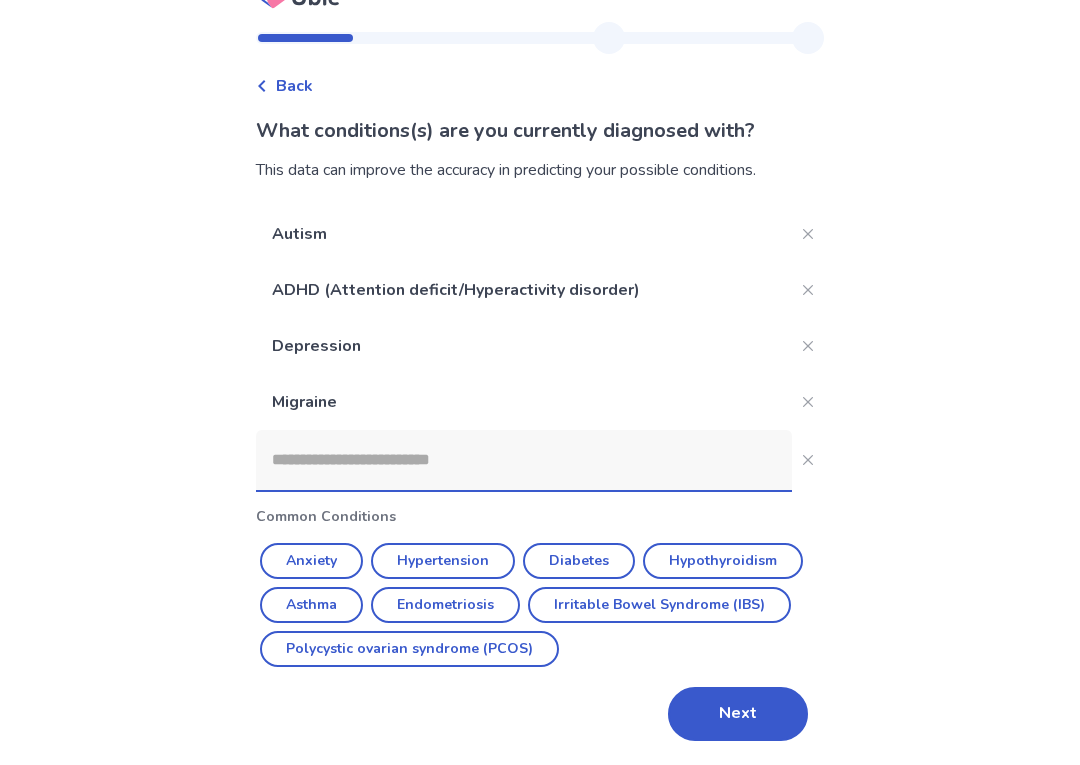 click on "Next" at bounding box center [738, 714] 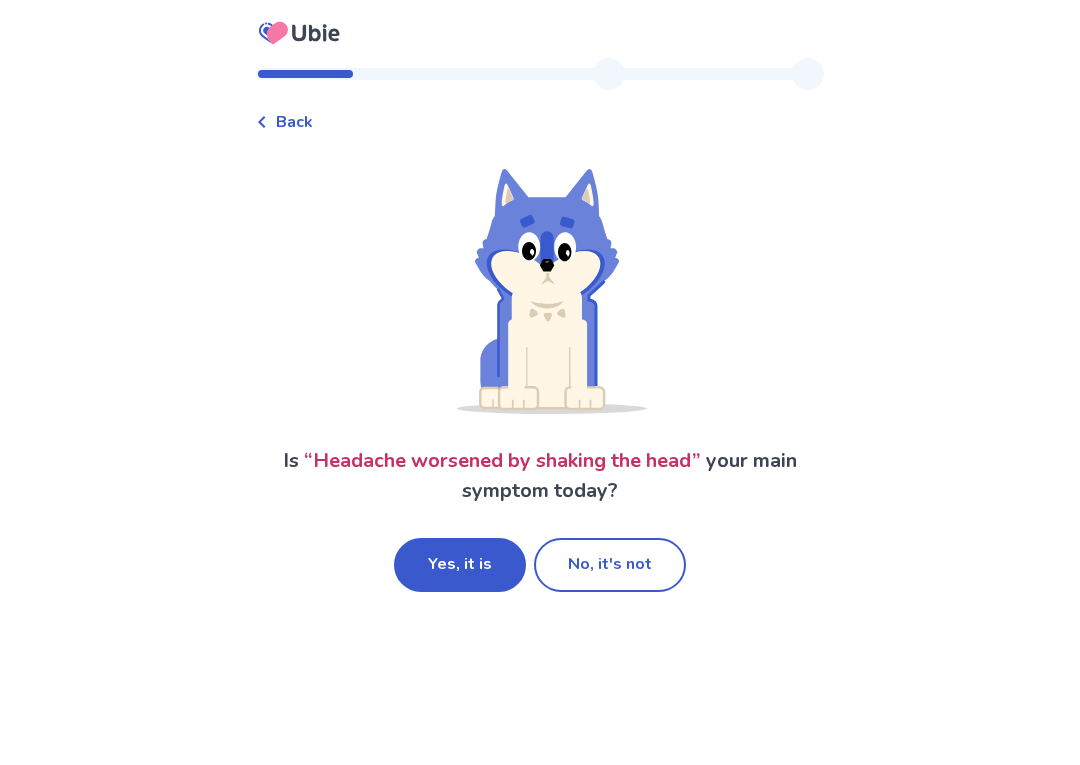 click on "Yes, it is" at bounding box center [460, 565] 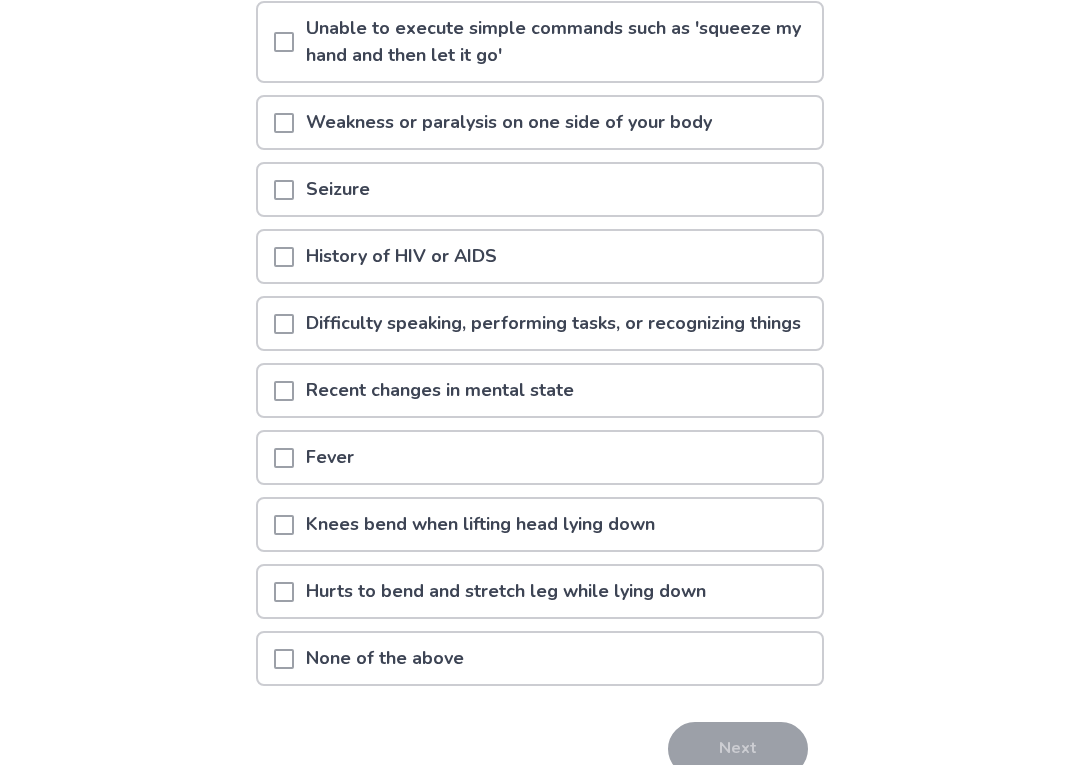 scroll, scrollTop: 268, scrollLeft: 0, axis: vertical 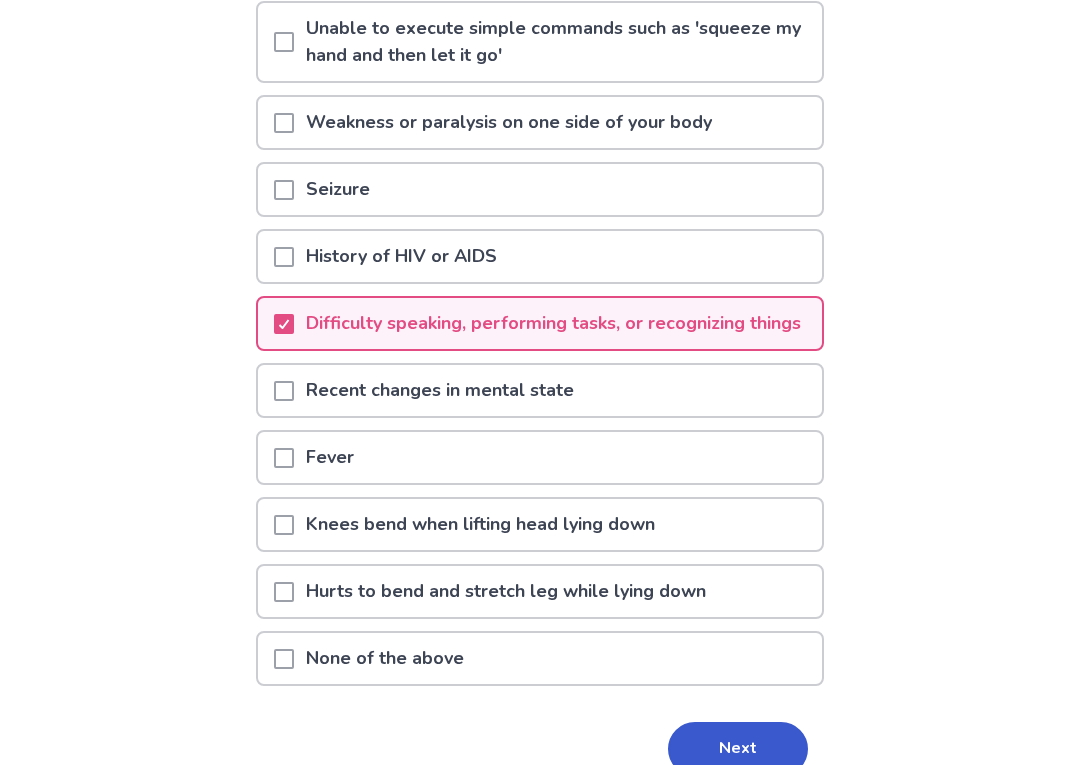 click on "Recent changes in mental state" at bounding box center (540, 390) 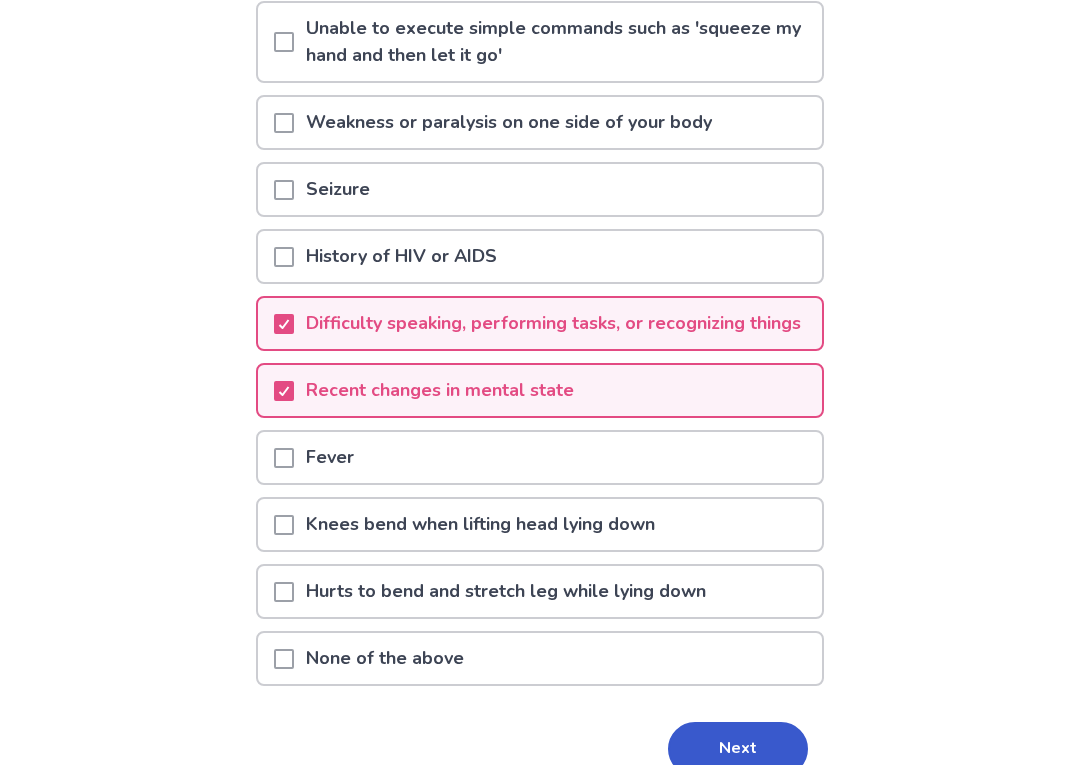 click on "Fever" at bounding box center (540, 457) 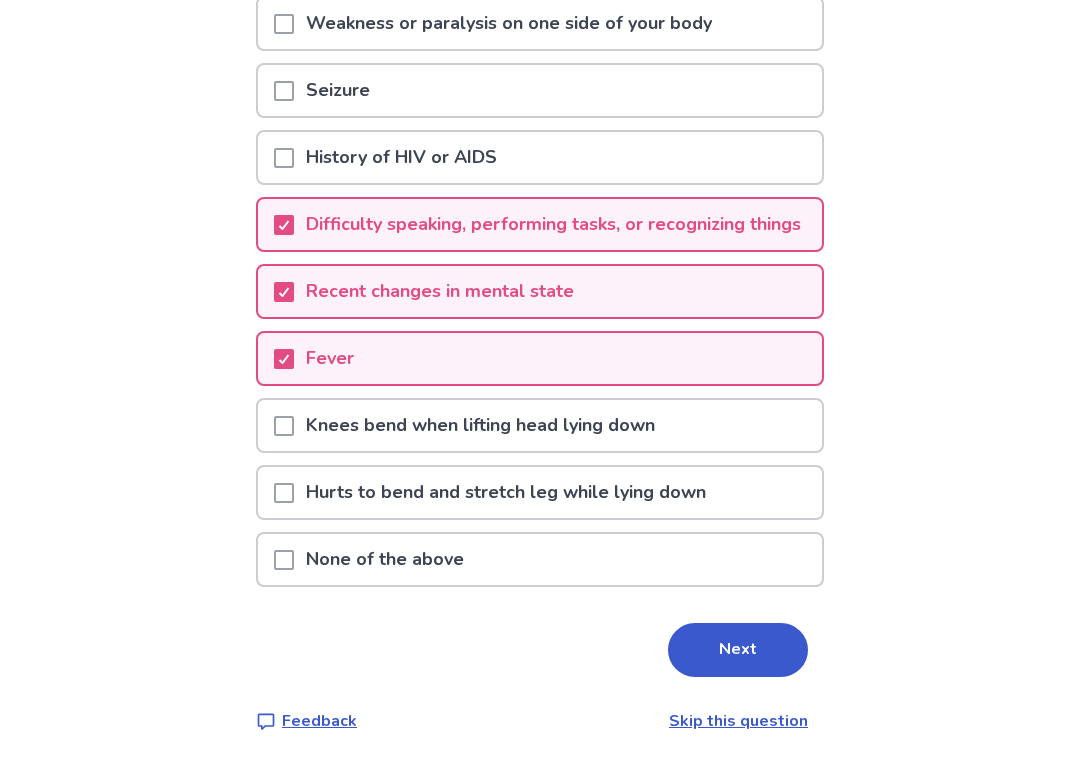 scroll, scrollTop: 394, scrollLeft: 0, axis: vertical 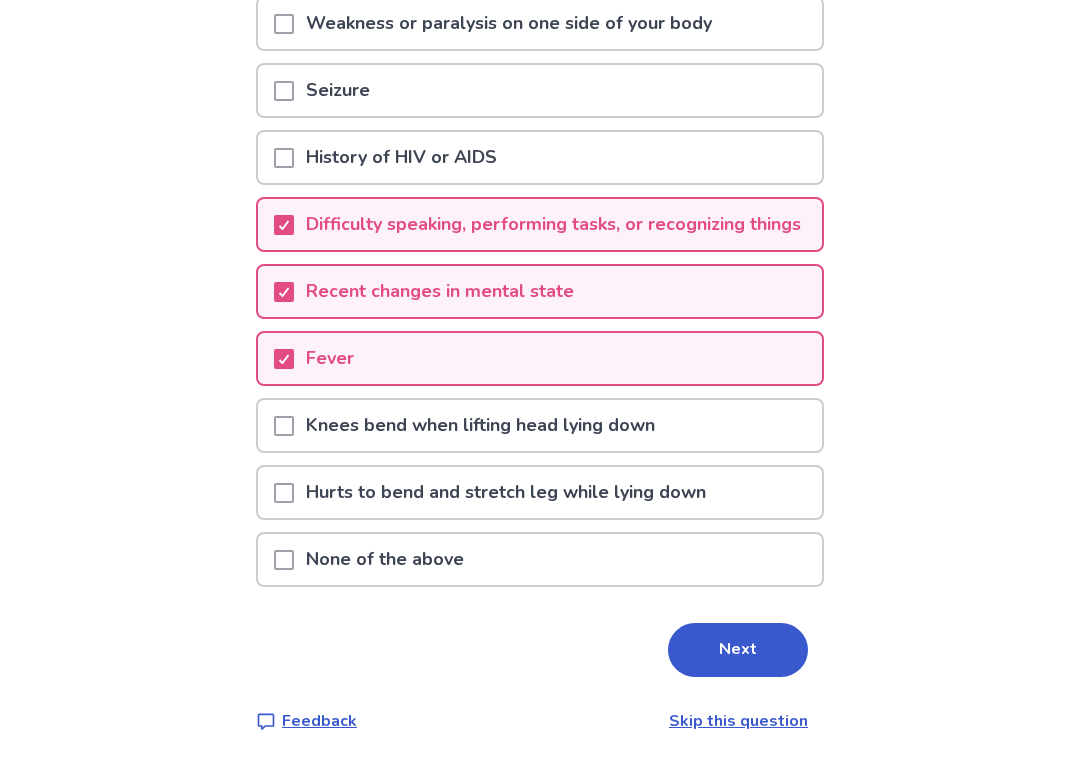 click on "Knees bend when lifting head lying down" at bounding box center [540, 425] 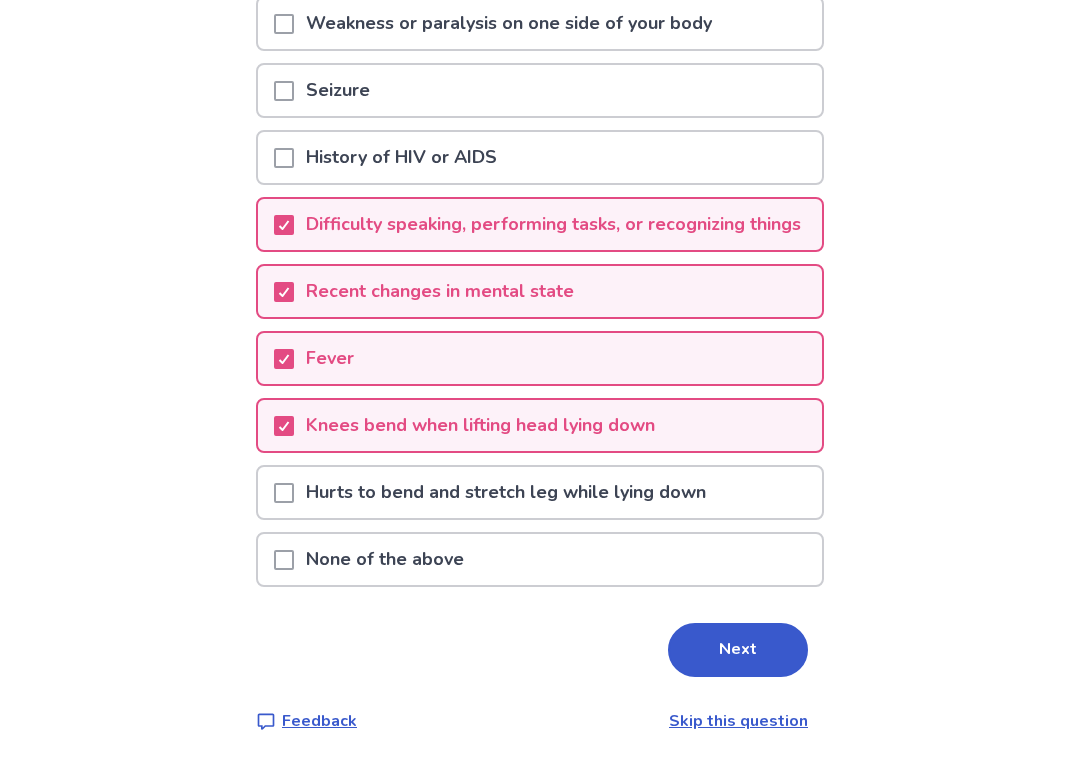 click on "Hurts to bend and stretch leg while lying down" at bounding box center [540, 492] 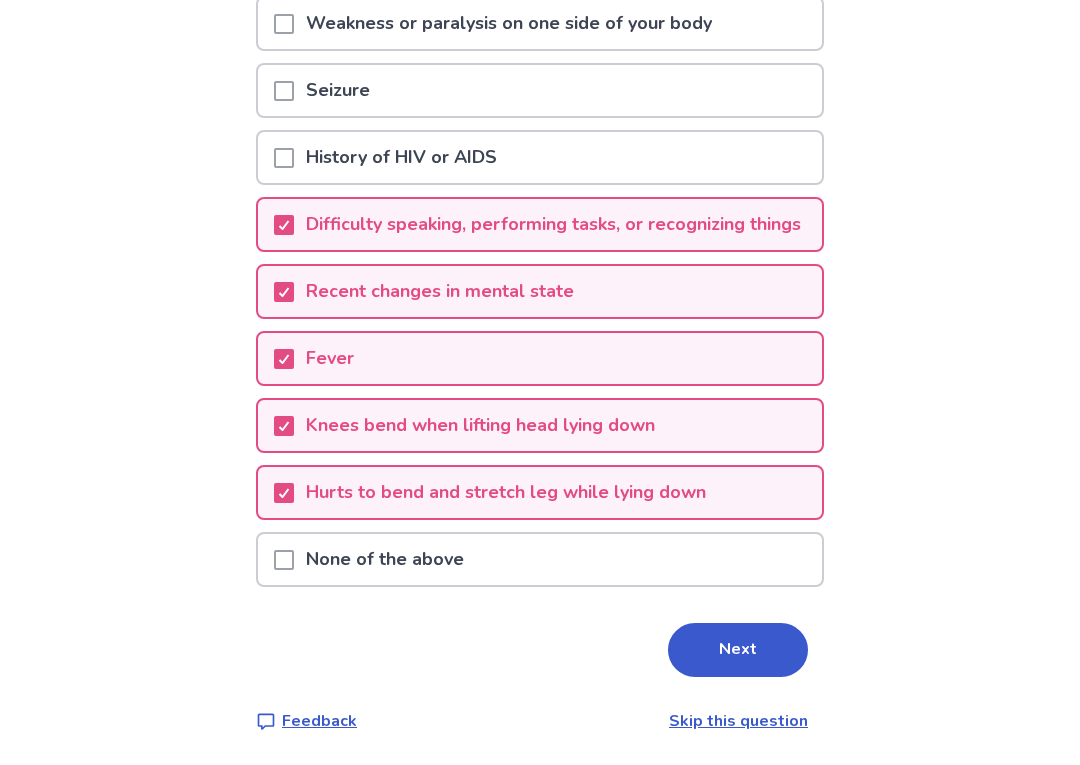 click on "Next" at bounding box center (738, 650) 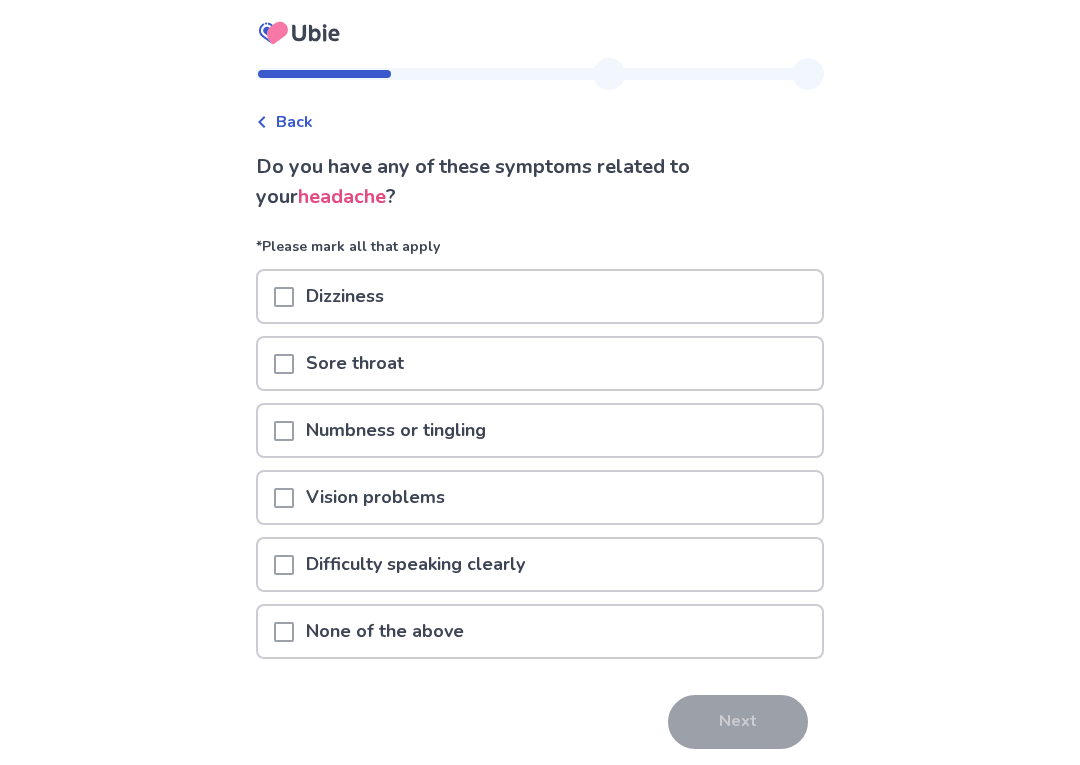 click on "Dizziness" at bounding box center [540, 296] 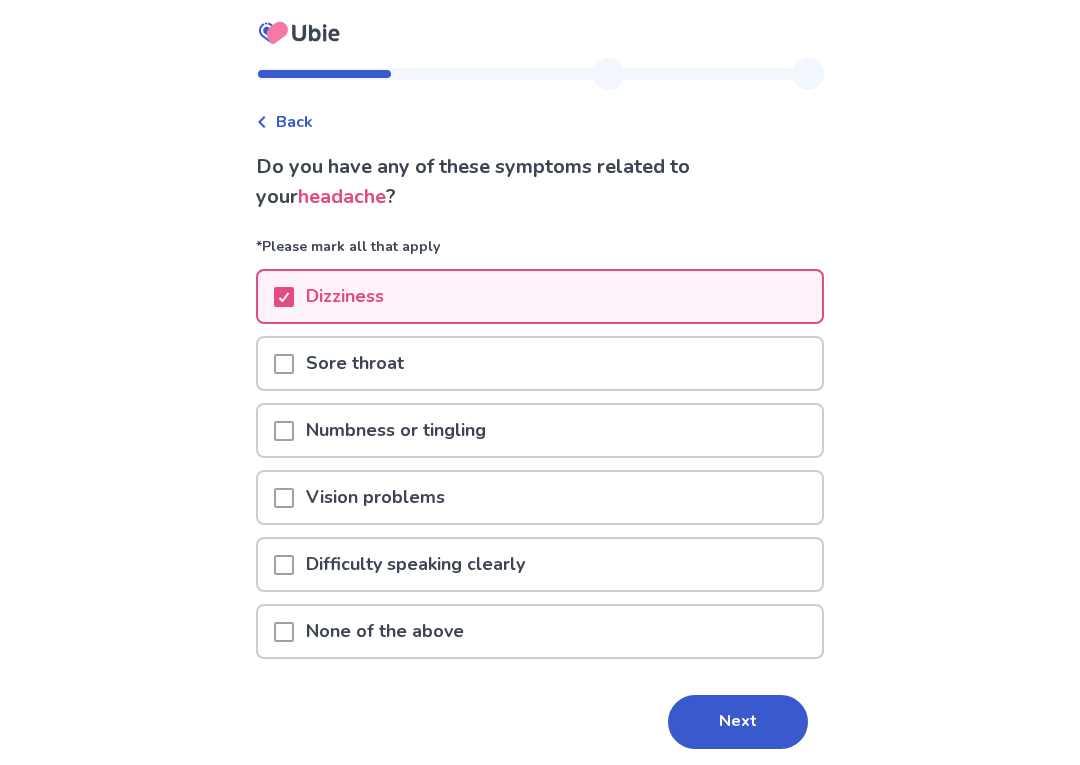 click on "Vision problems" at bounding box center [540, 497] 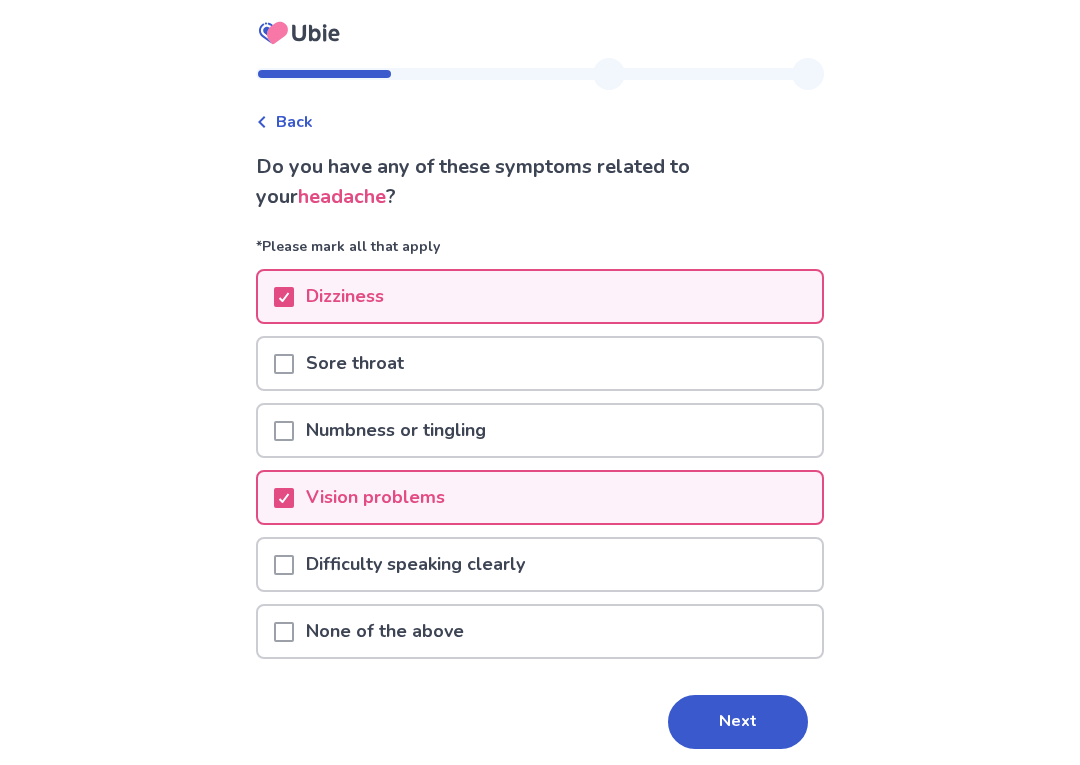 click on "Difficulty speaking clearly" at bounding box center [540, 564] 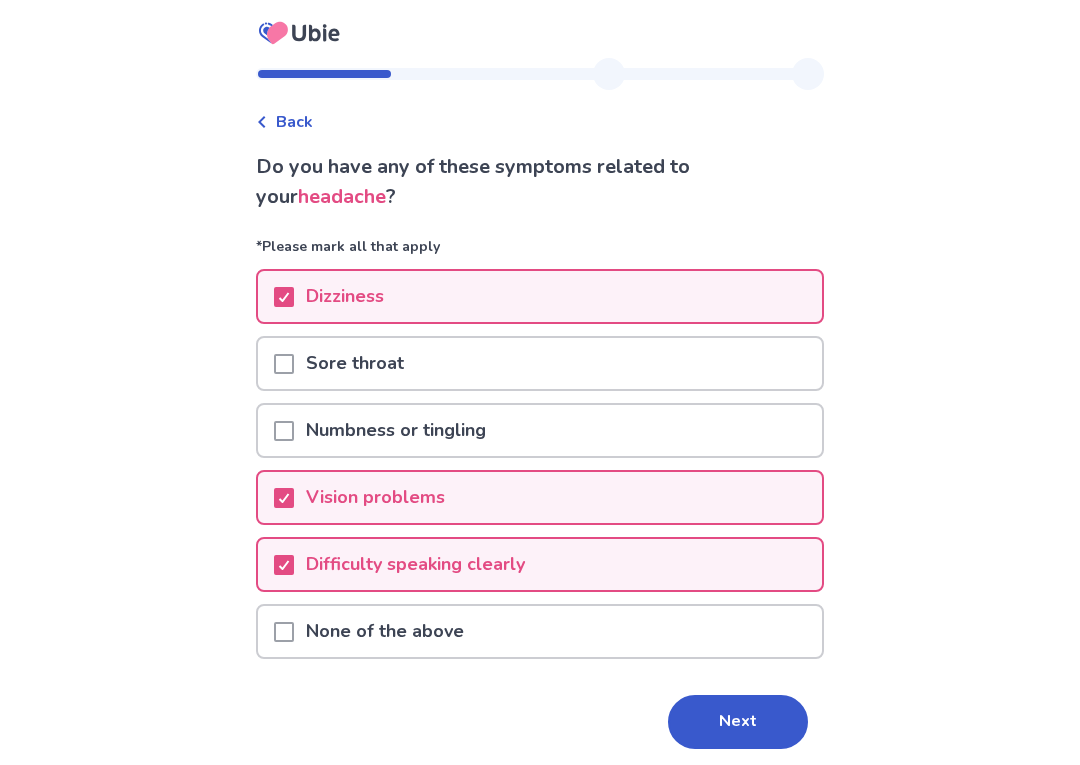 click on "Next" at bounding box center [738, 722] 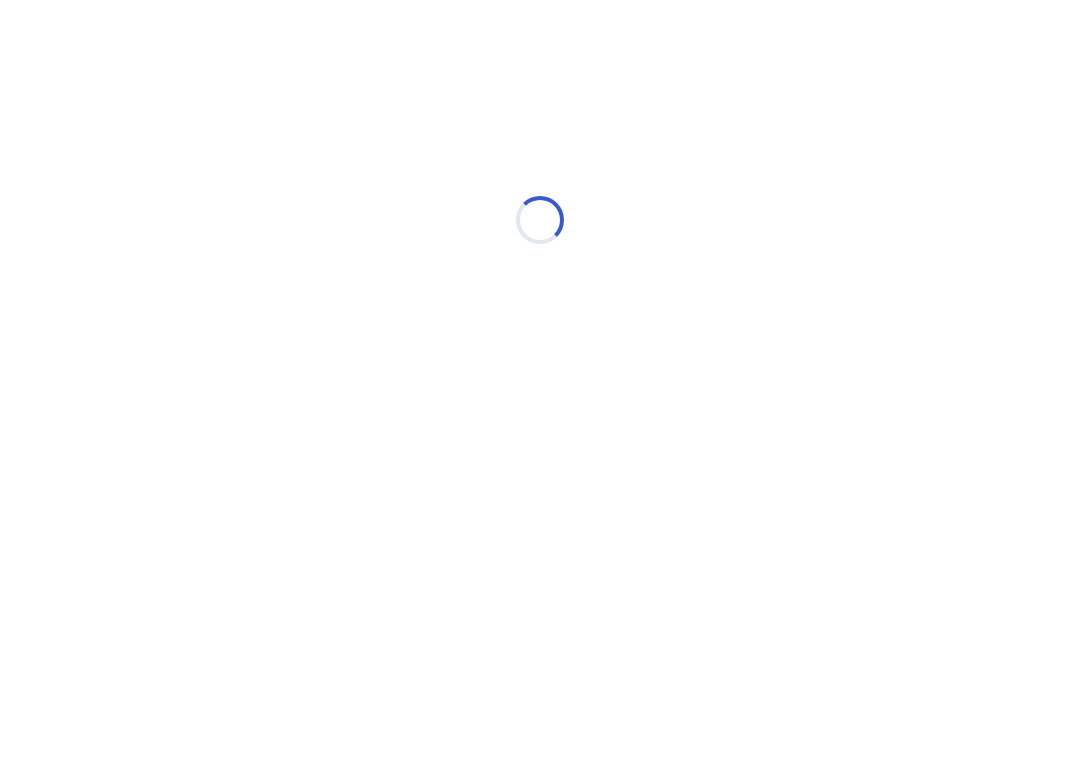 select on "*" 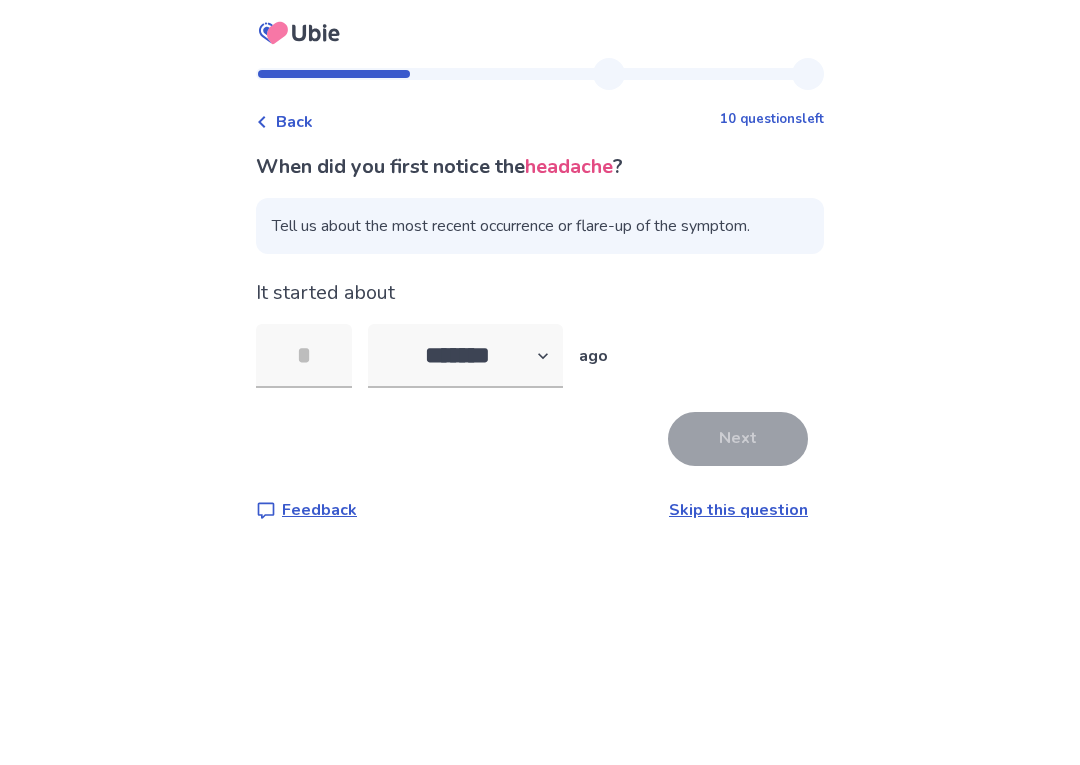 click at bounding box center [304, 356] 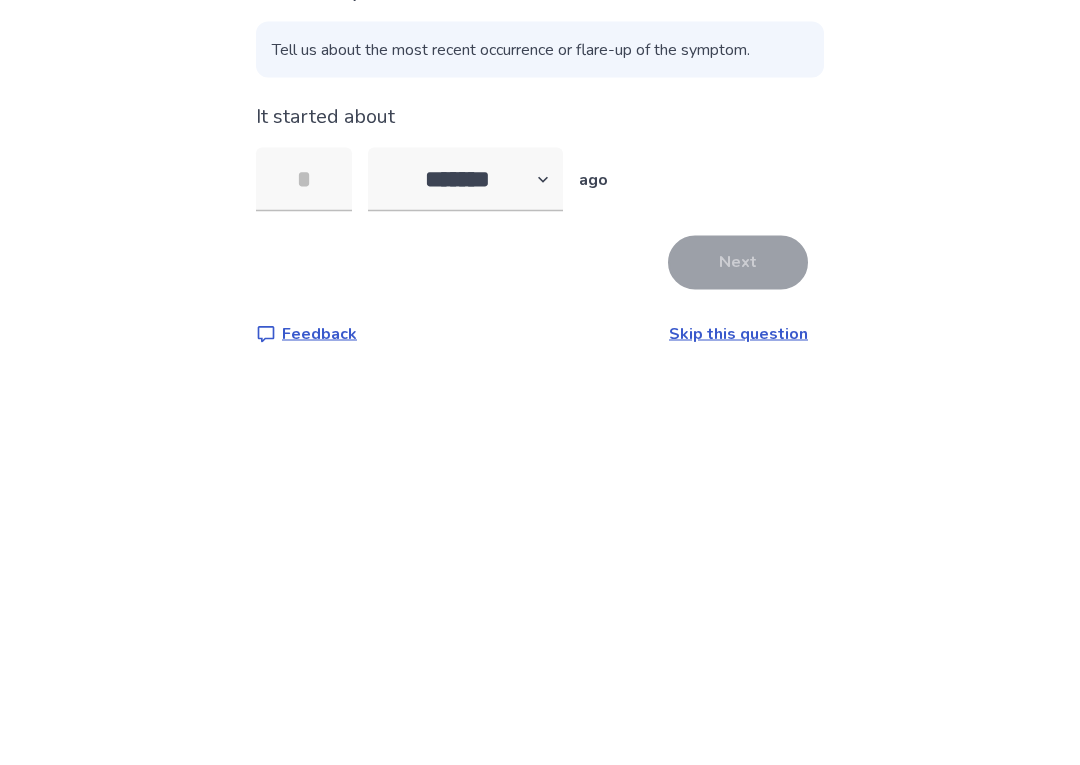 type on "*" 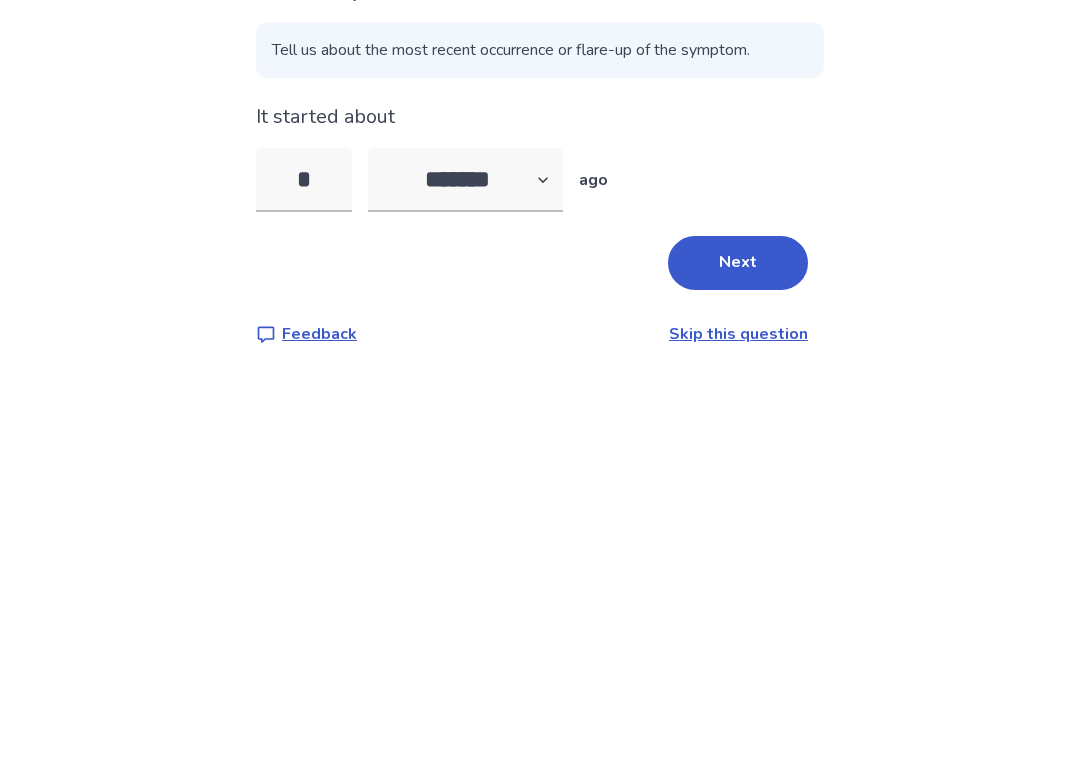 click on "Next" at bounding box center [738, 439] 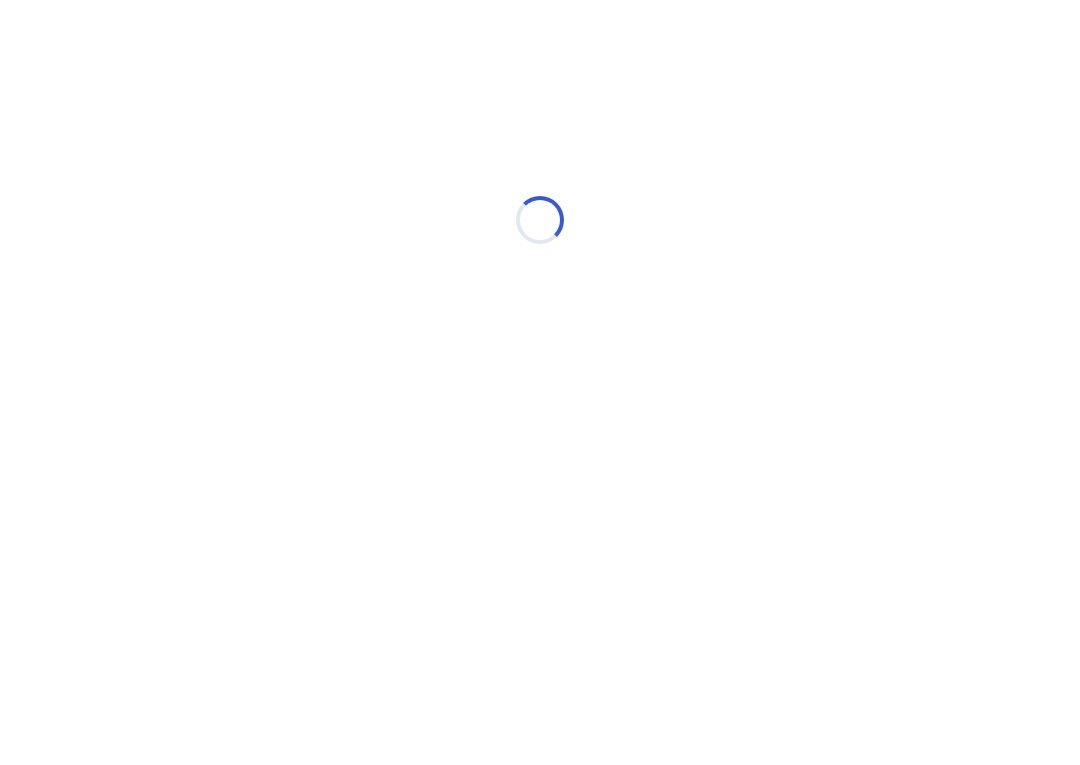 select on "*" 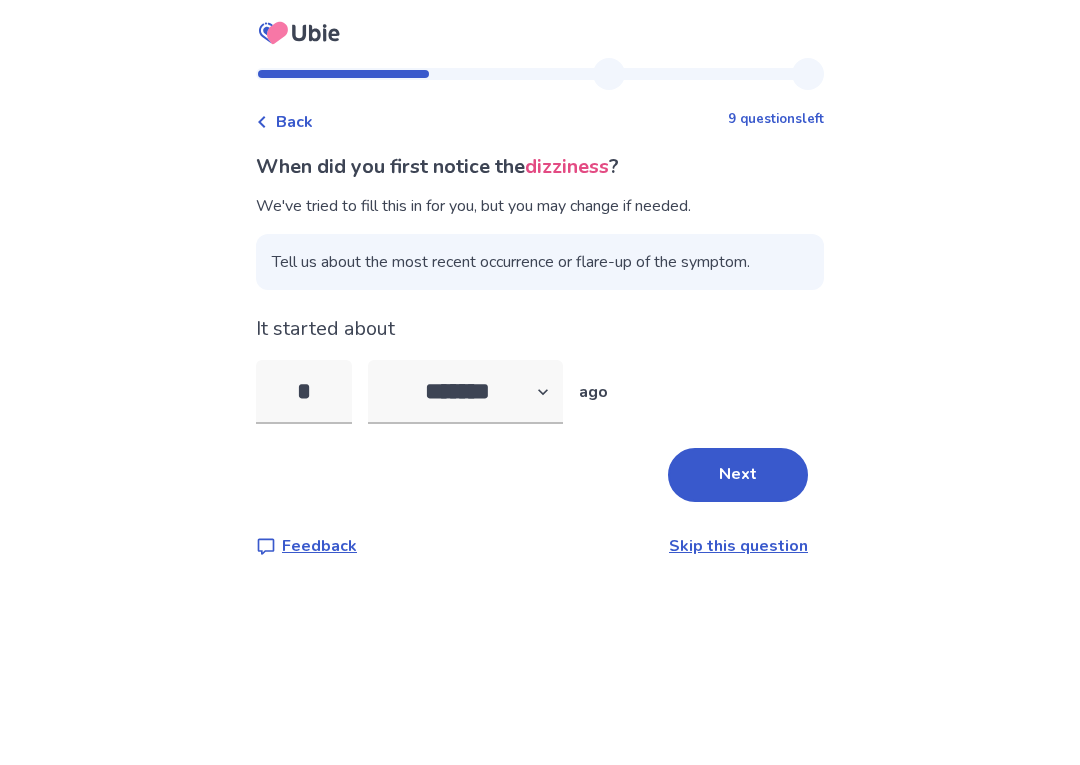 click on "*" at bounding box center [304, 392] 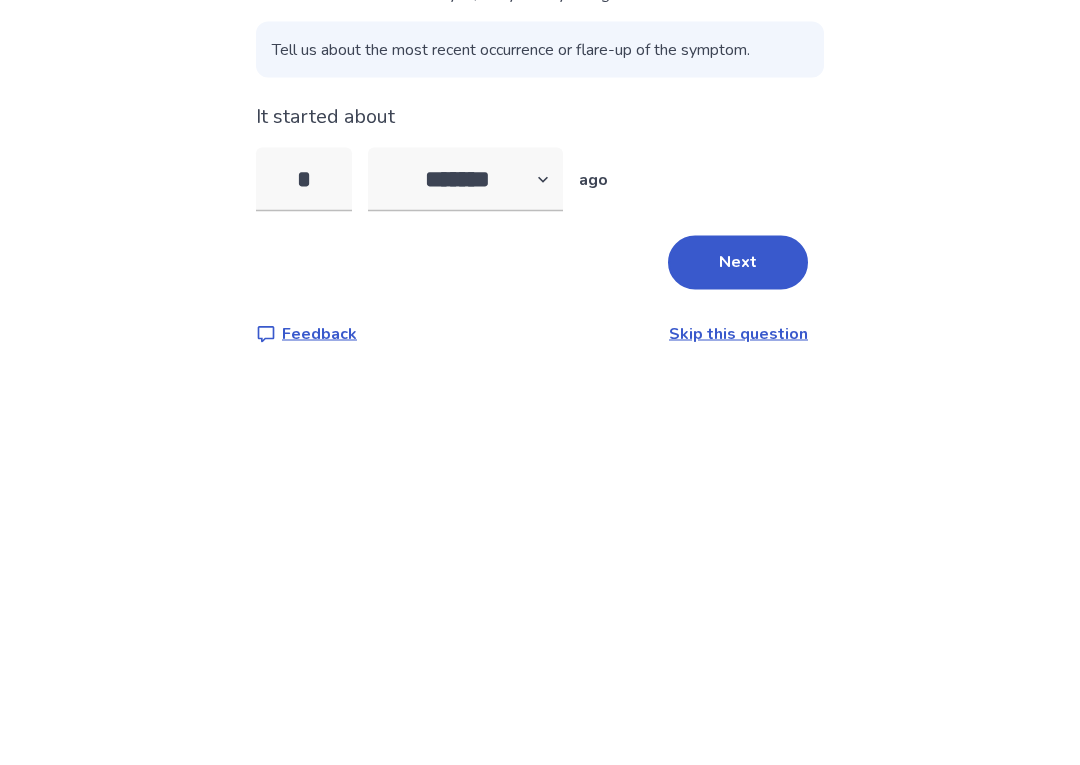 click on "*" at bounding box center (304, 392) 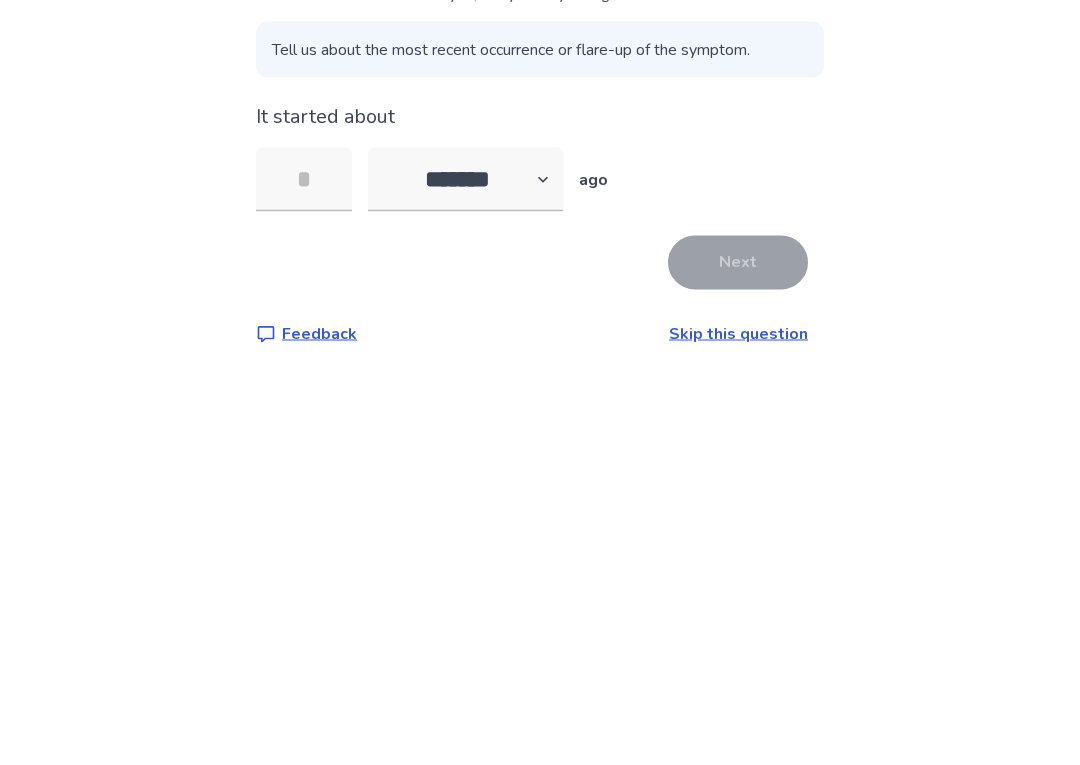 type on "*" 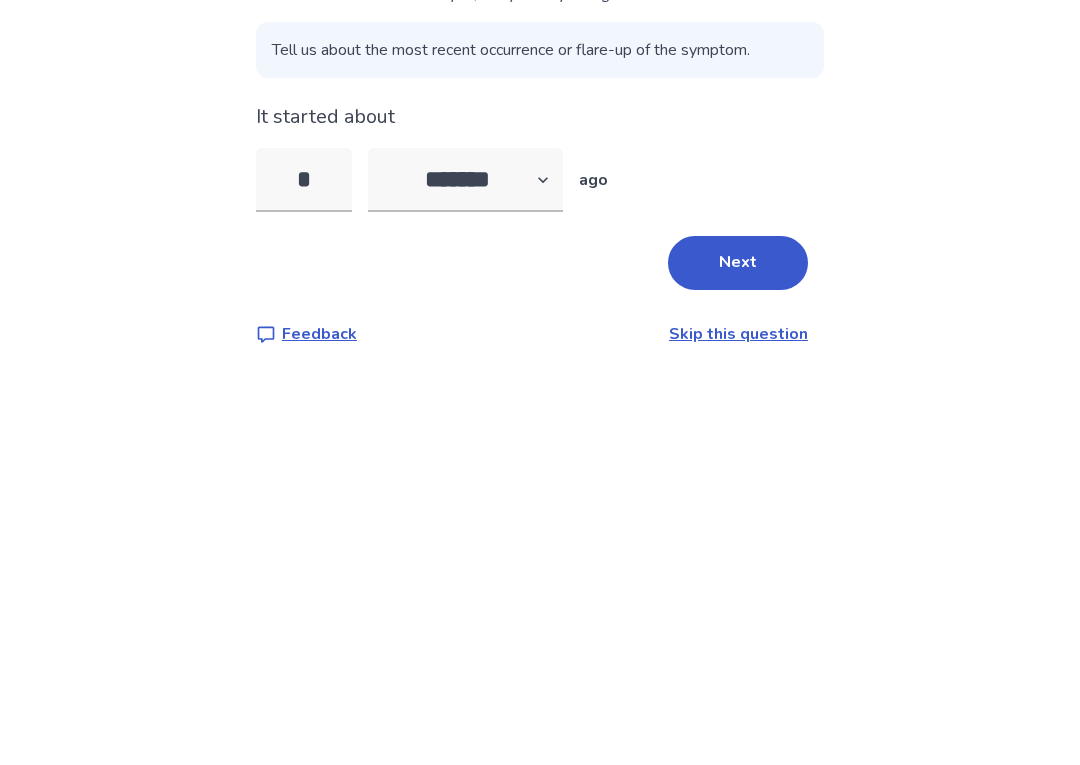 click on "Next" at bounding box center [738, 475] 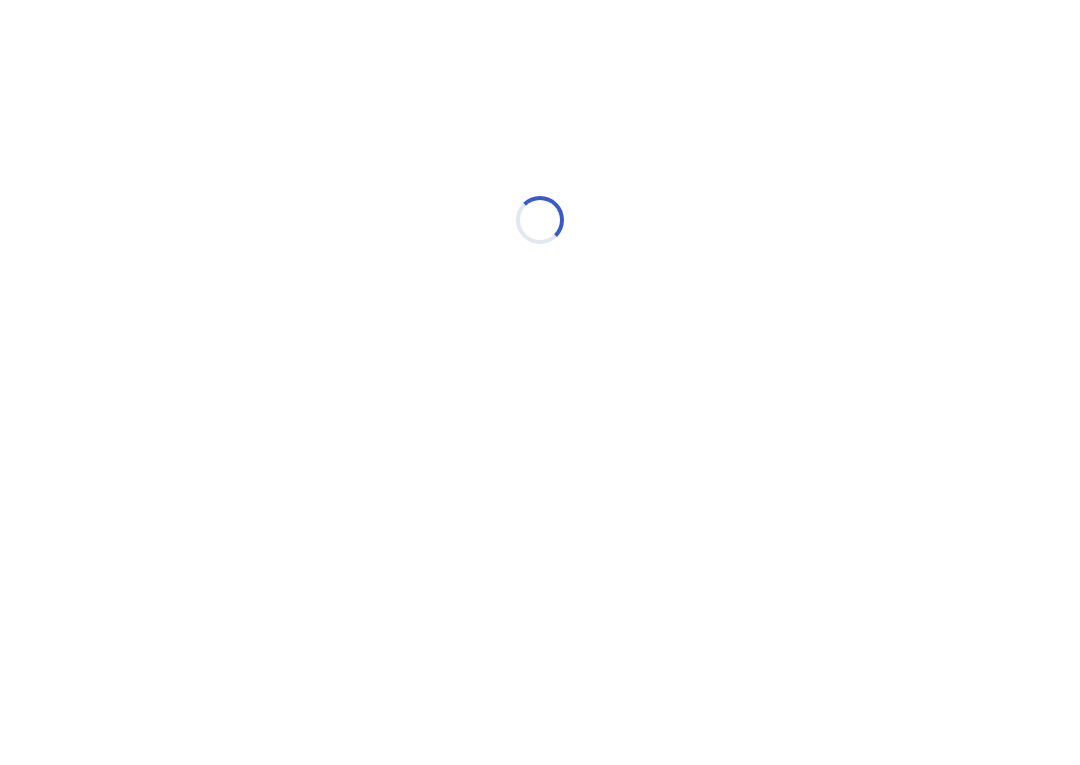select on "*" 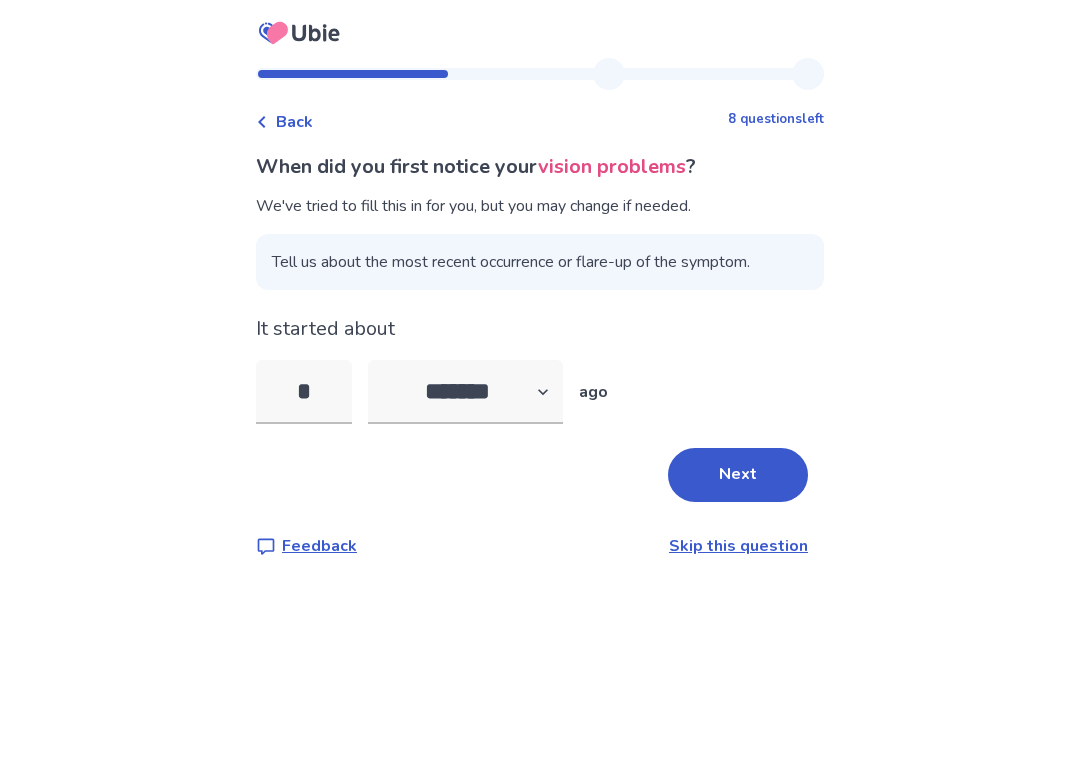 click on "*" at bounding box center (304, 392) 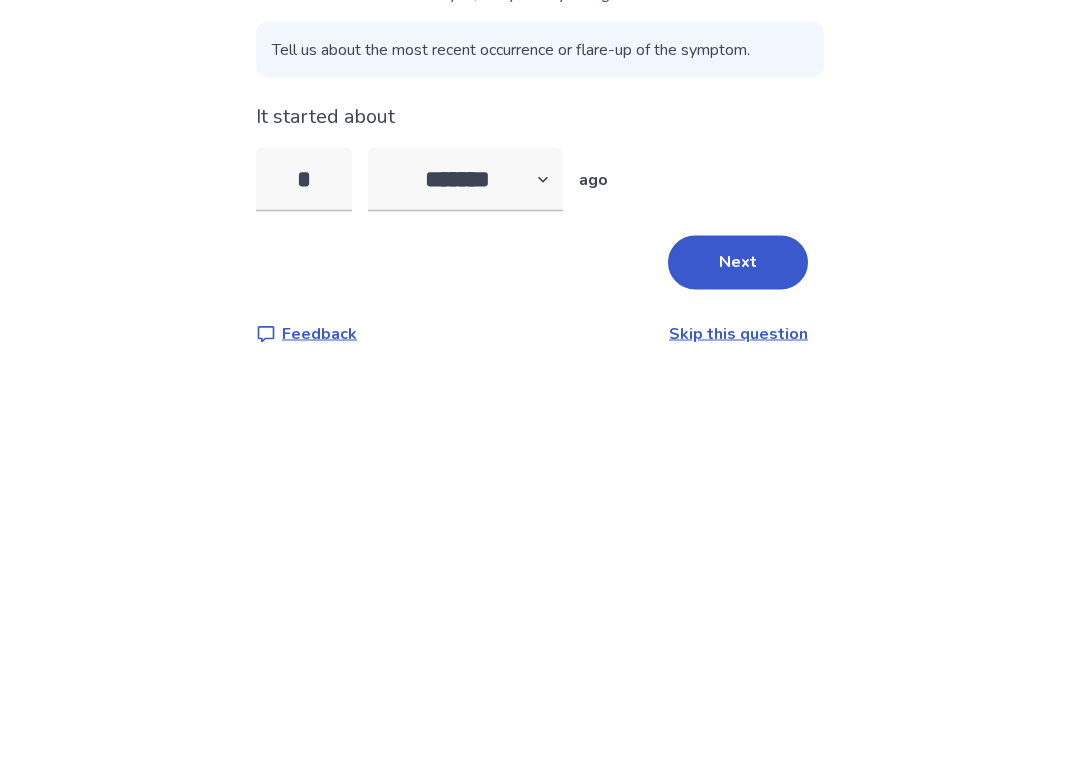 click on "Next" at bounding box center [738, 475] 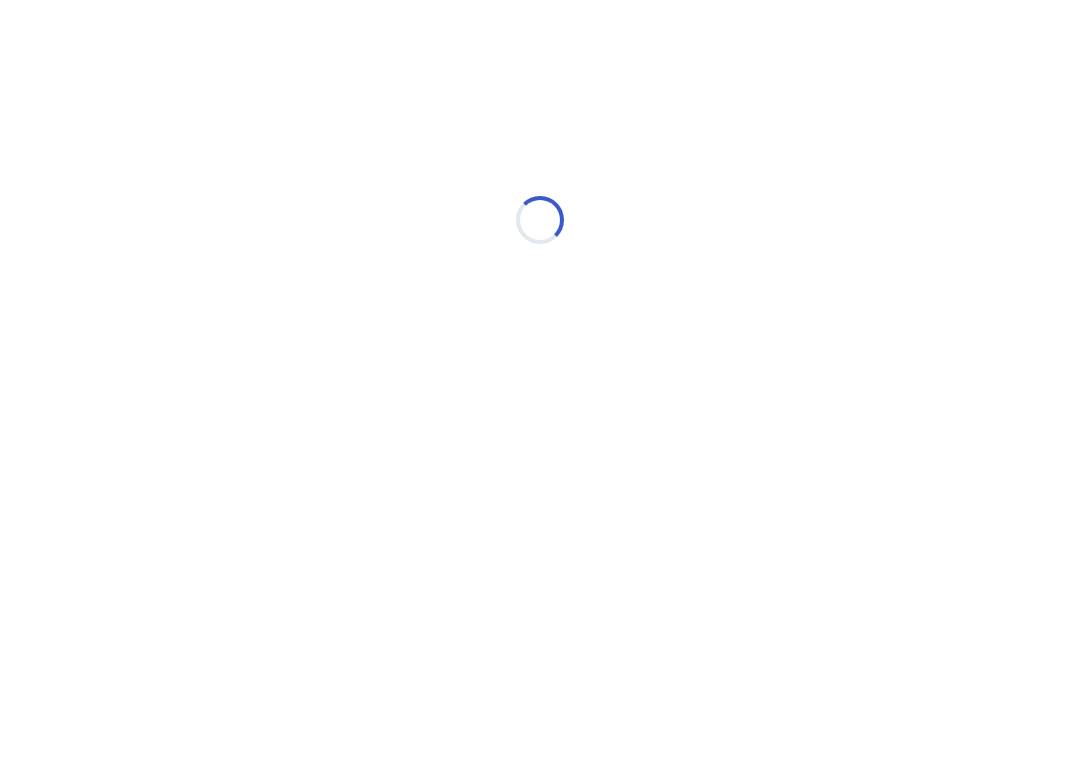 select on "*" 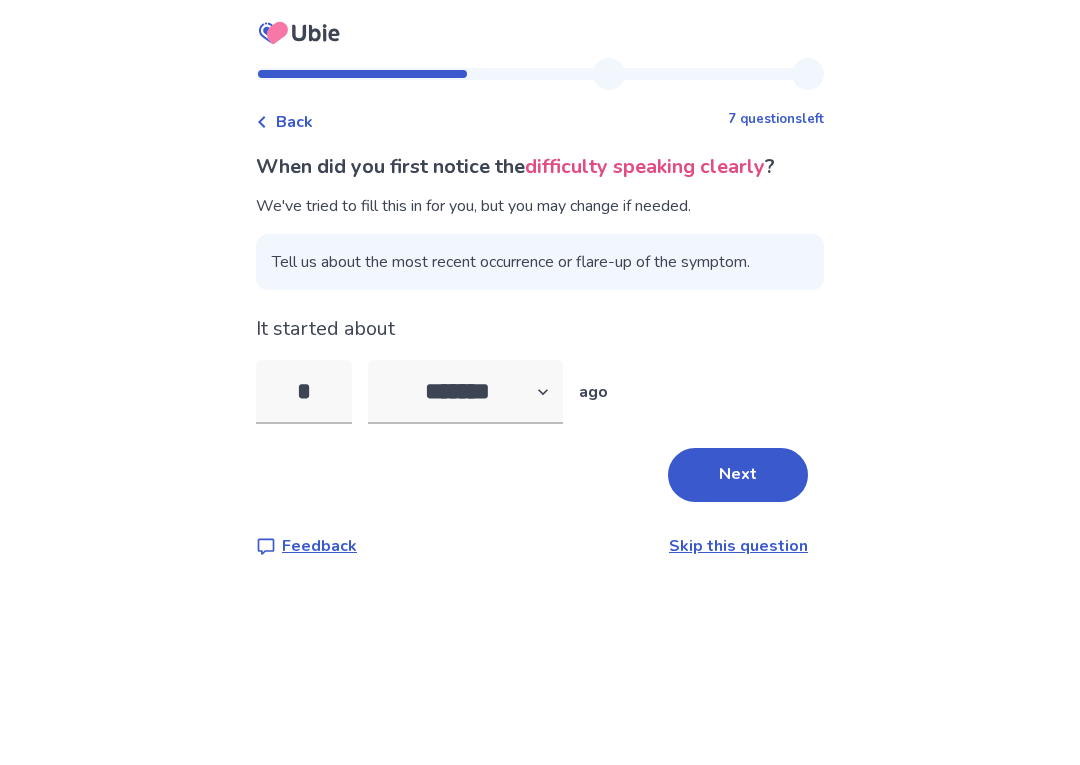click on "Next" at bounding box center (738, 475) 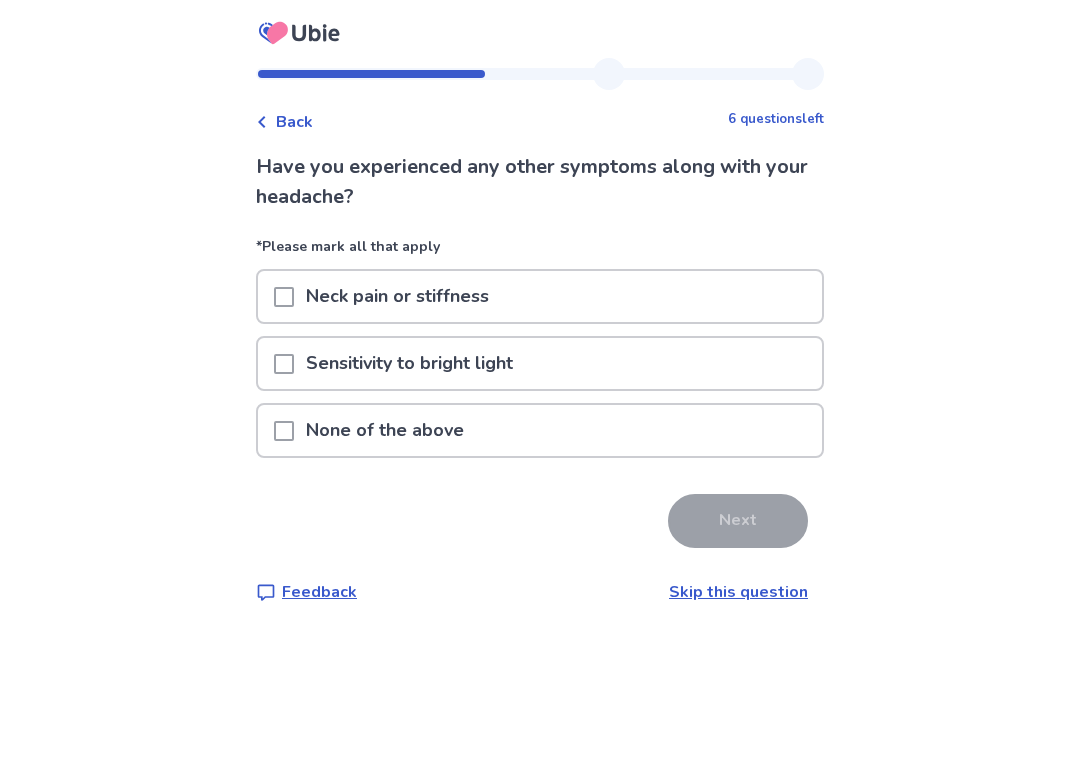 click on "Neck pain or stiffness" at bounding box center [540, 296] 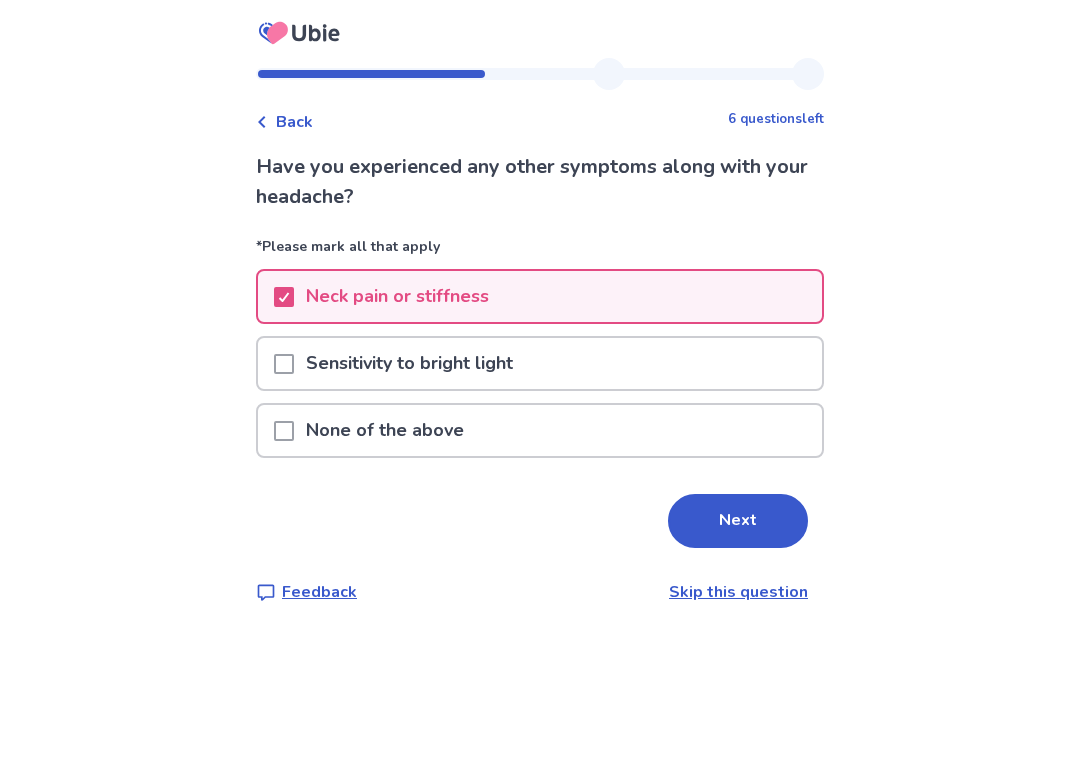click on "Sensitivity to bright light" at bounding box center (540, 363) 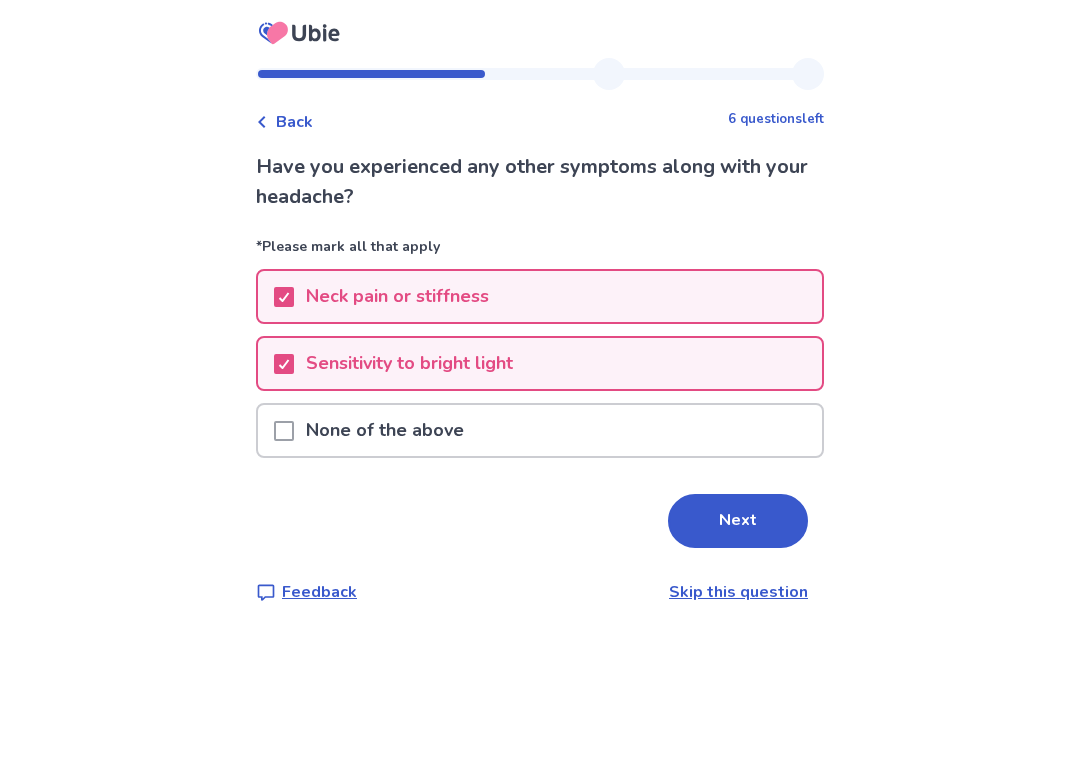 click on "Next" at bounding box center [738, 521] 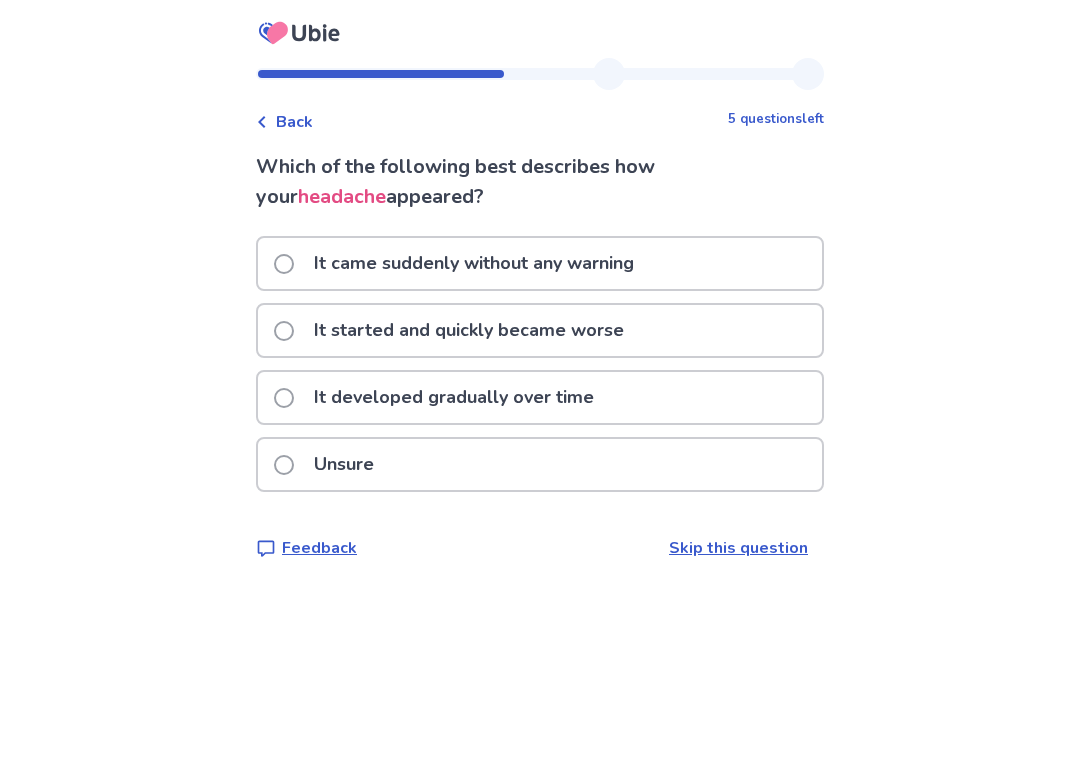 click on "It came suddenly without any warning" at bounding box center (540, 263) 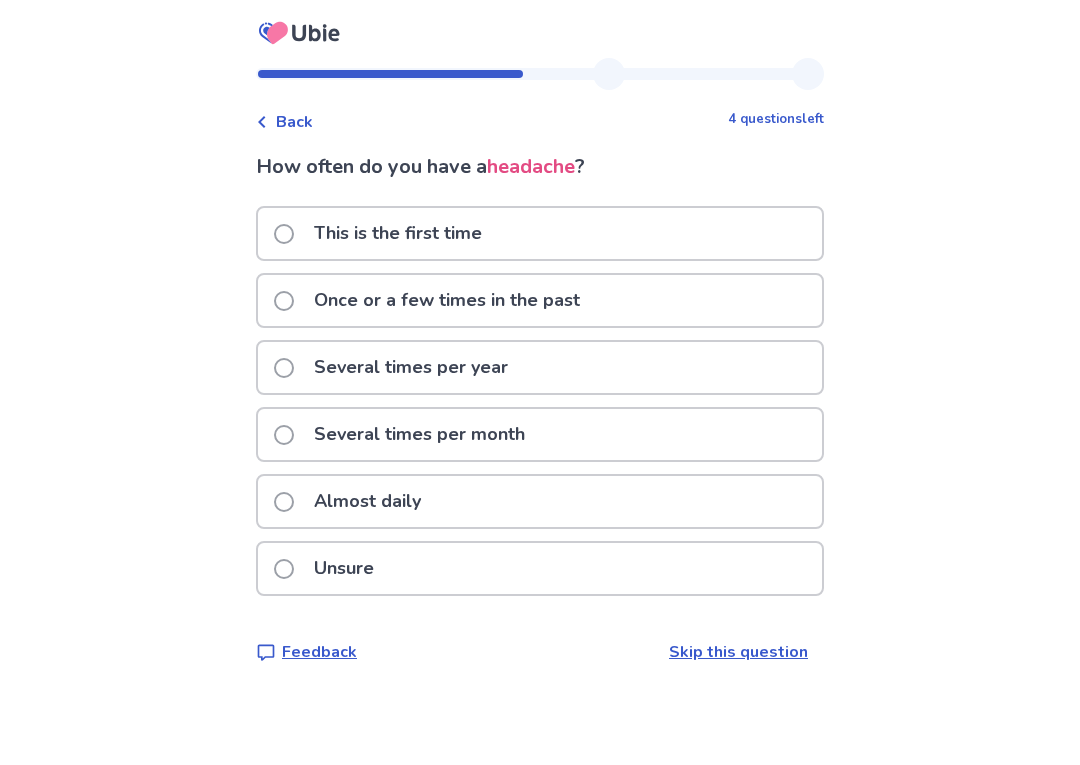click on "Several times per month" at bounding box center [540, 434] 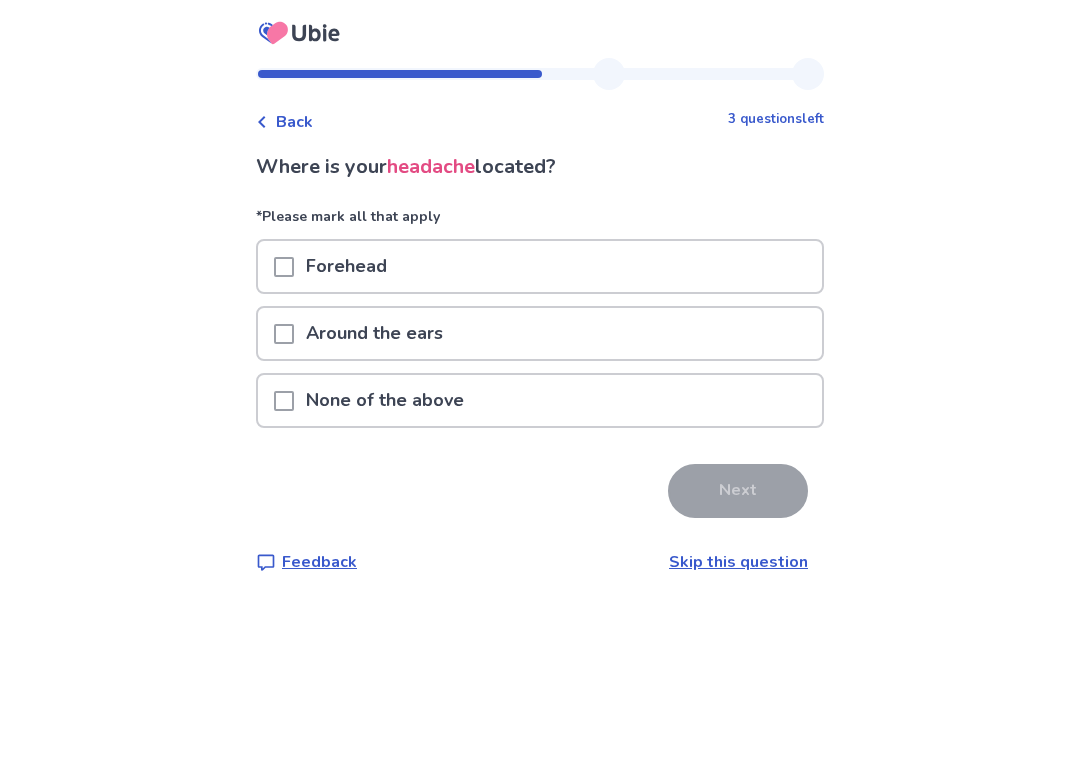 click on "Forehead" at bounding box center [540, 266] 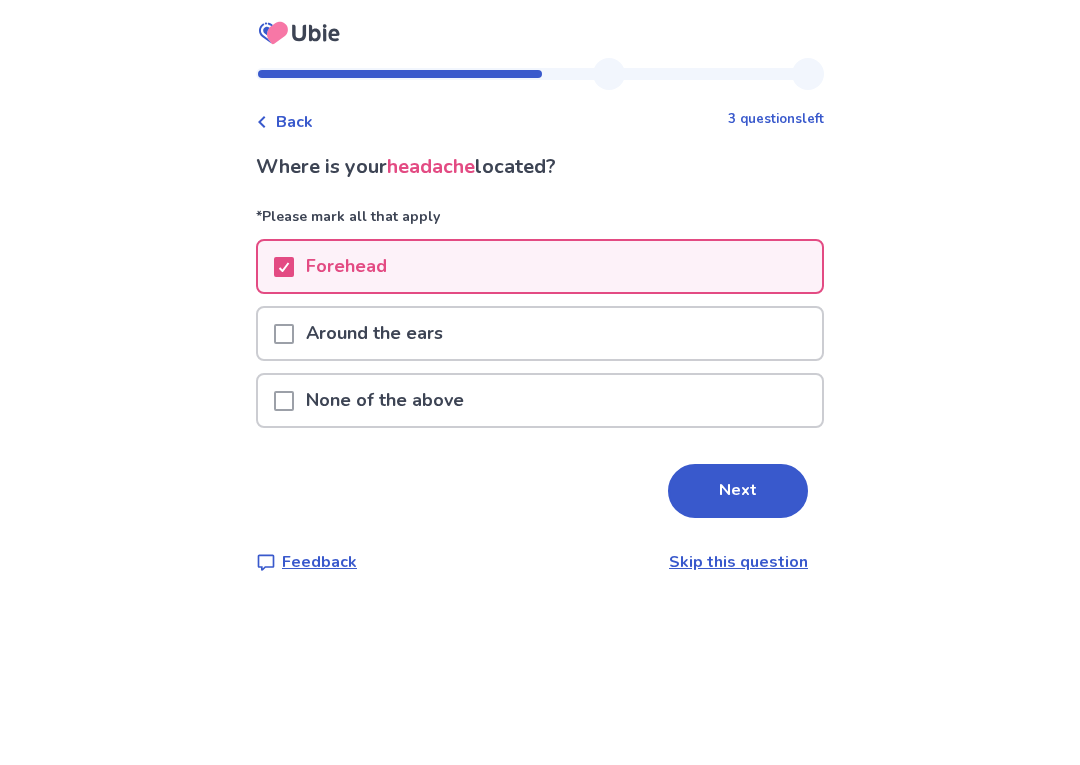 click on "Next" at bounding box center [738, 491] 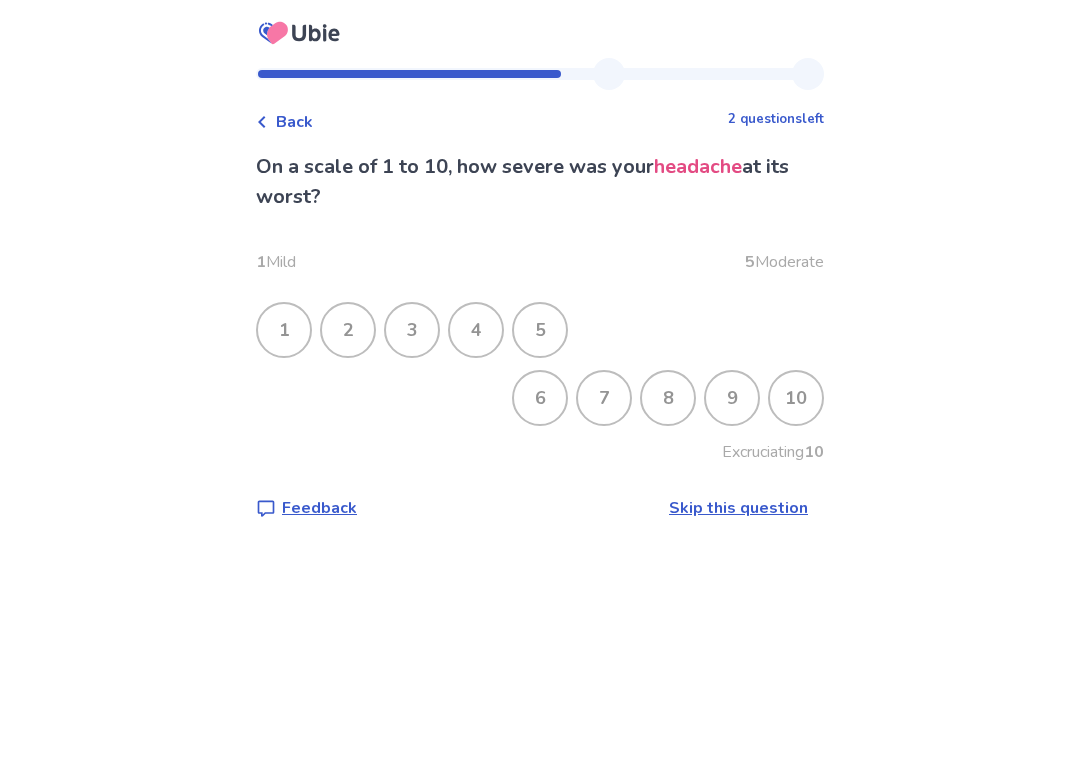 click on "6" at bounding box center (540, 398) 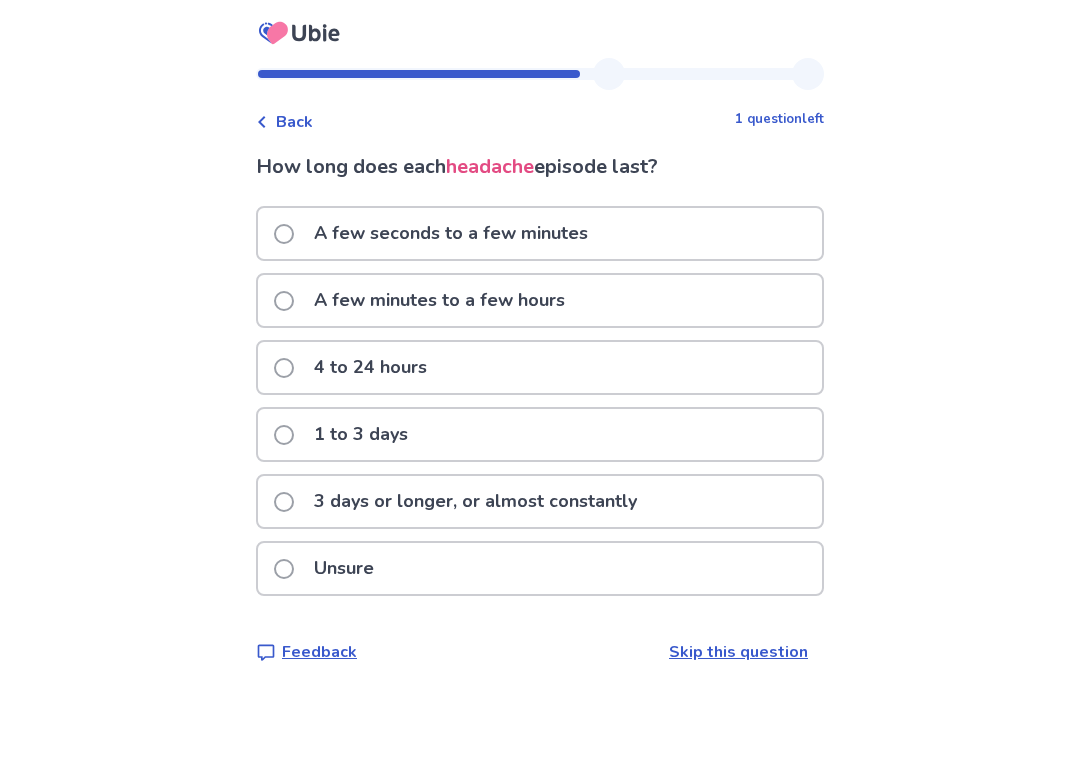 click on "4 to 24 hours" at bounding box center (540, 367) 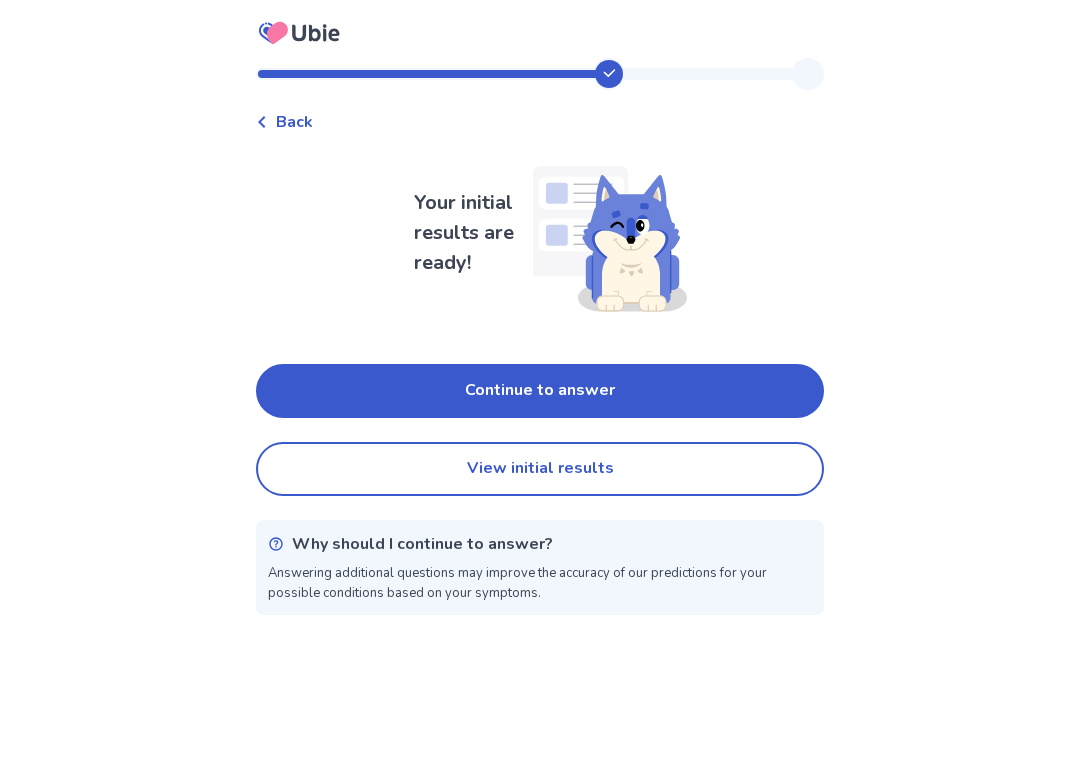 click on "Continue to answer" at bounding box center [540, 391] 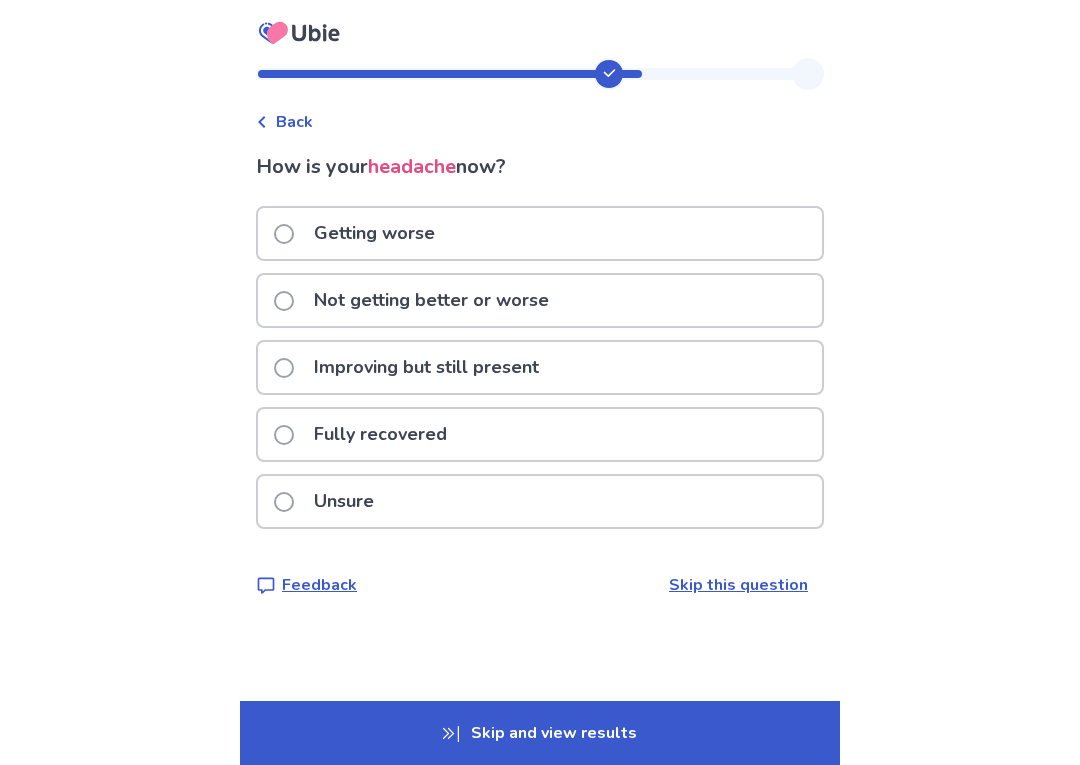 click on "Getting worse" at bounding box center [540, 233] 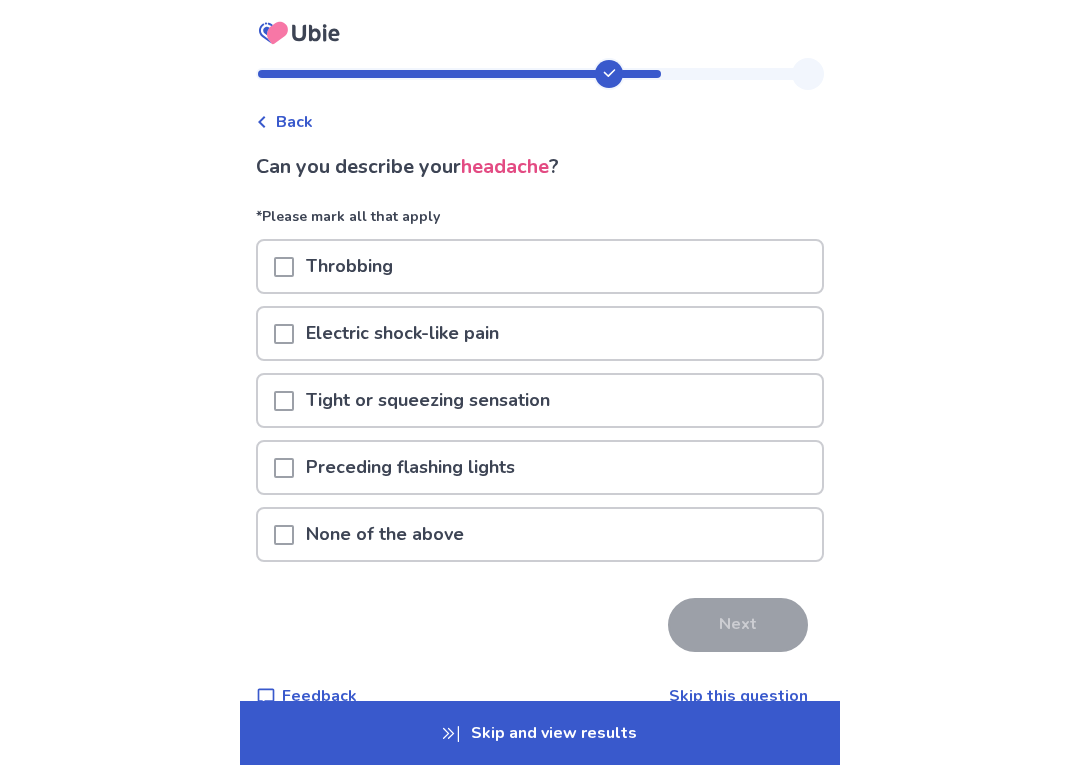click on "Tight or squeezing sensation" at bounding box center (540, 400) 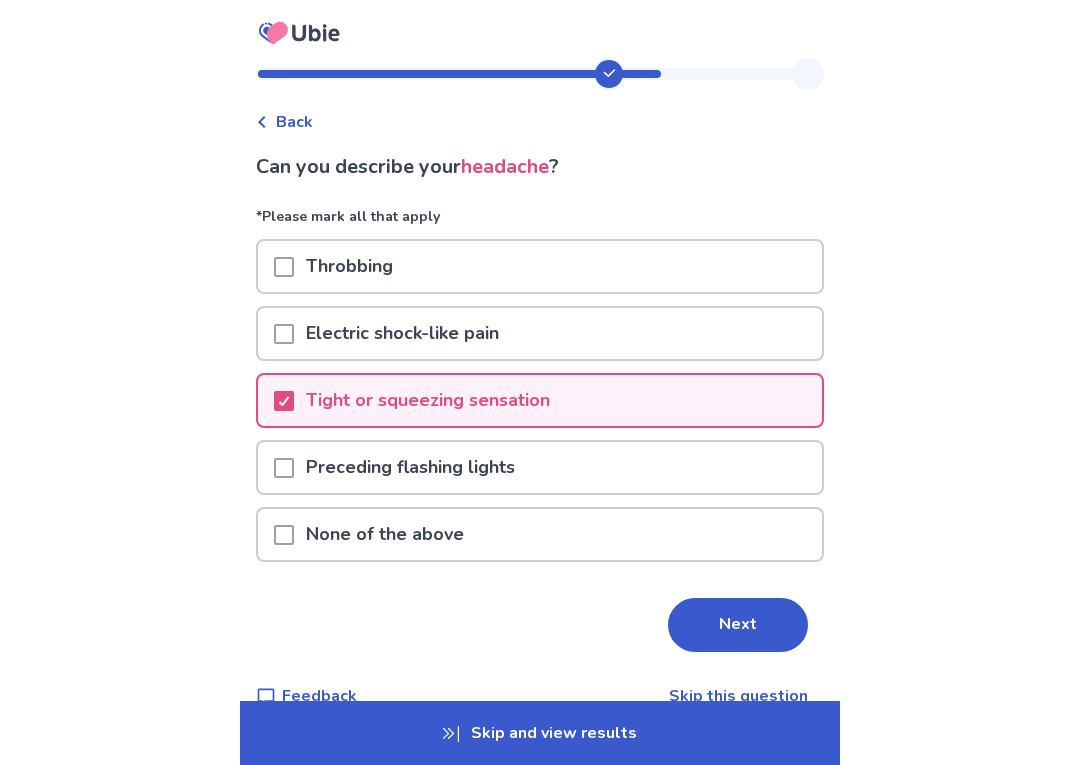 click on "Next" at bounding box center [738, 625] 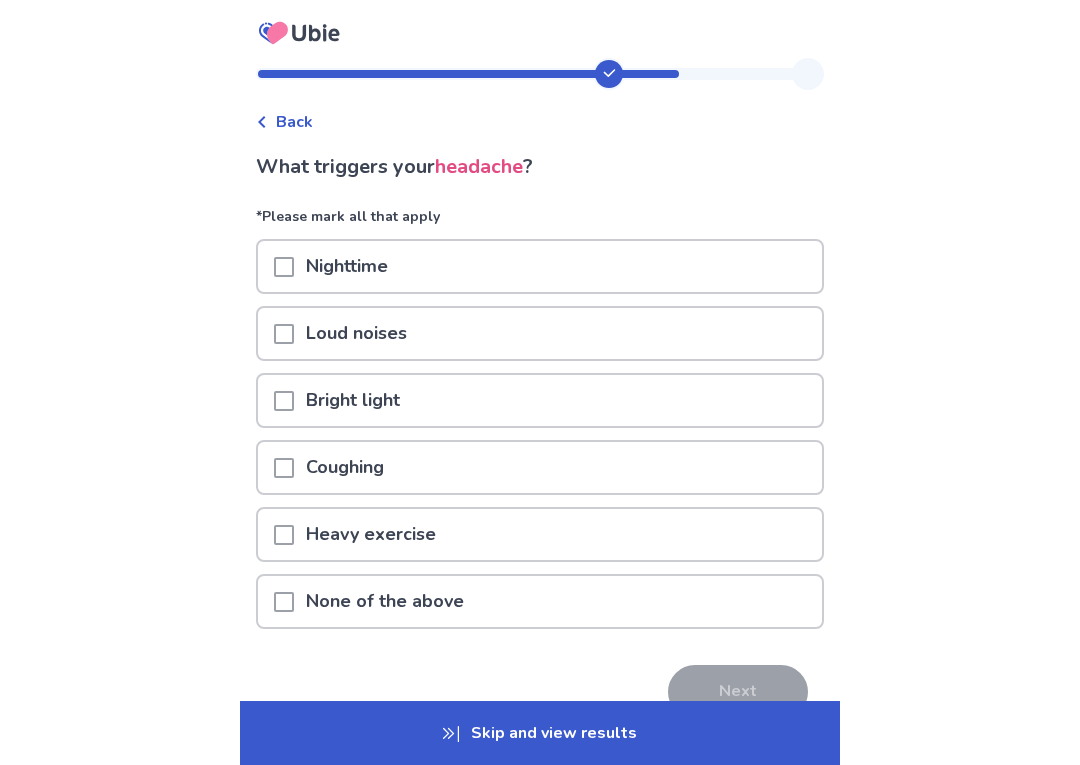 click on "Loud noises" at bounding box center (540, 333) 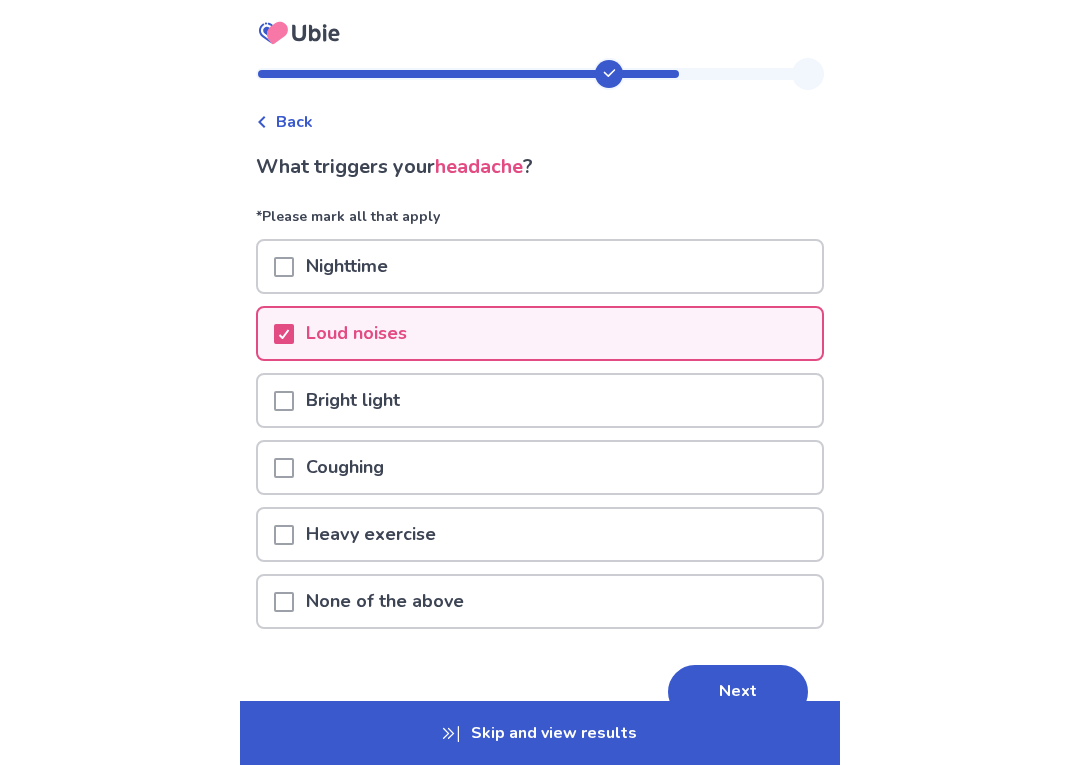 click on "Bright light" at bounding box center (540, 400) 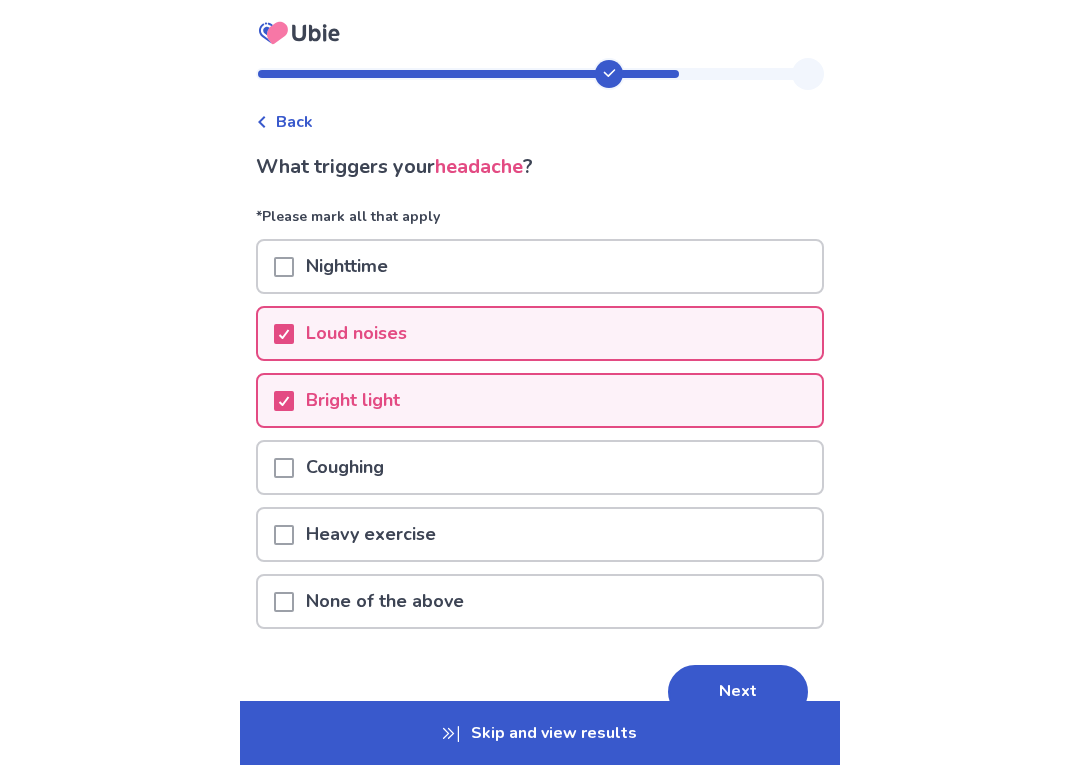 click on "Coughing" at bounding box center [540, 467] 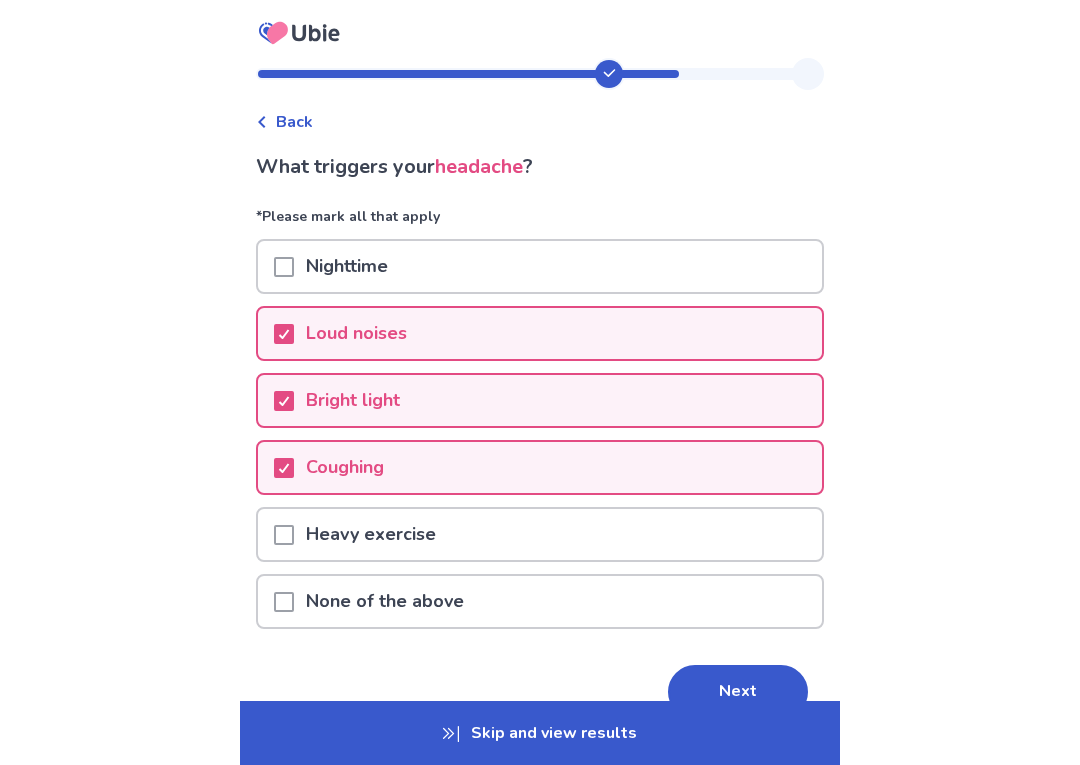 click on "Heavy exercise" at bounding box center (540, 534) 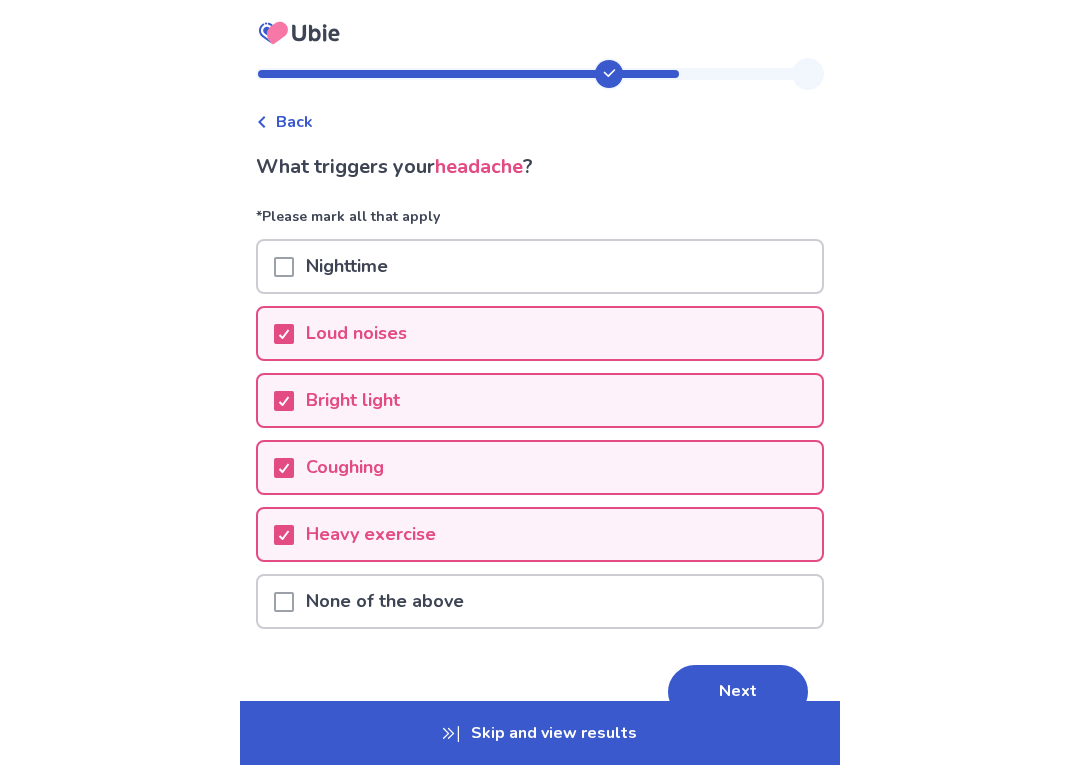 click on "Heavy exercise" at bounding box center (540, 534) 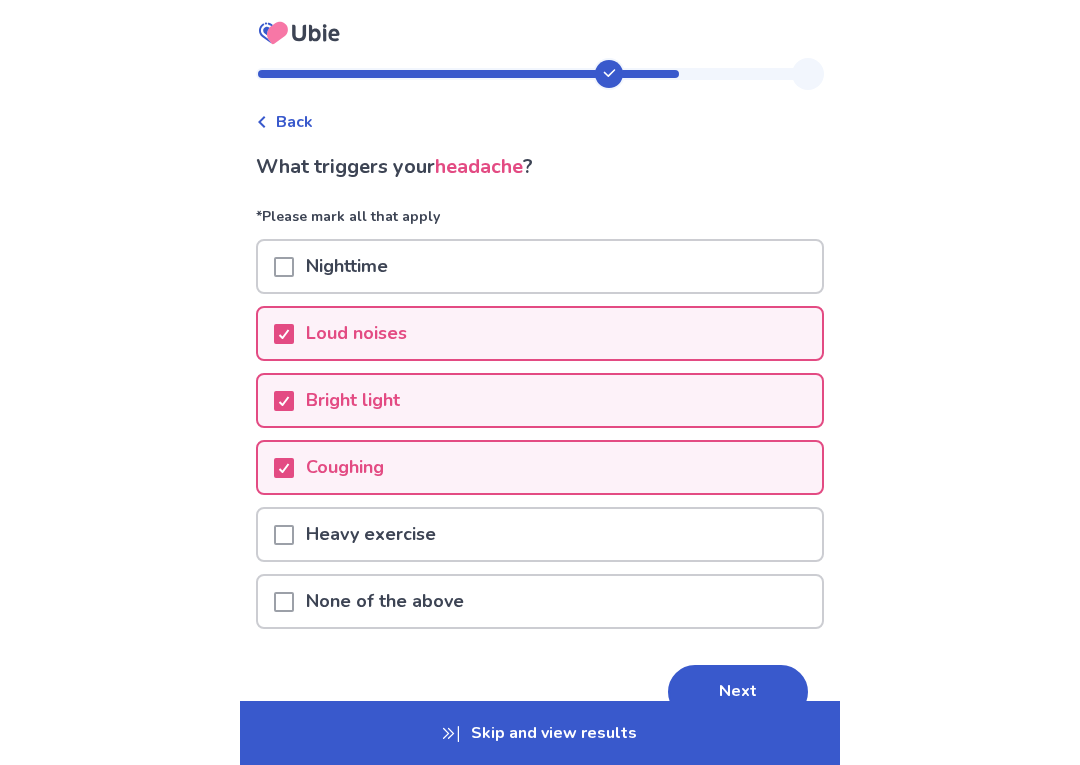 click on "Next" at bounding box center [738, 692] 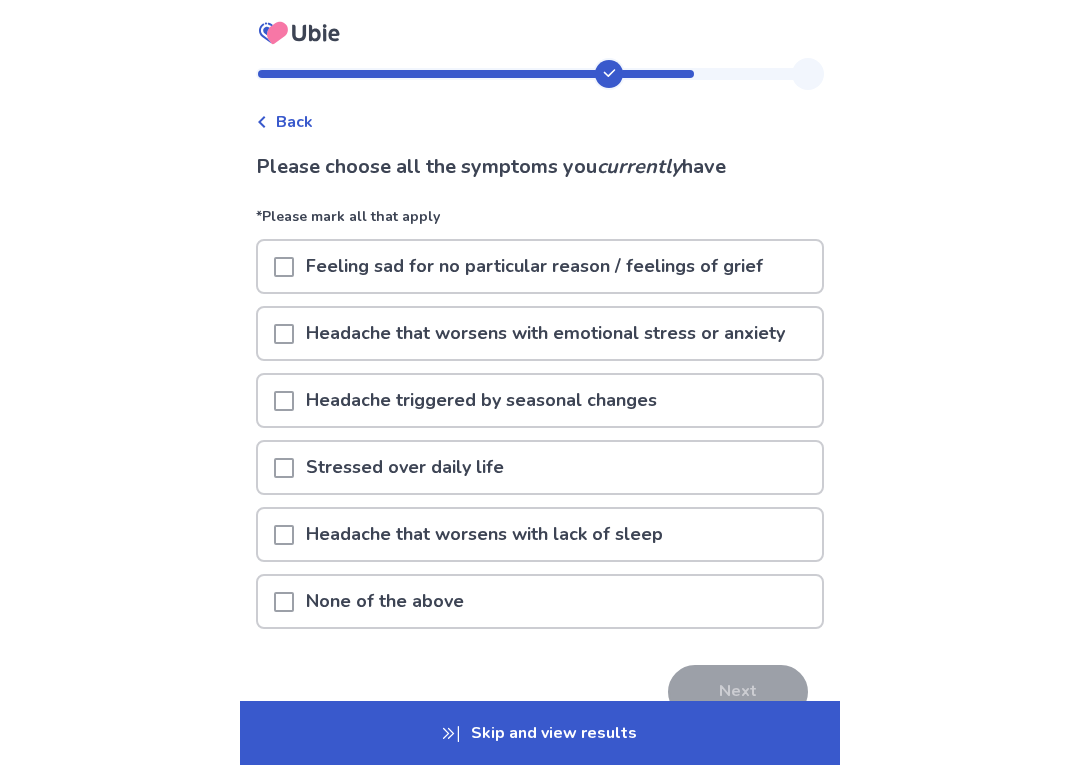 click on "None of the above" at bounding box center [540, 601] 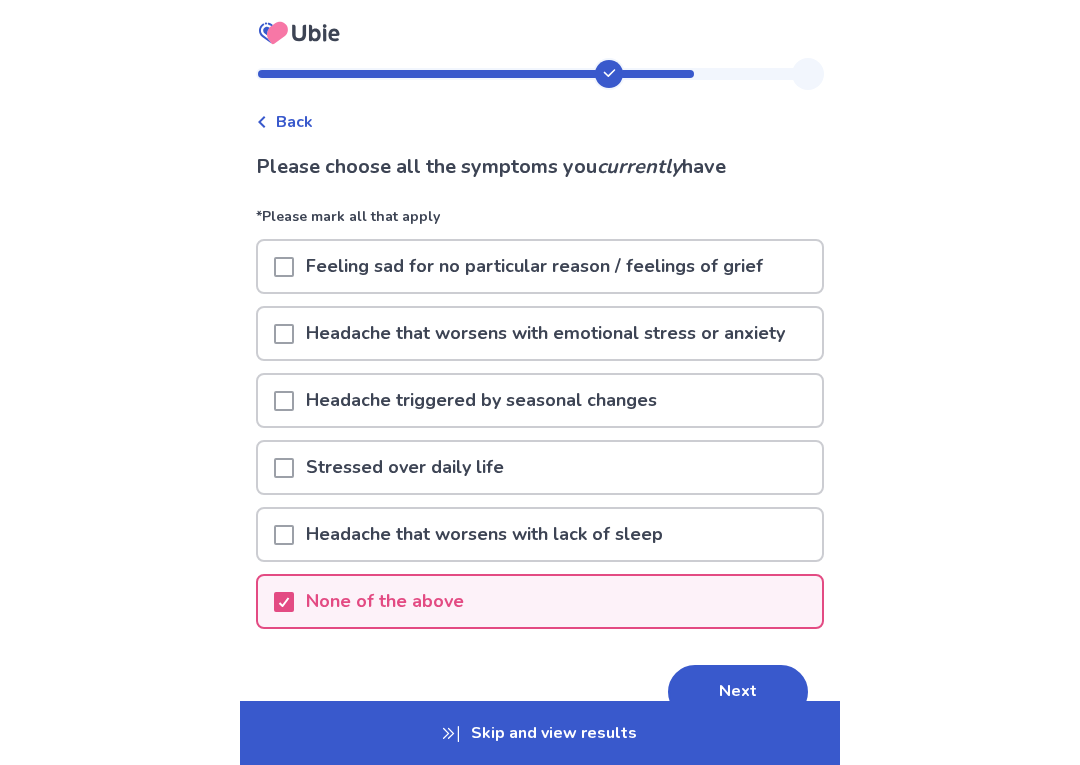 click on "Next" at bounding box center [738, 692] 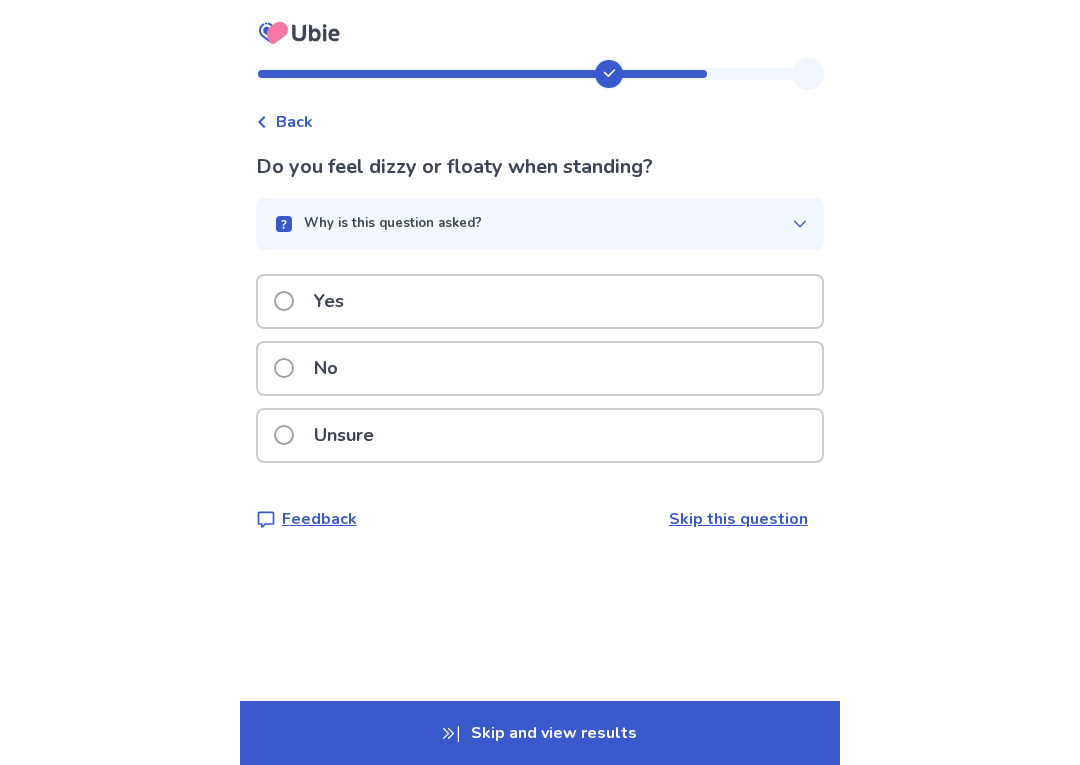 click on "Yes" at bounding box center (540, 301) 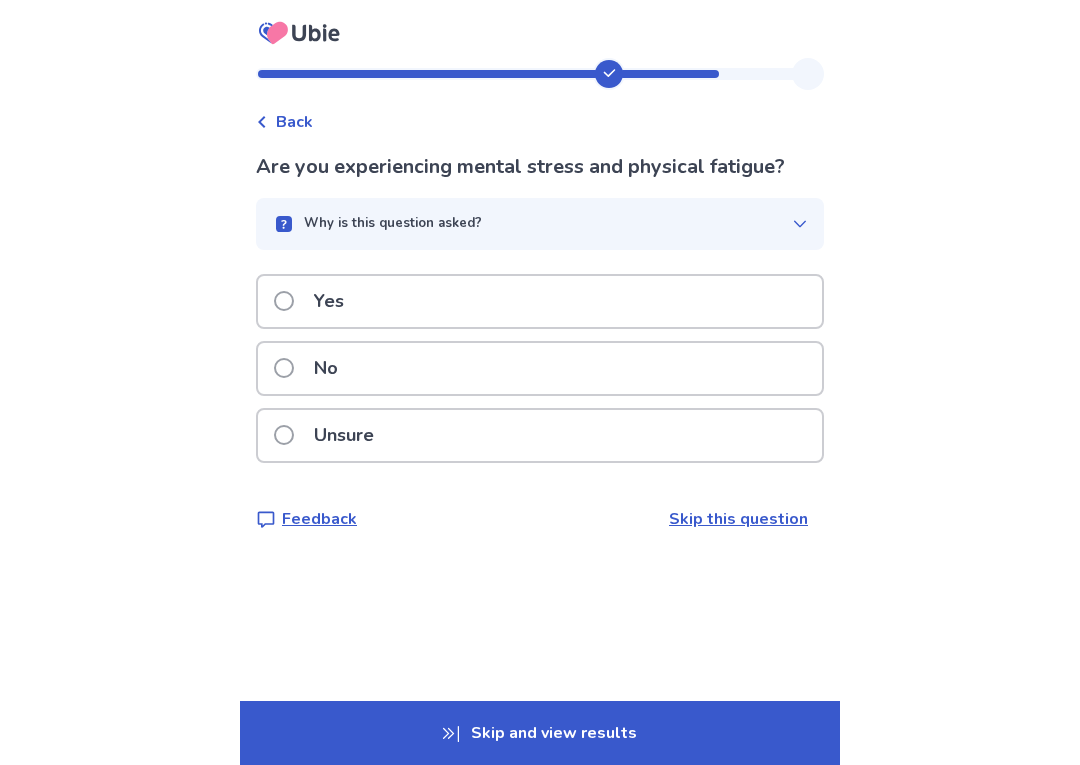 click on "Yes" at bounding box center [540, 301] 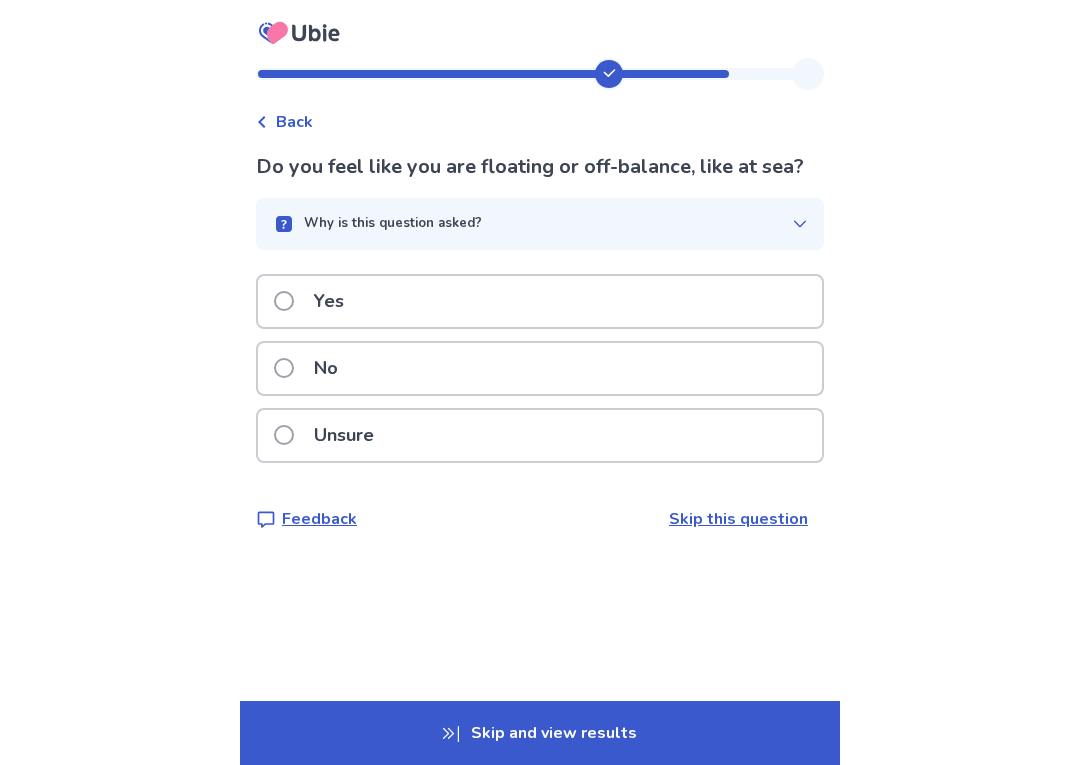 click on "Unsure" at bounding box center (540, 435) 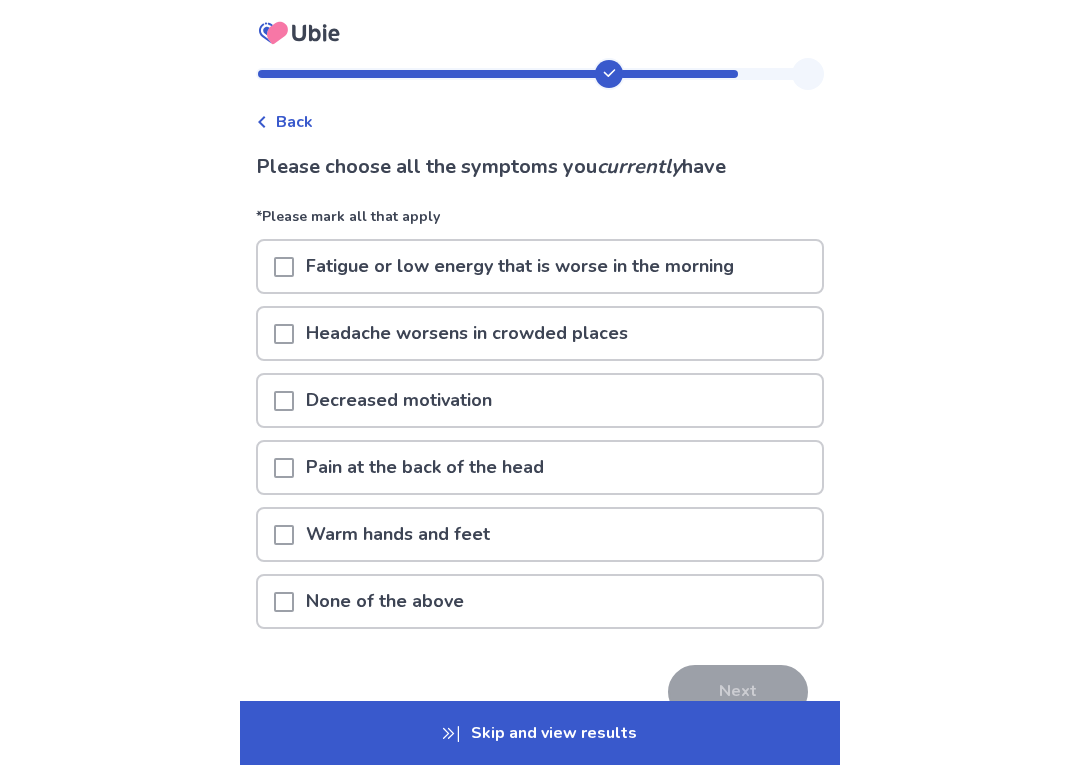 click on "Fatigue or low energy that is worse in the morning" at bounding box center (540, 266) 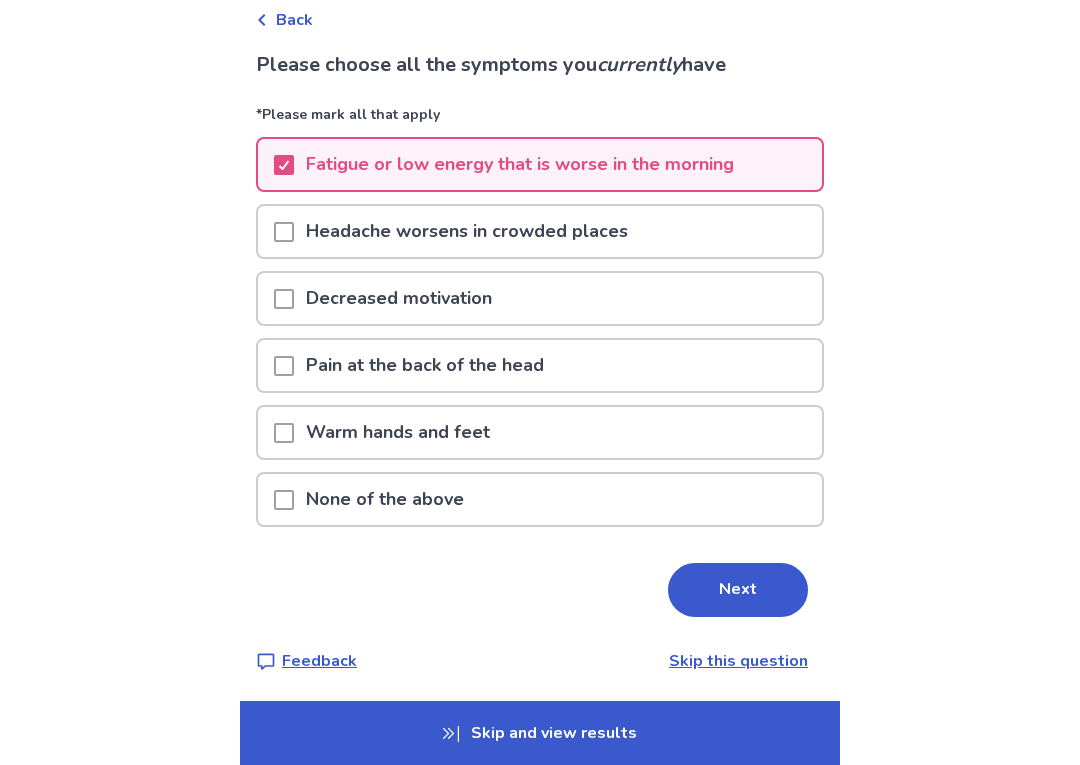 scroll, scrollTop: 106, scrollLeft: 0, axis: vertical 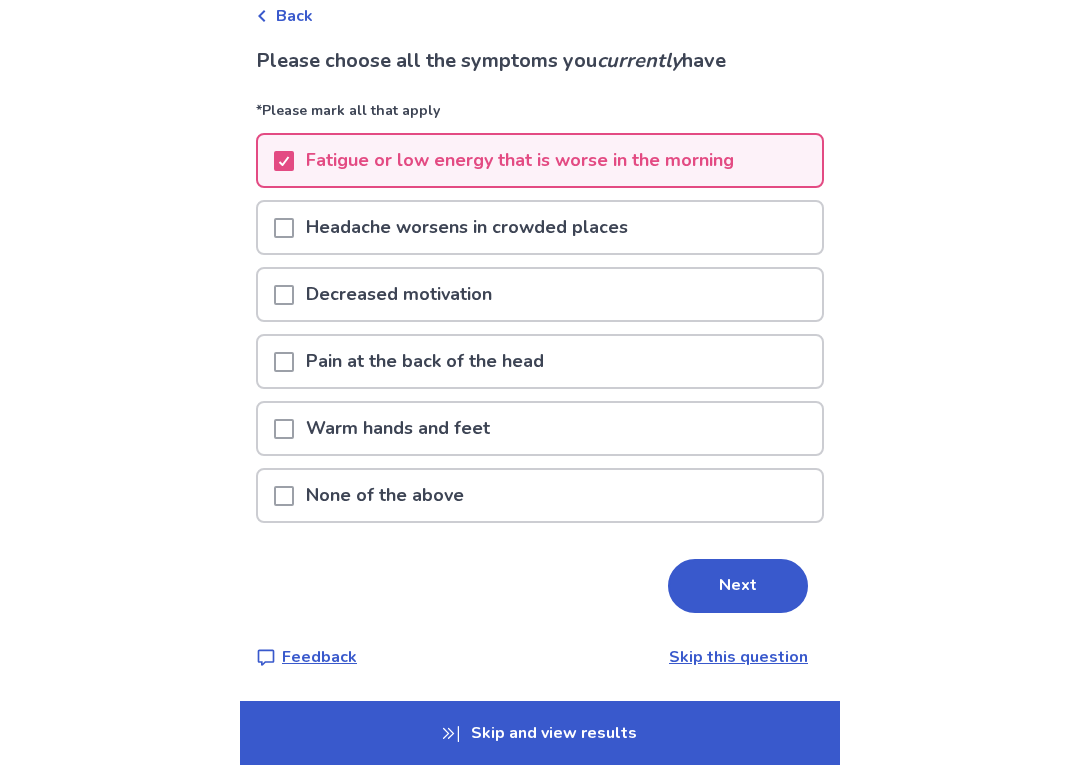 click on "Decreased motivation" at bounding box center (540, 294) 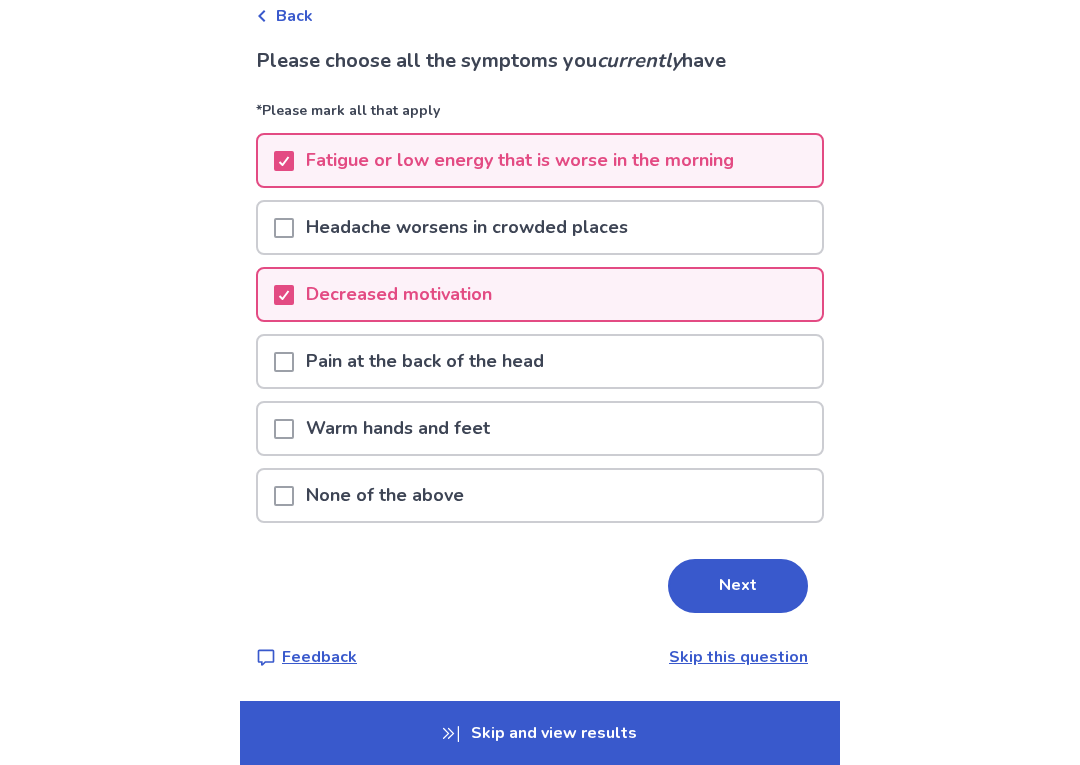 click on "Pain at the back of the head" at bounding box center (540, 361) 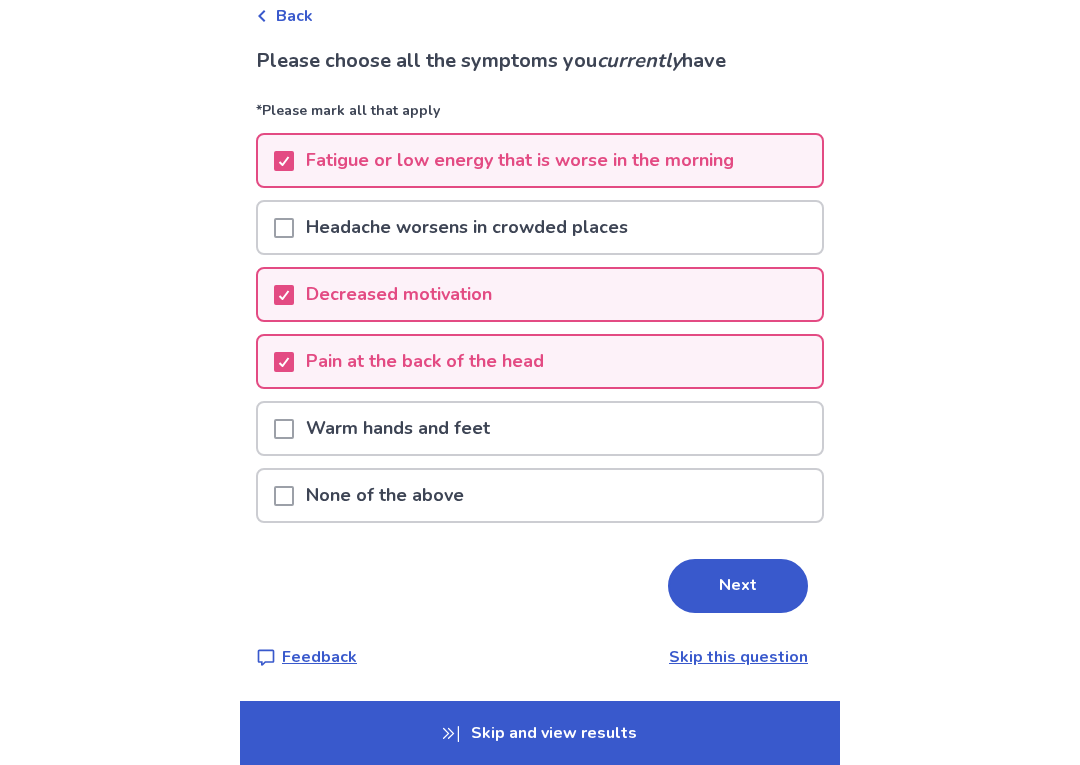 click on "Pain at the back of the head" at bounding box center (540, 361) 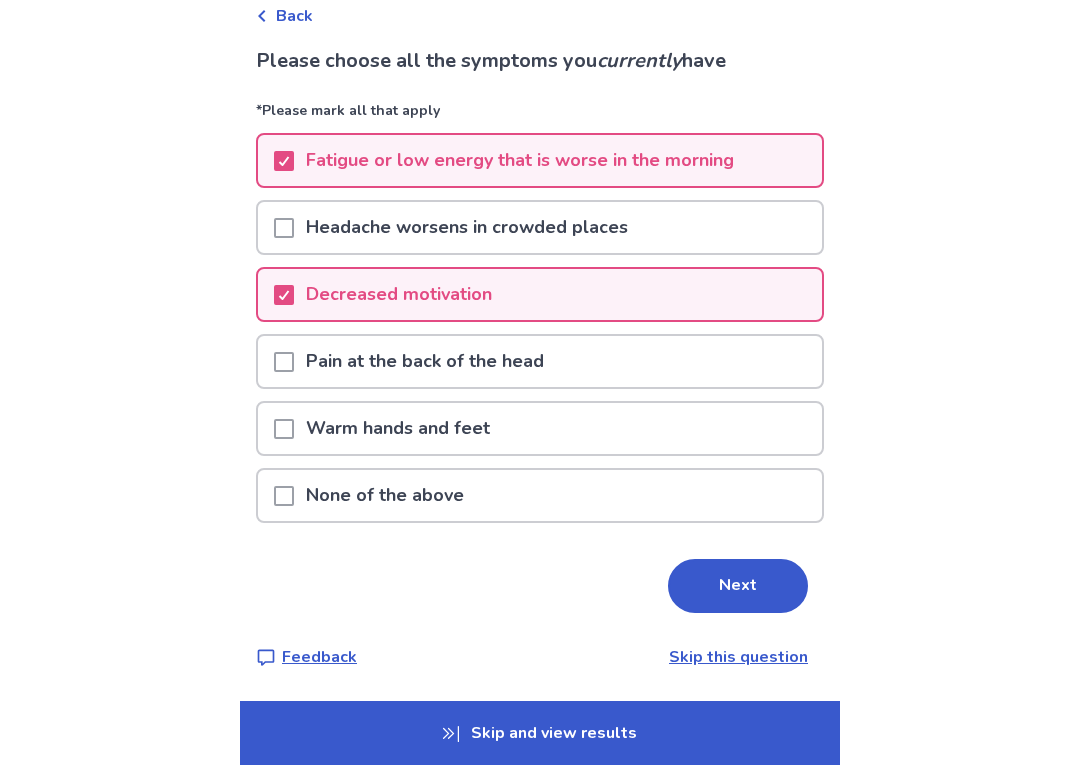 click on "Warm hands and feet" at bounding box center (540, 428) 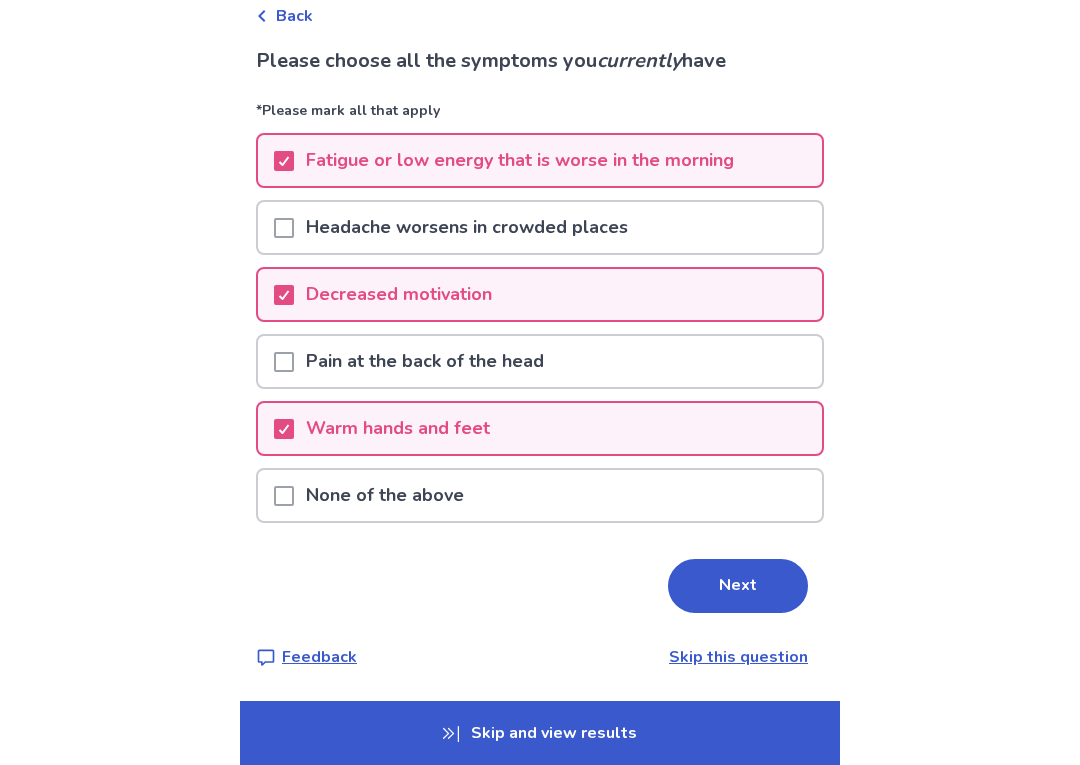 click on "Pain at the back of the head" at bounding box center [540, 361] 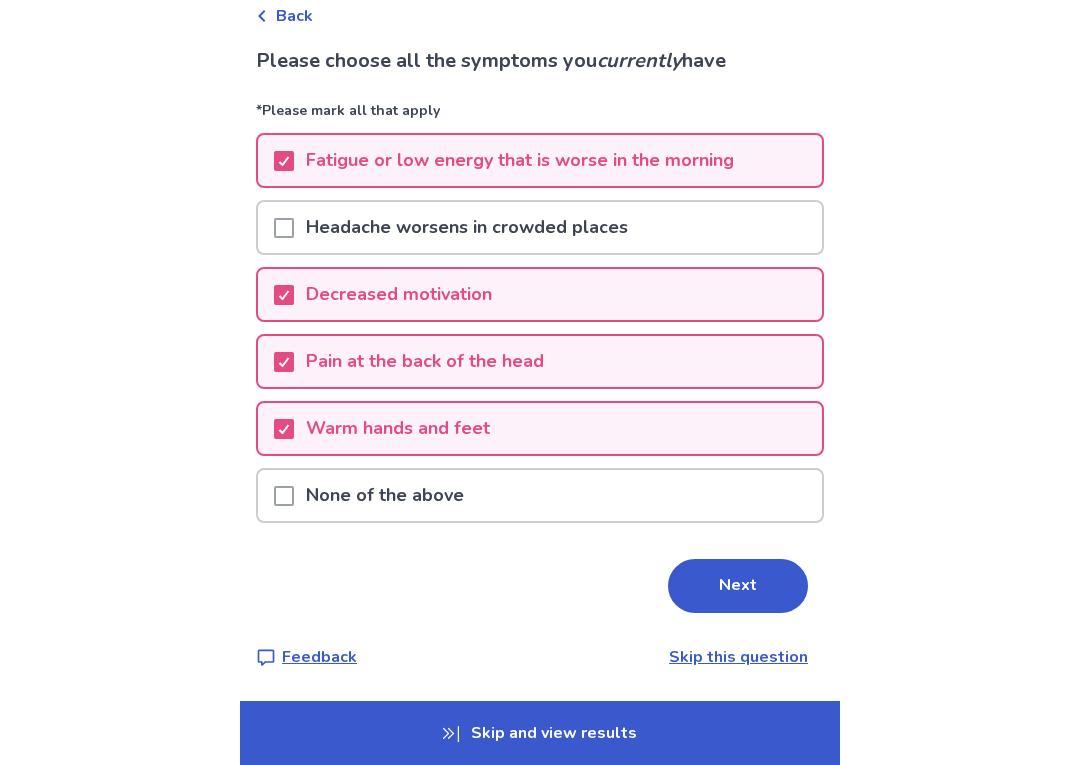 click on "Headache worsens in crowded places" at bounding box center [467, 227] 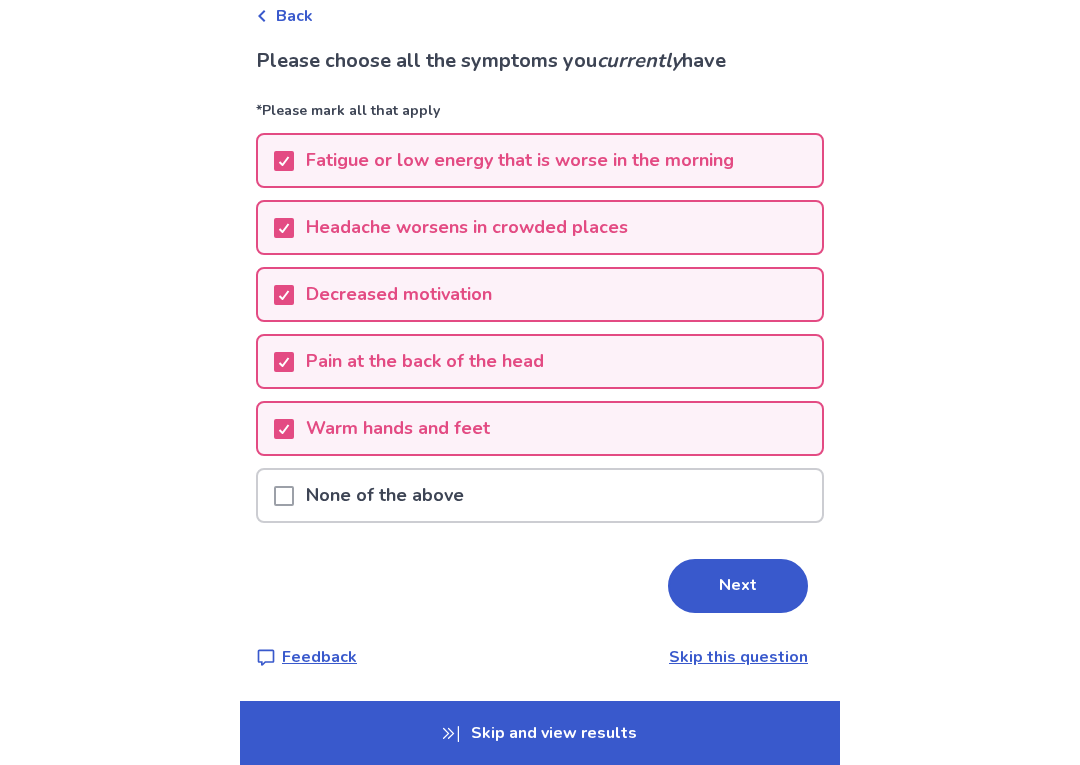 click on "Next" at bounding box center [738, 586] 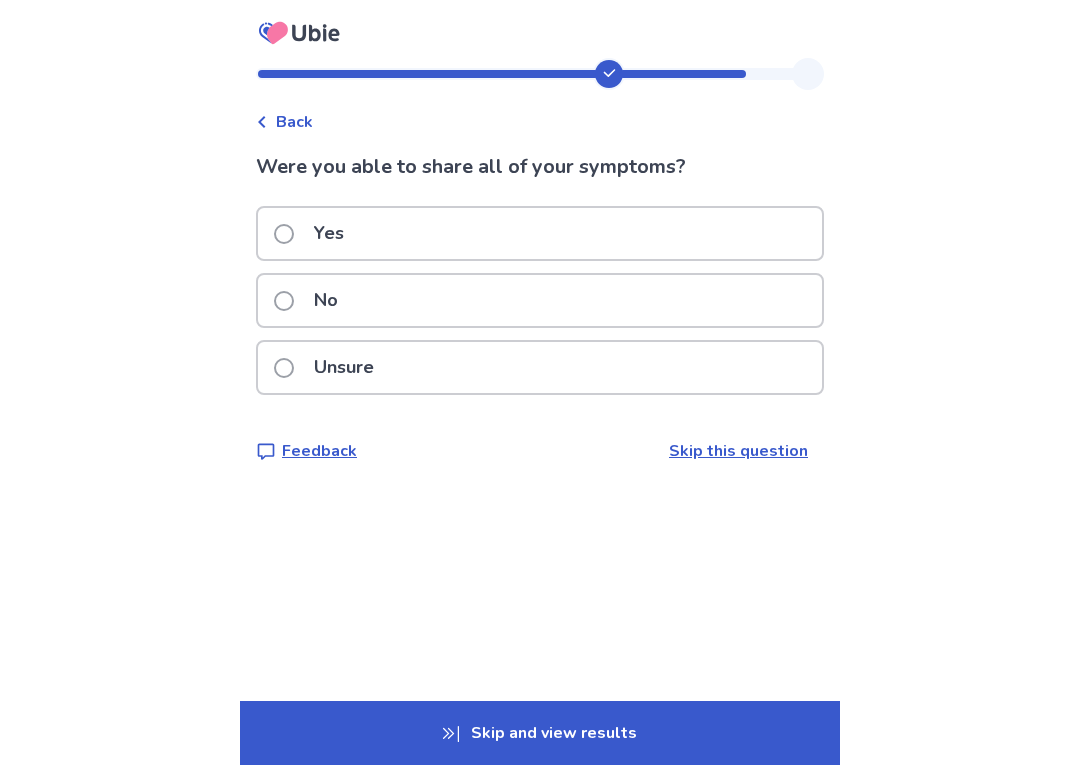 click on "No" at bounding box center (540, 300) 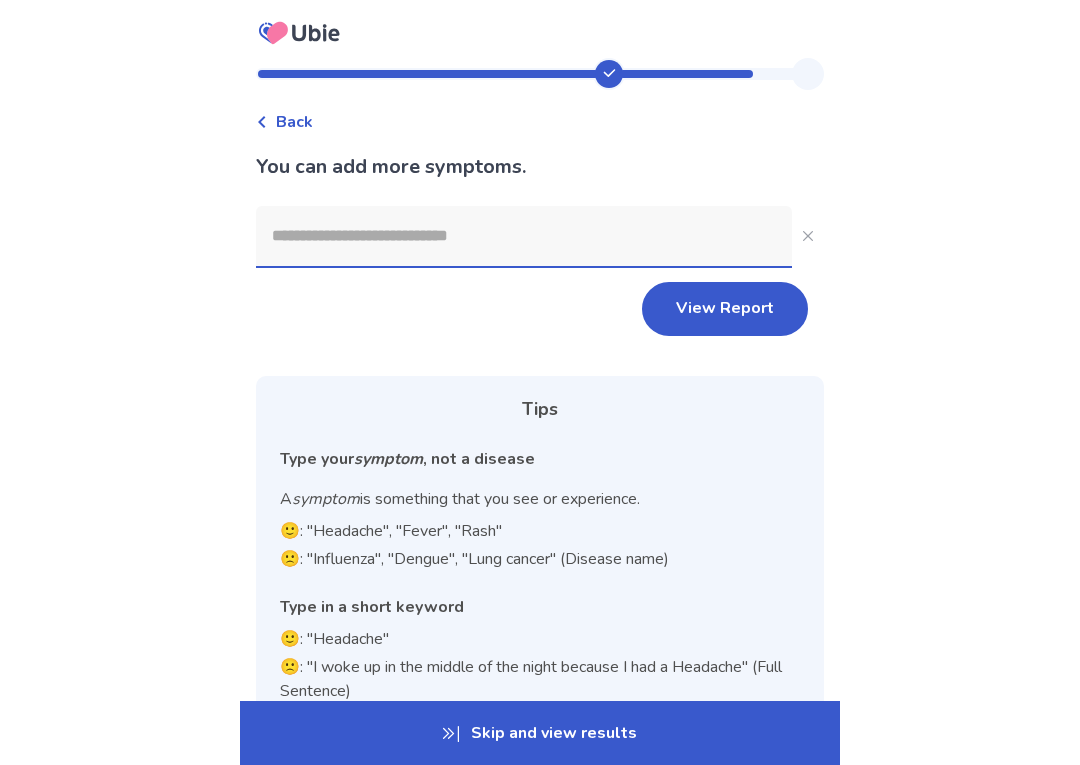 click 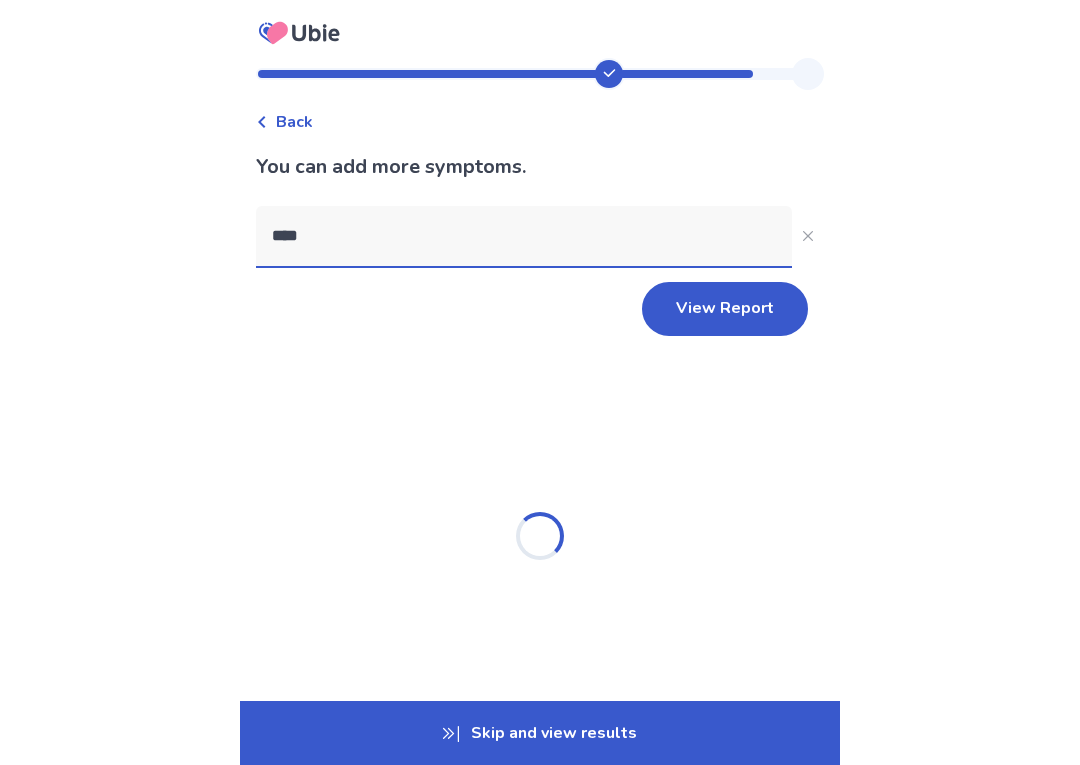 type on "*****" 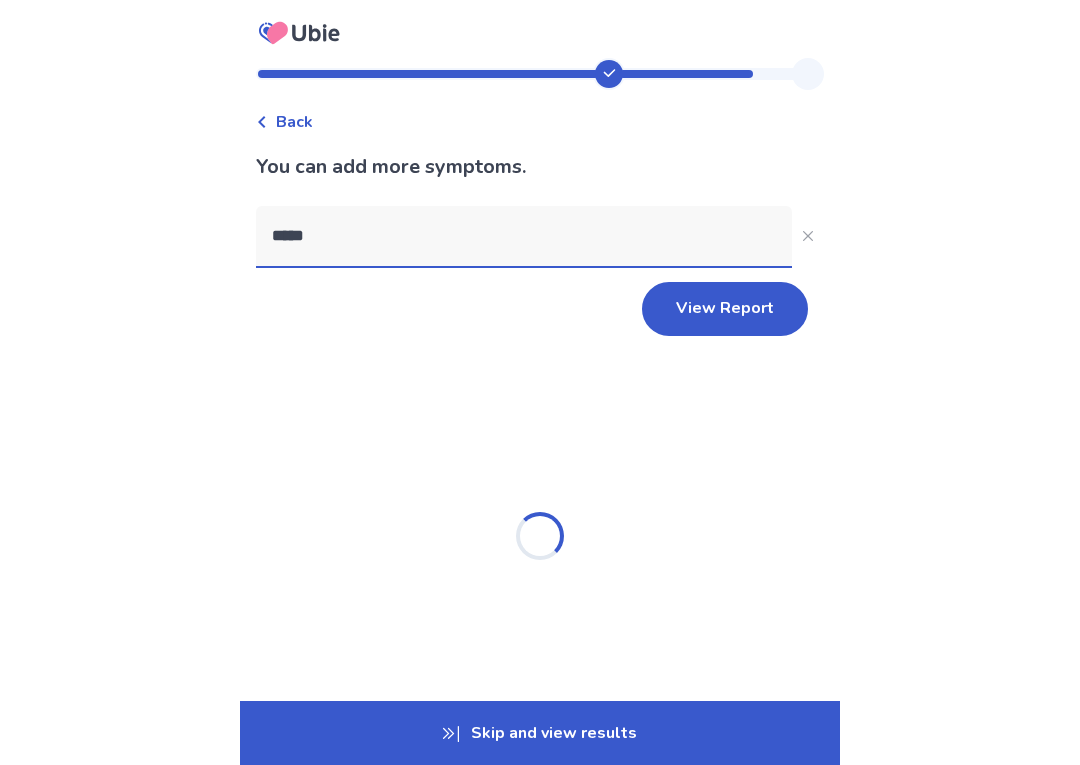 click on "View Report" 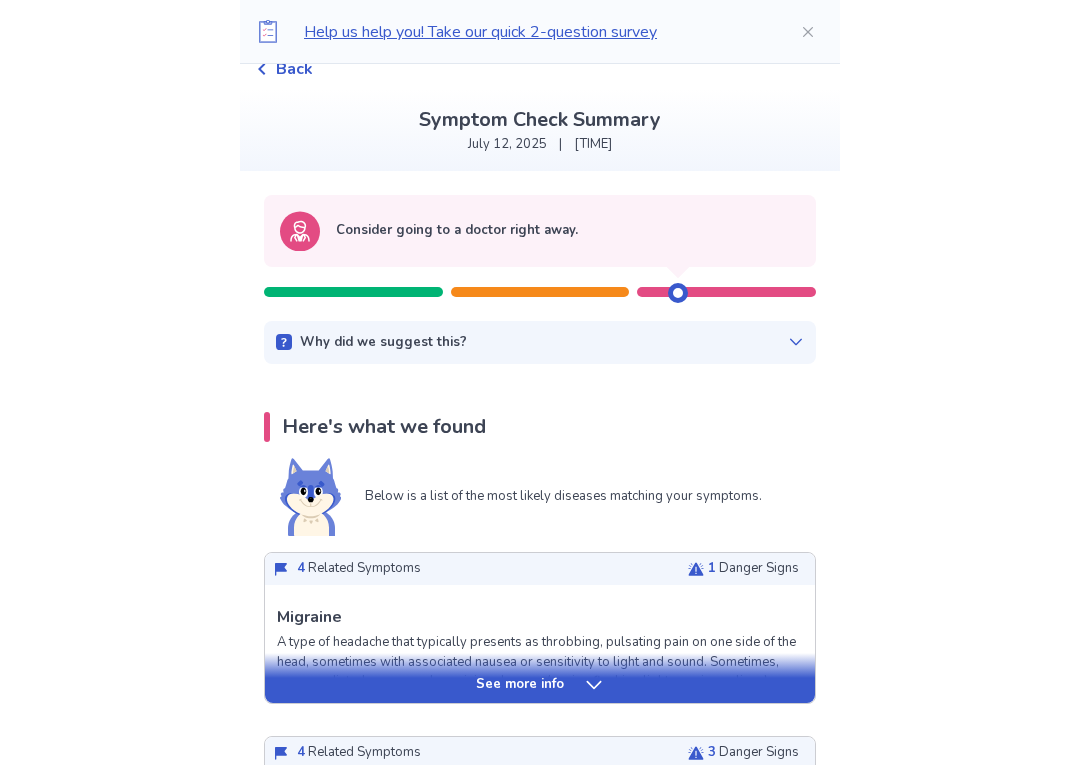 scroll, scrollTop: 78, scrollLeft: 0, axis: vertical 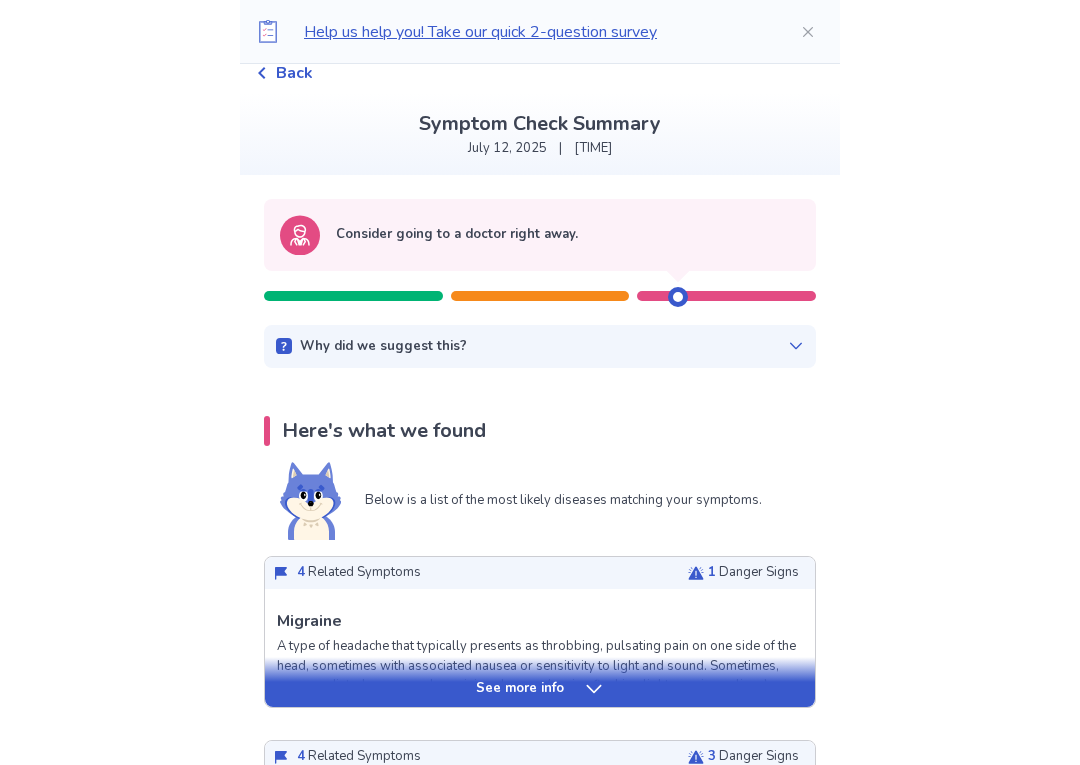click 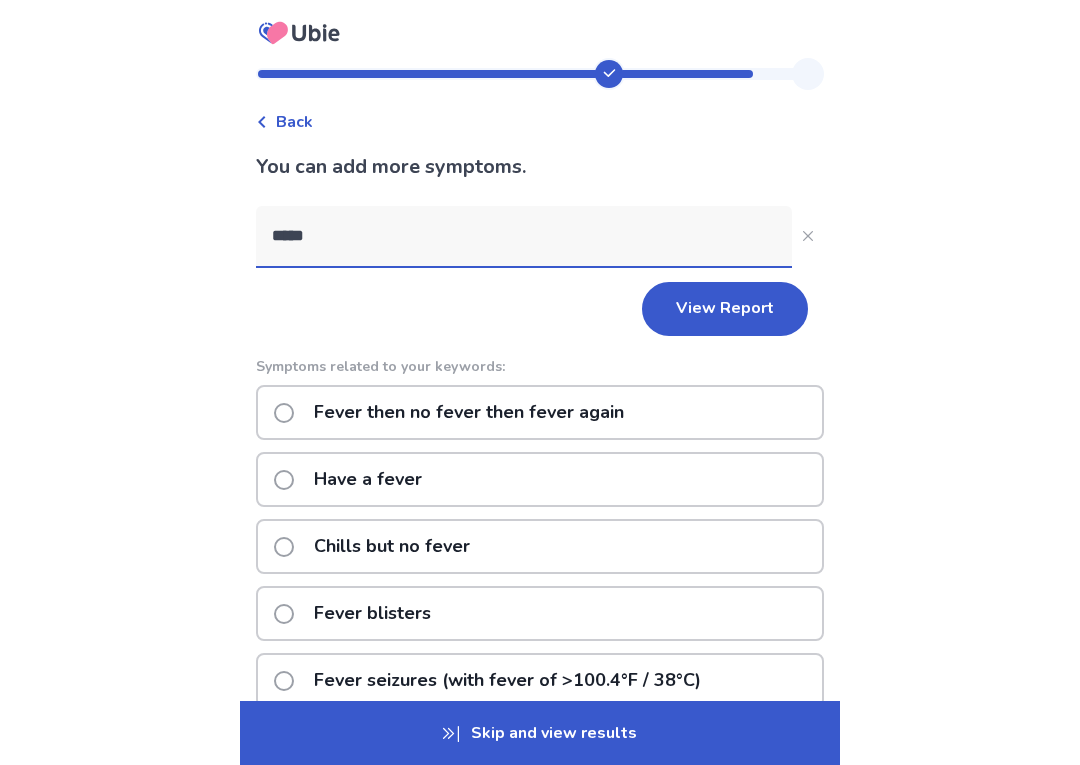 click on "*****" 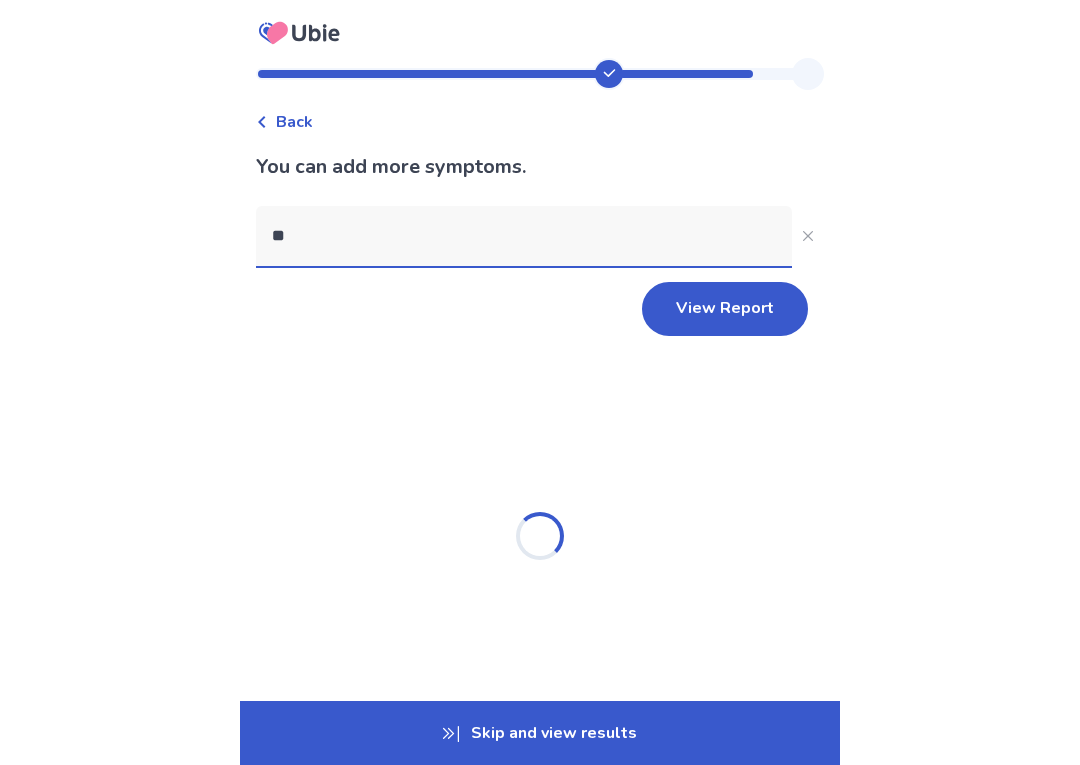 type on "*" 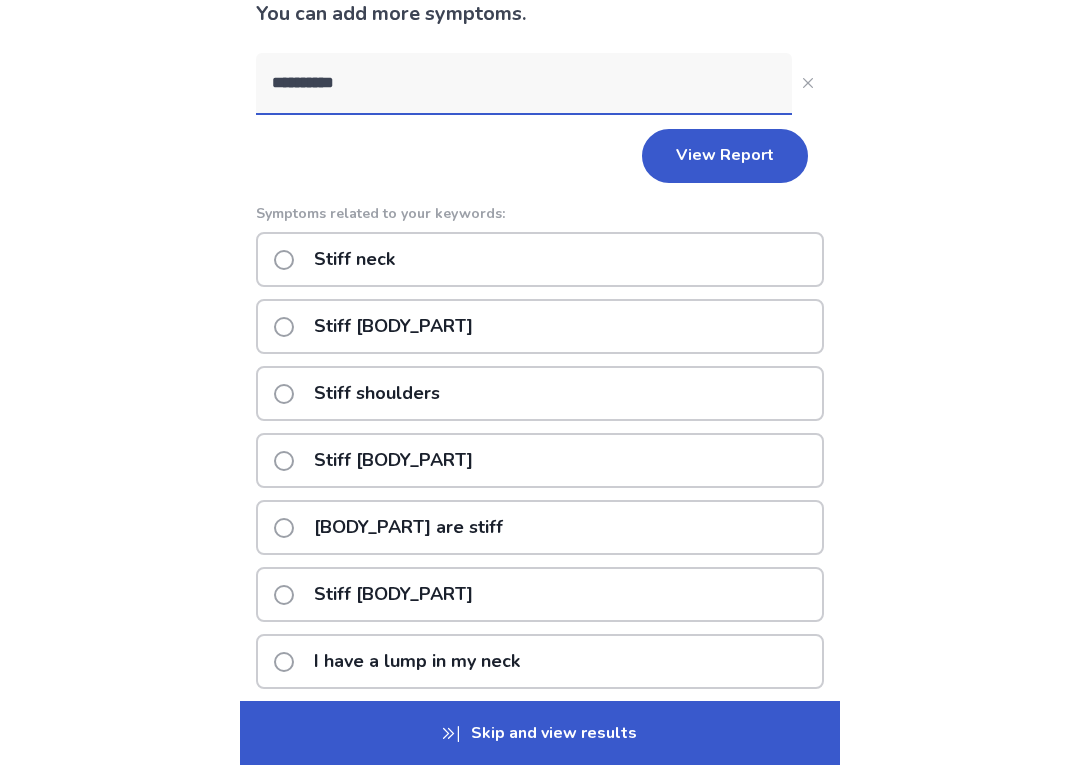 scroll, scrollTop: 153, scrollLeft: 0, axis: vertical 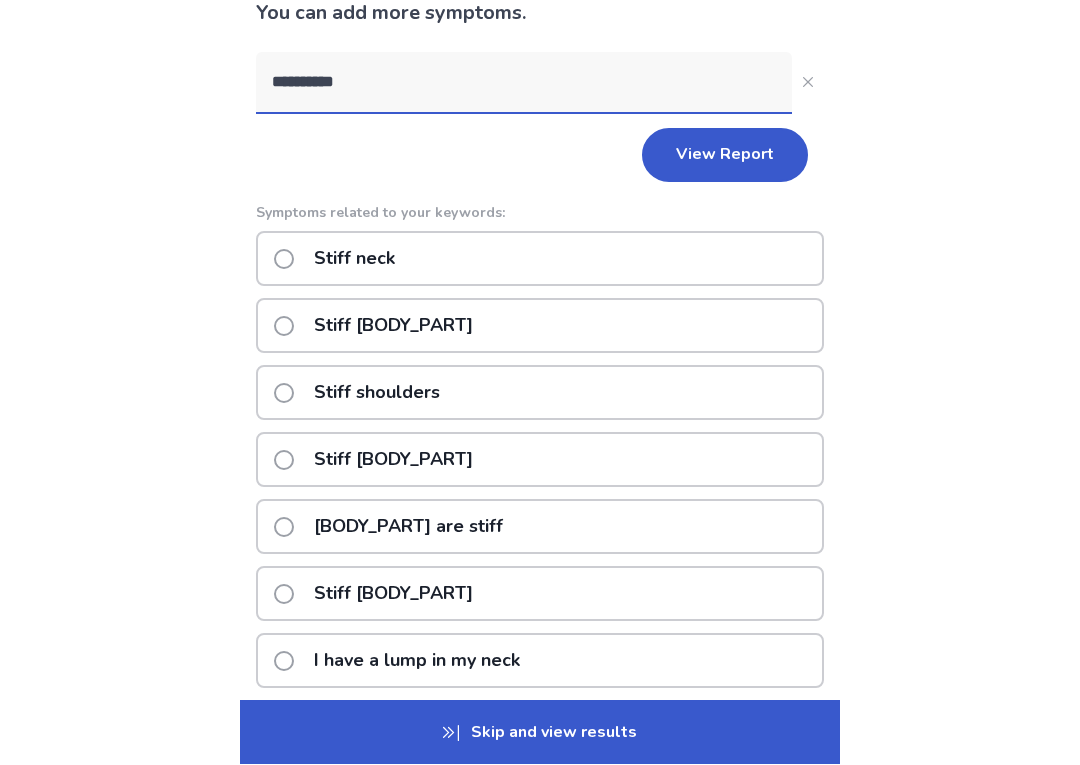 type on "**********" 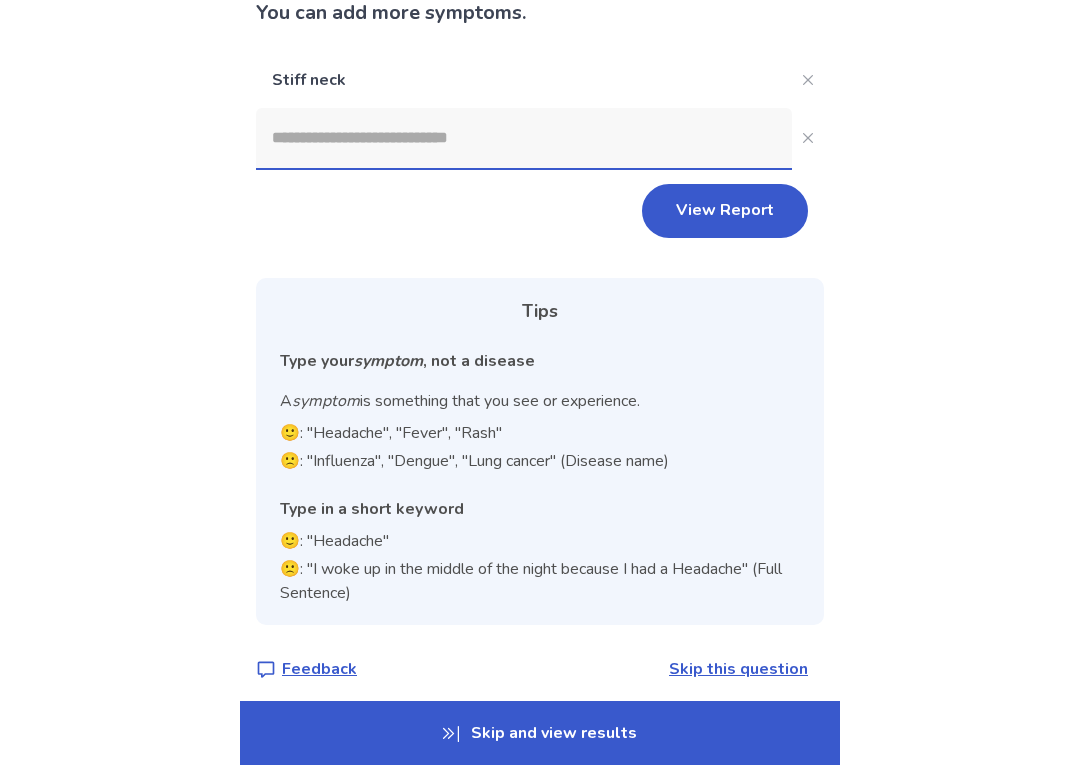 scroll, scrollTop: 166, scrollLeft: 0, axis: vertical 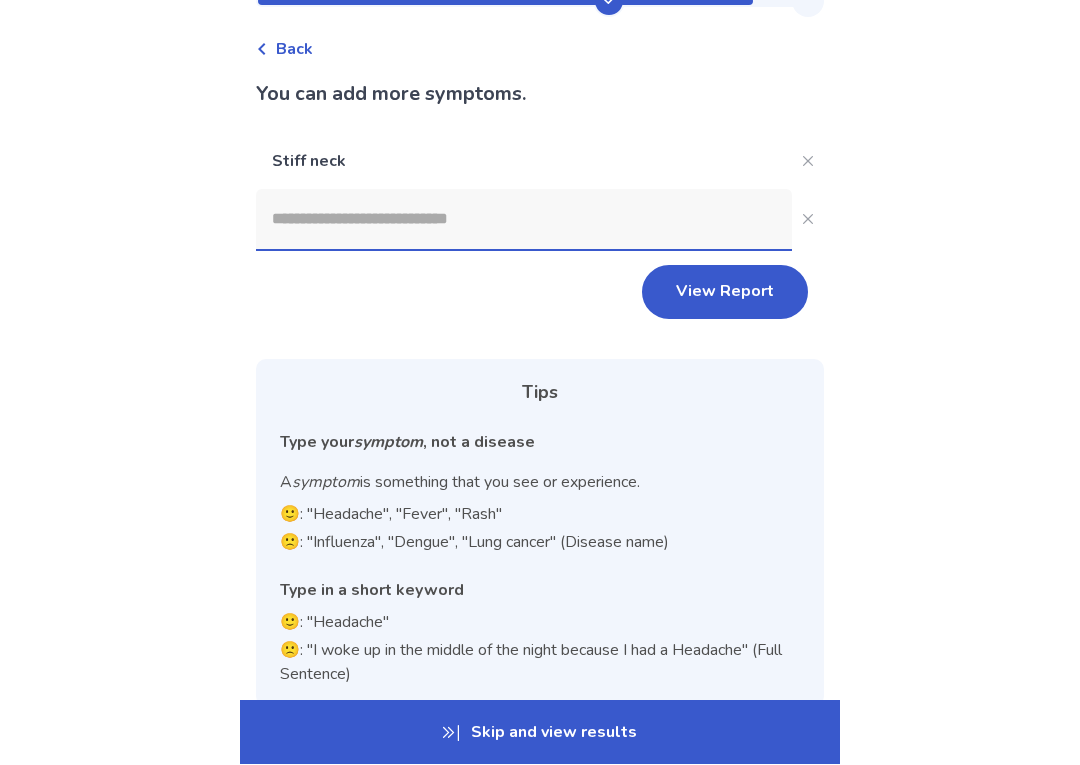 click 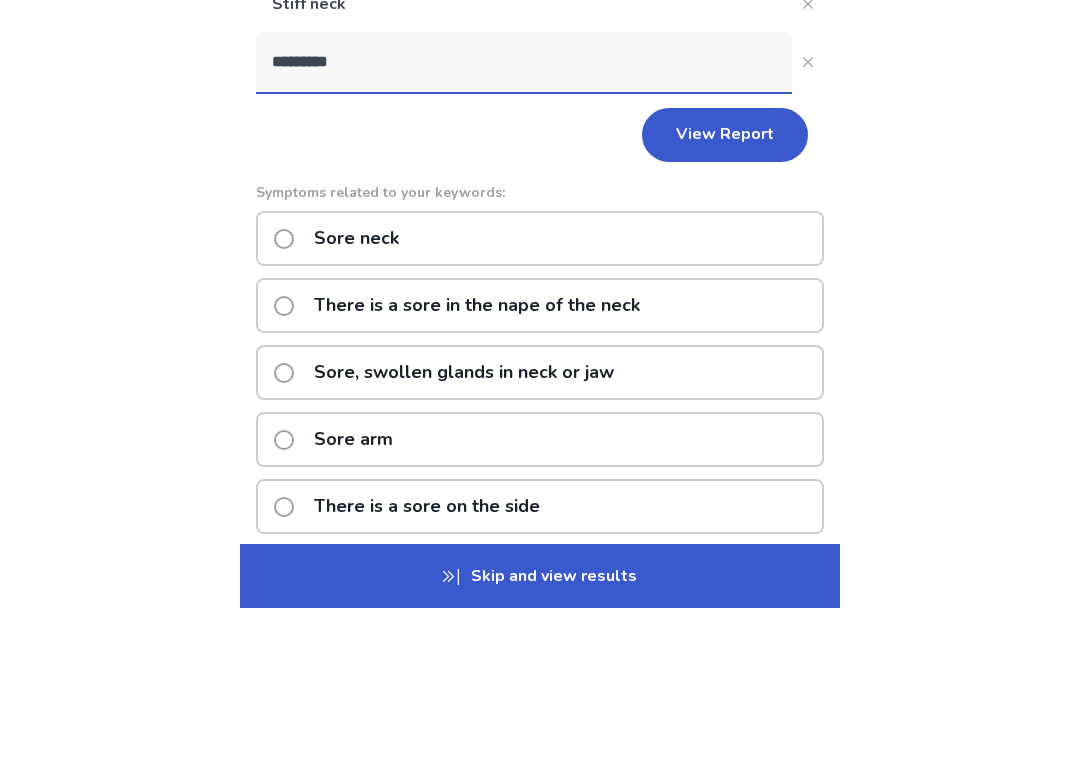 type on "*********" 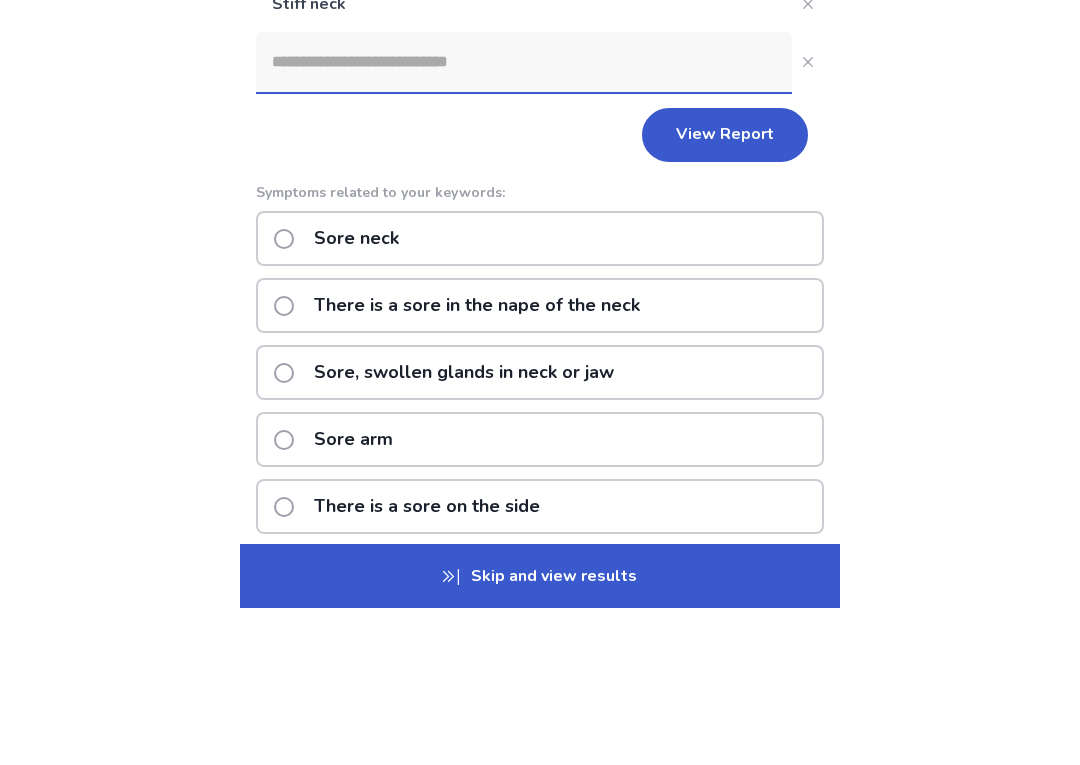 scroll, scrollTop: 222, scrollLeft: 0, axis: vertical 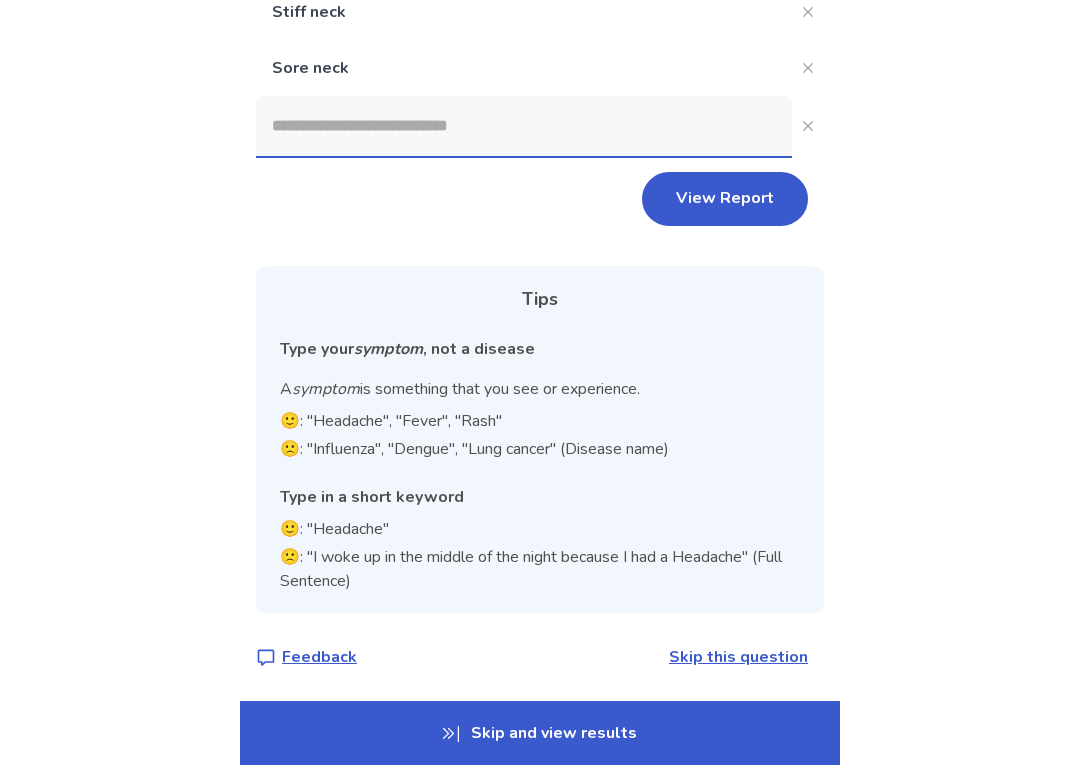 click 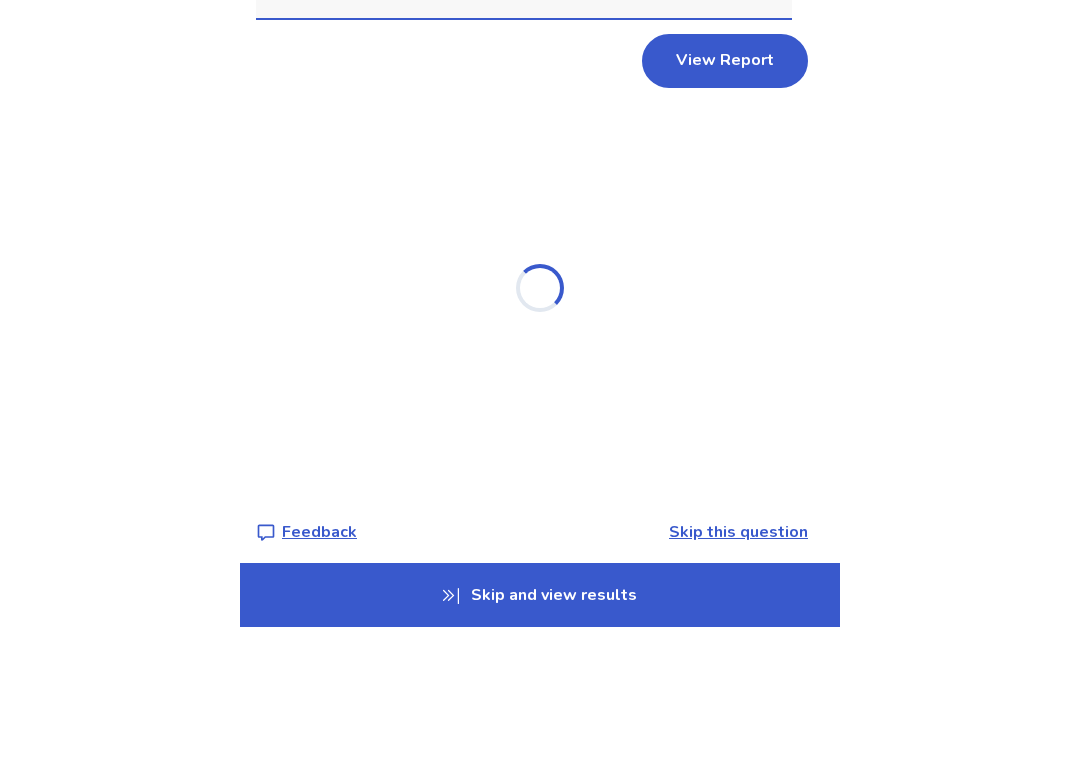 scroll, scrollTop: 169, scrollLeft: 0, axis: vertical 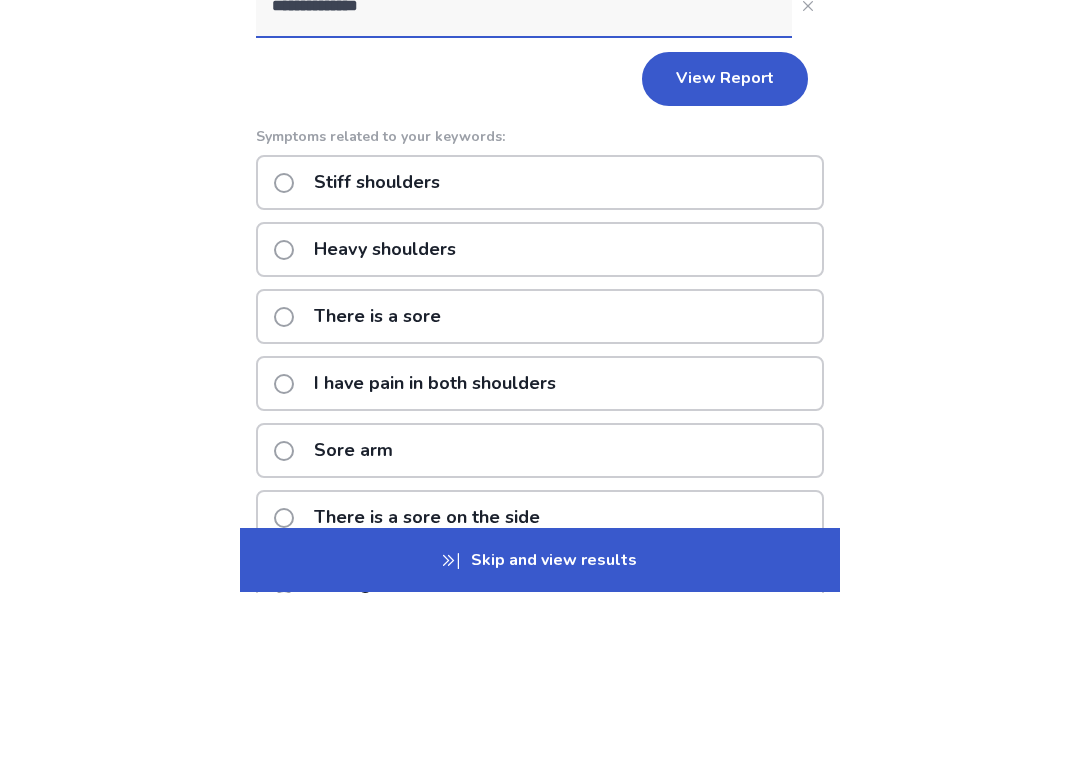 type on "**********" 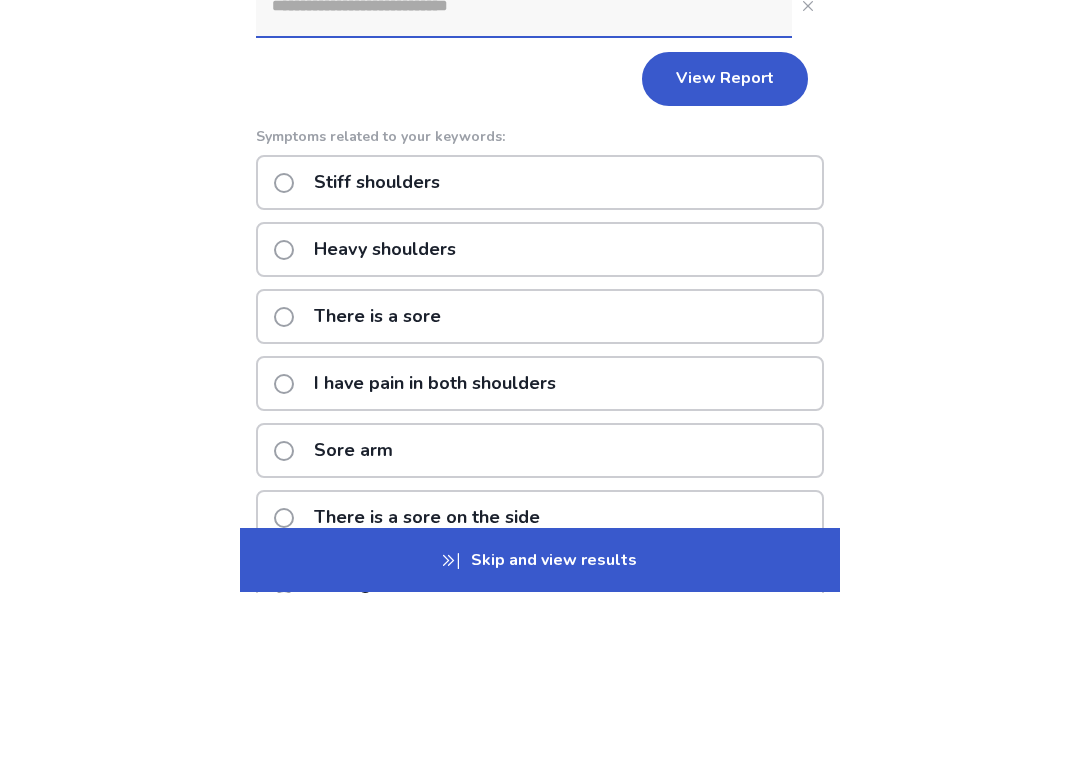 scroll, scrollTop: 278, scrollLeft: 0, axis: vertical 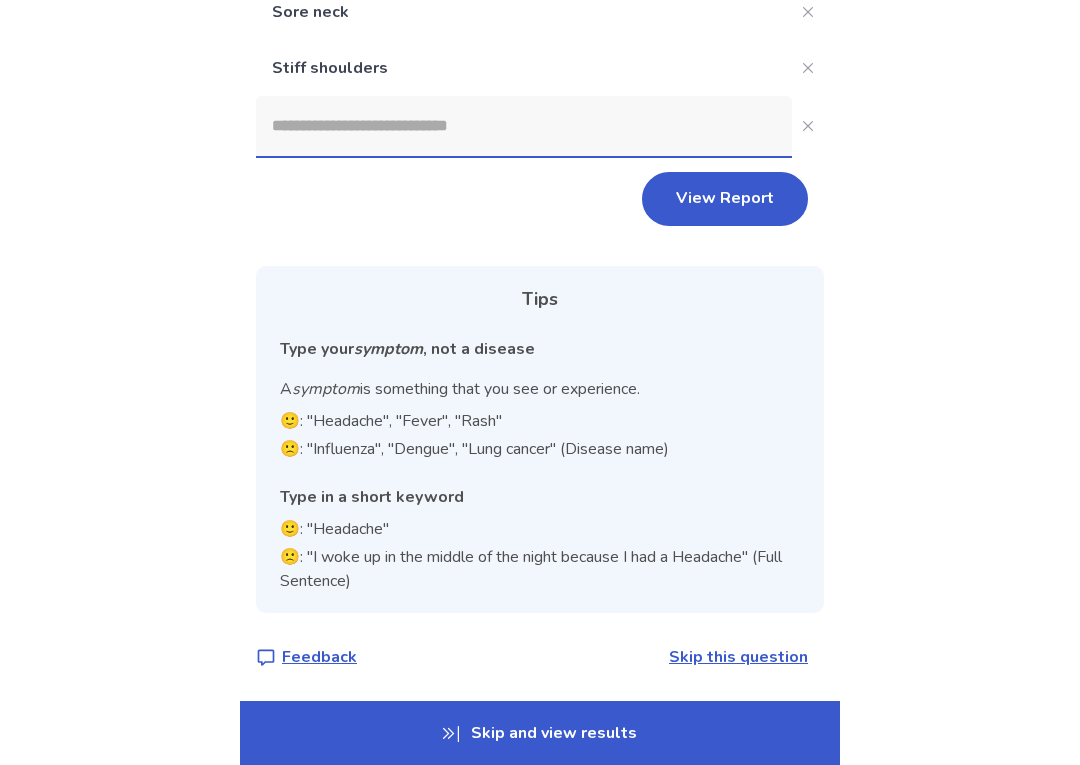 click 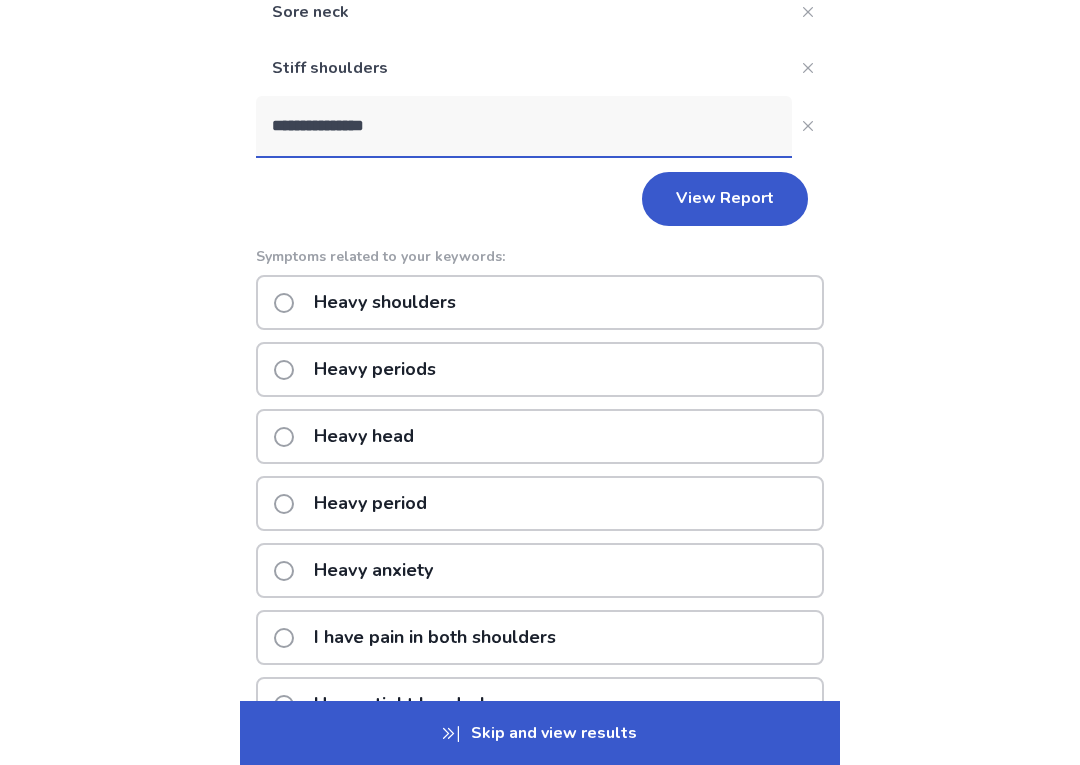 type on "**********" 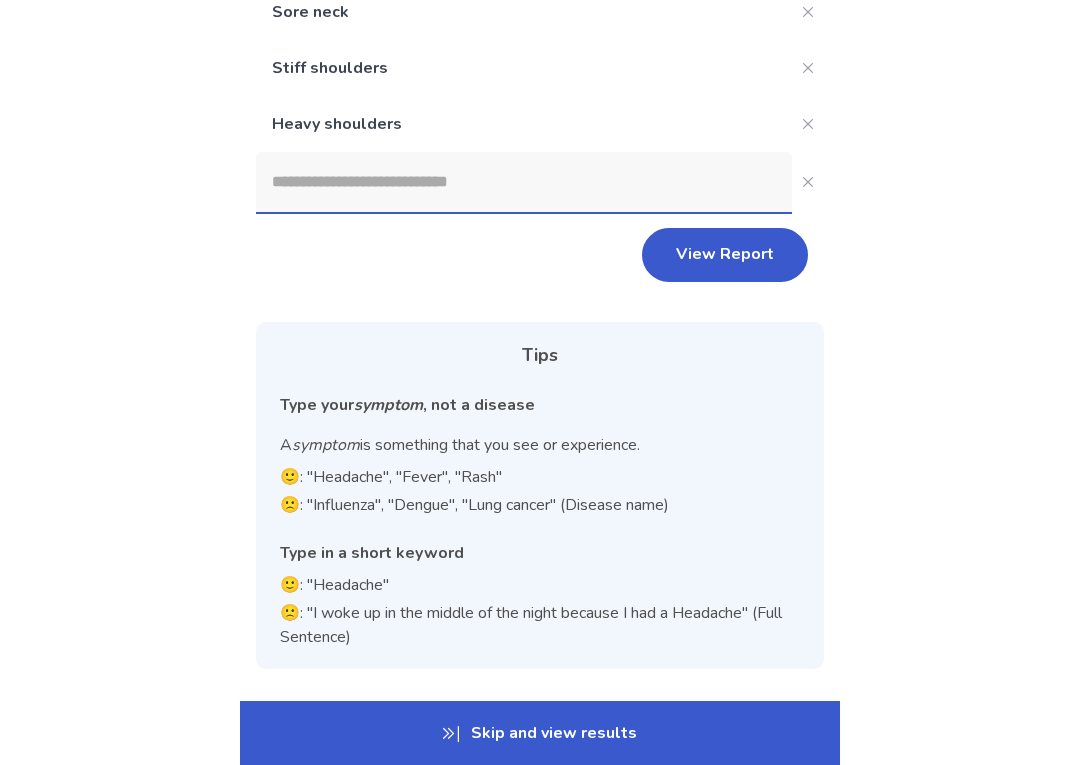 click 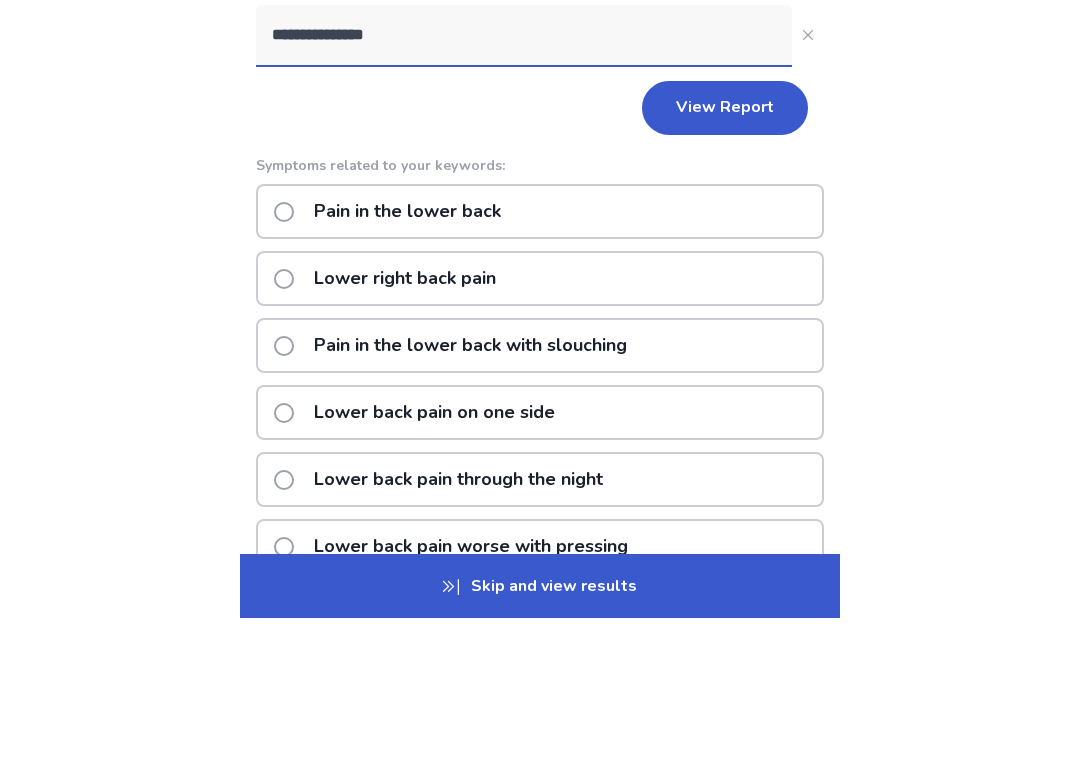 type on "**********" 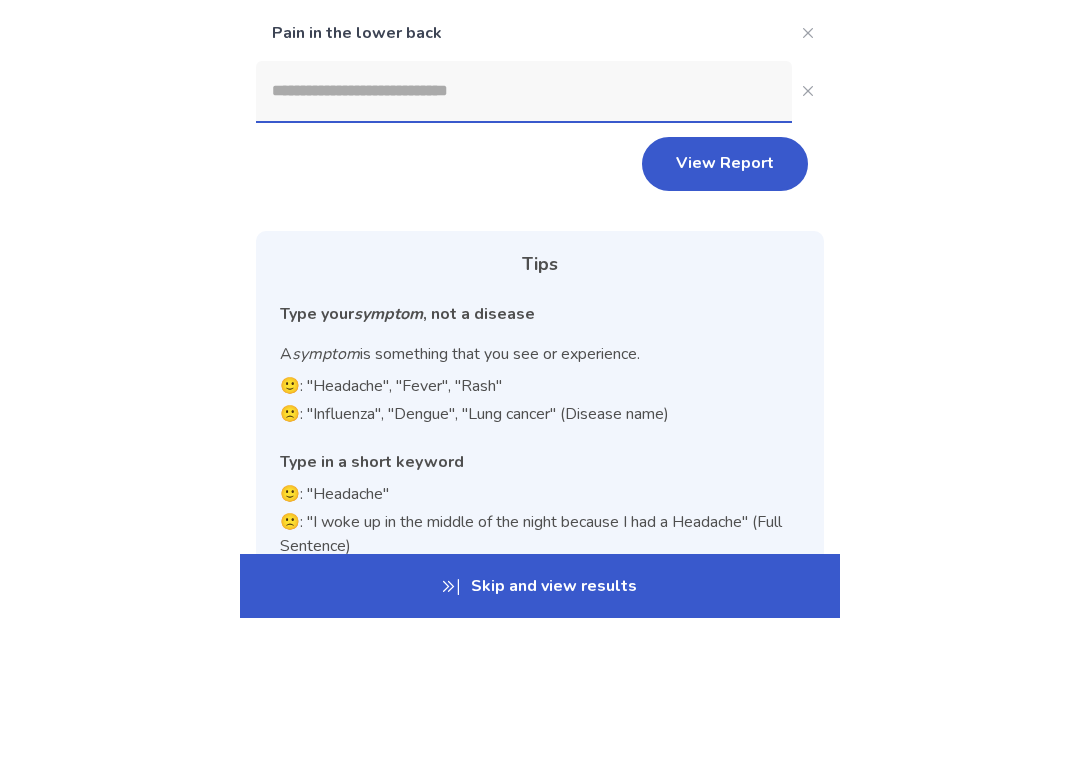 scroll, scrollTop: 390, scrollLeft: 0, axis: vertical 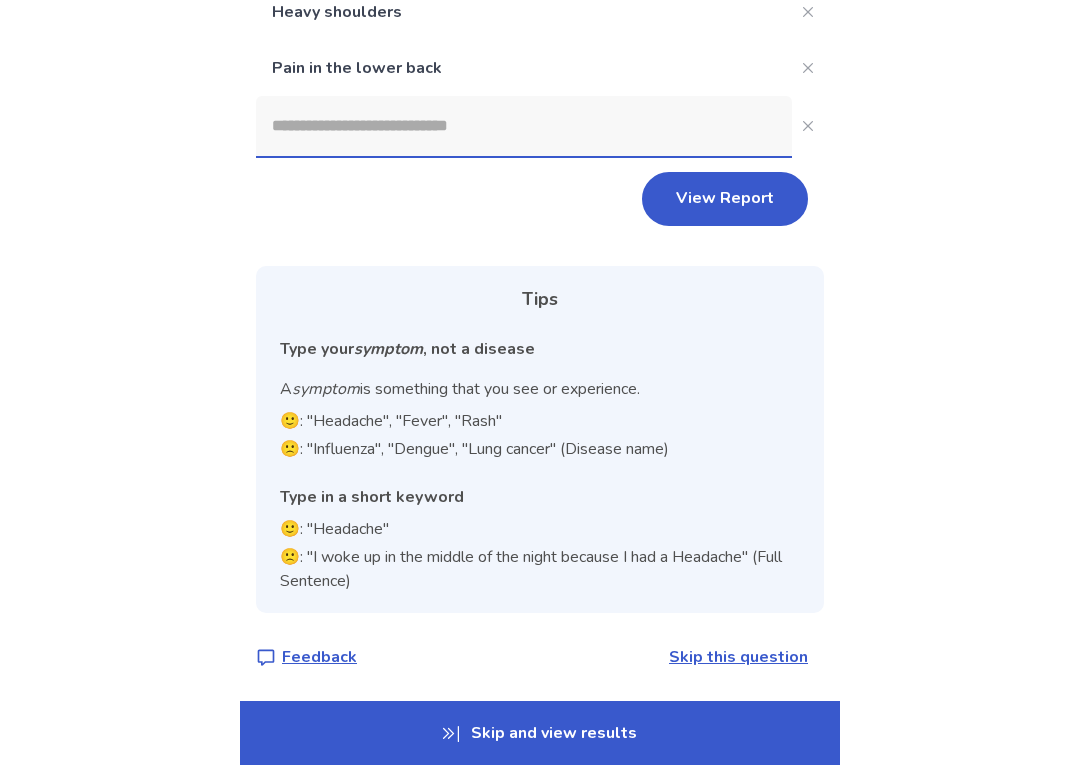 click 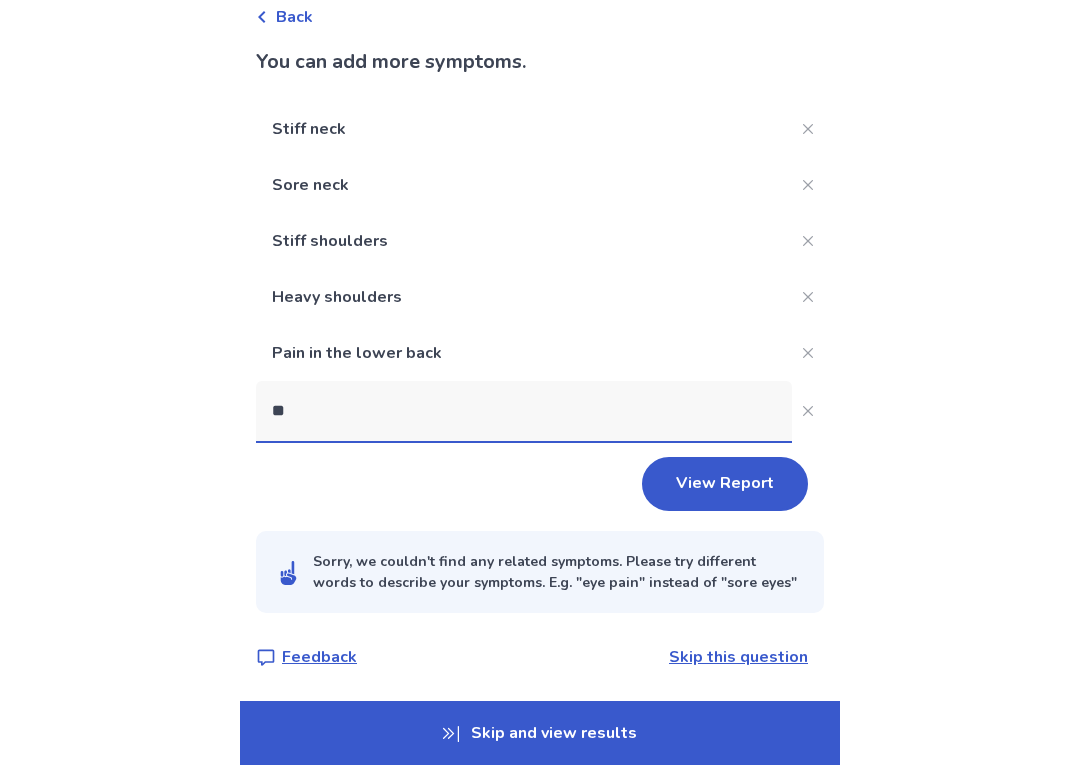 scroll, scrollTop: 126, scrollLeft: 0, axis: vertical 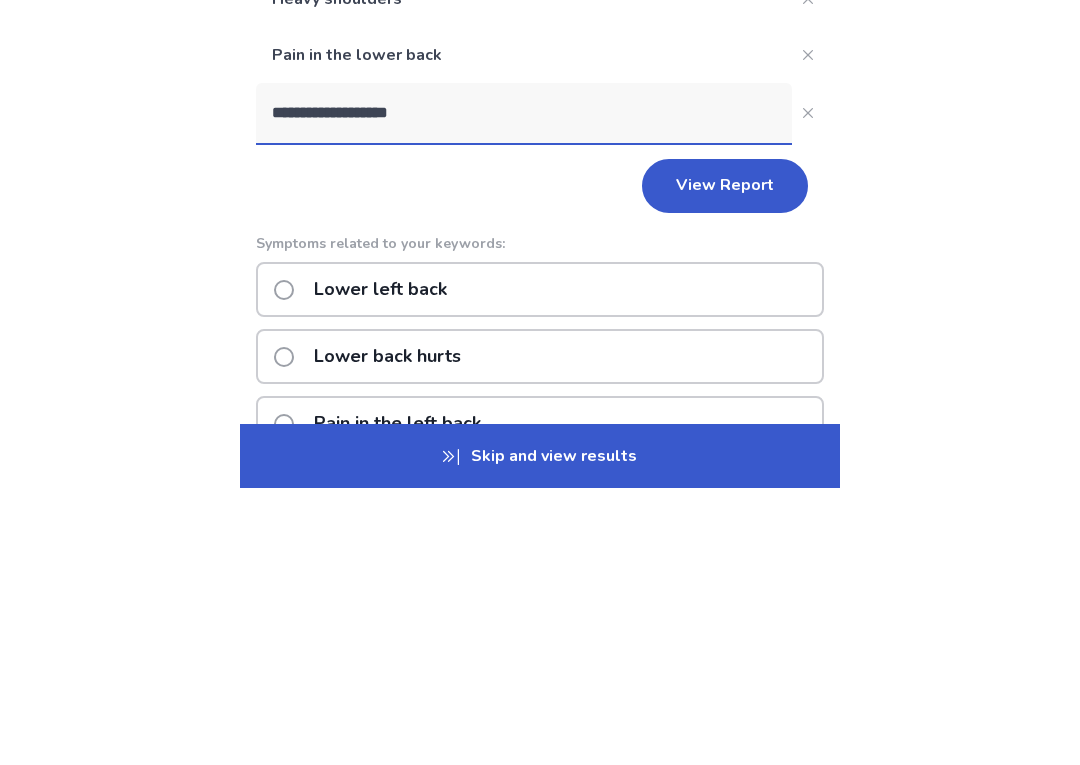 type on "**********" 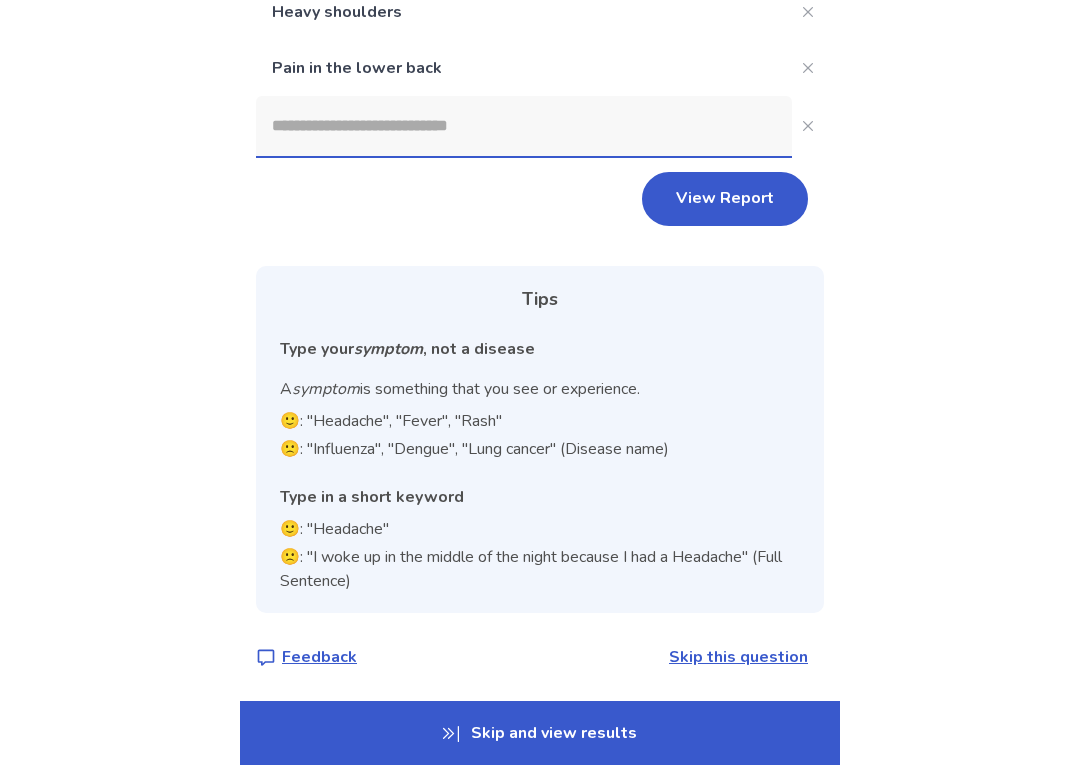 scroll, scrollTop: 390, scrollLeft: 0, axis: vertical 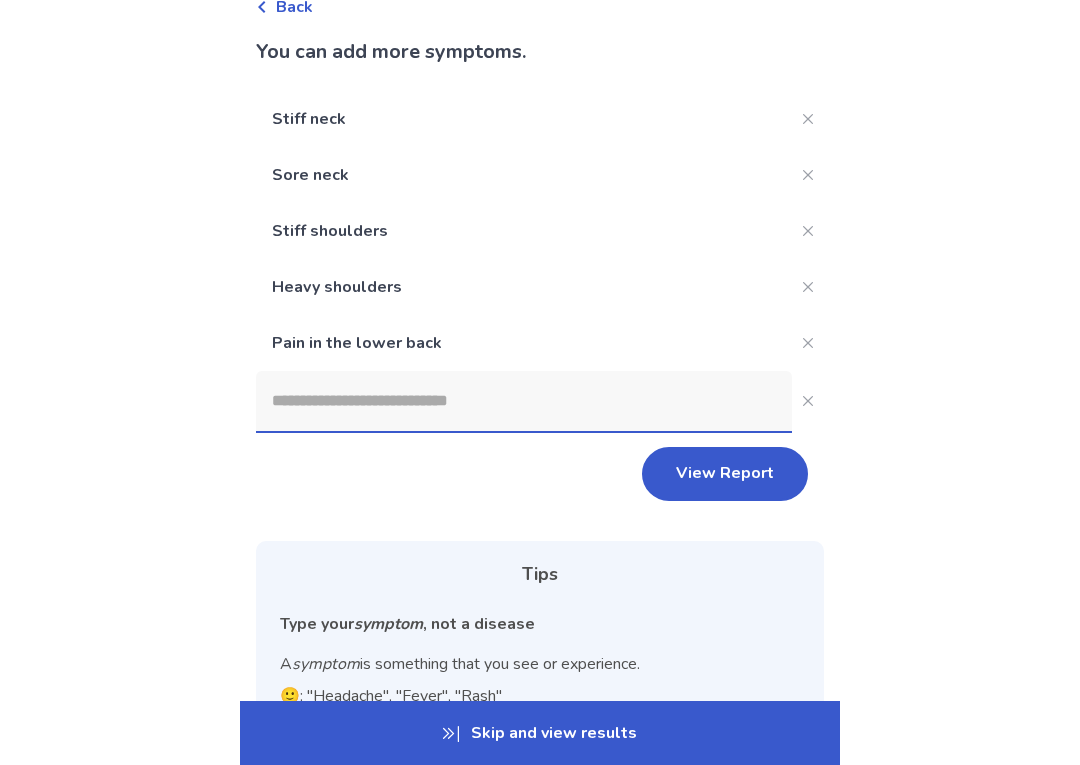 click 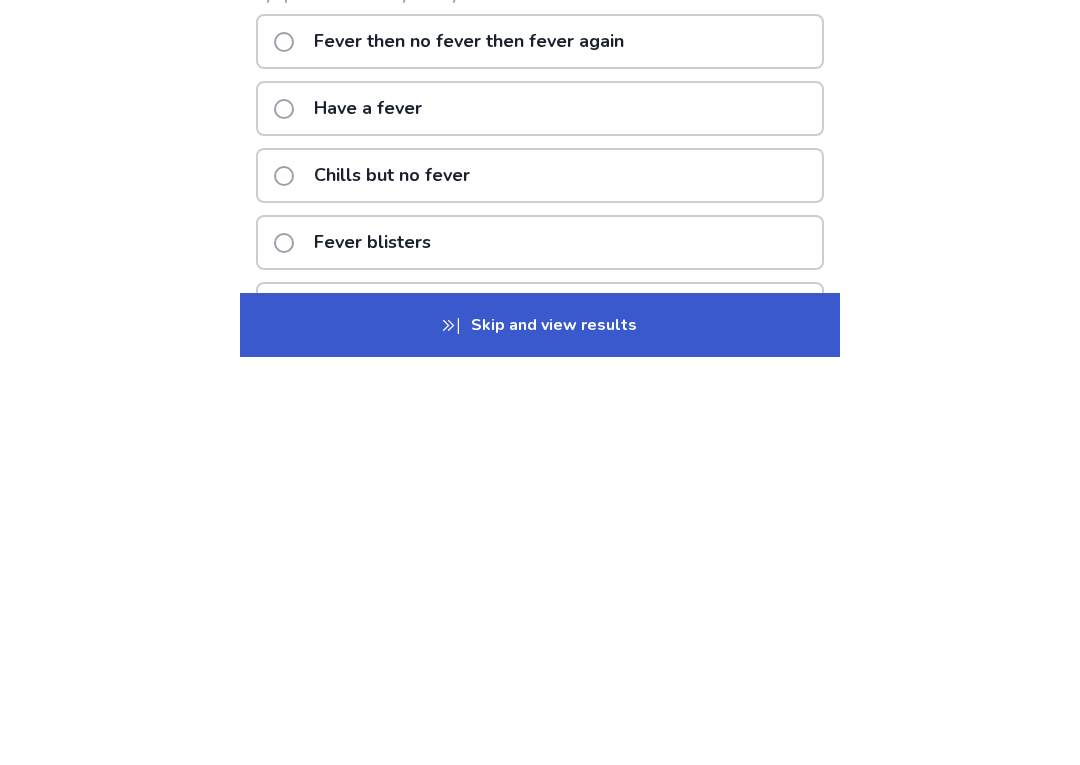 scroll, scrollTop: 245, scrollLeft: 0, axis: vertical 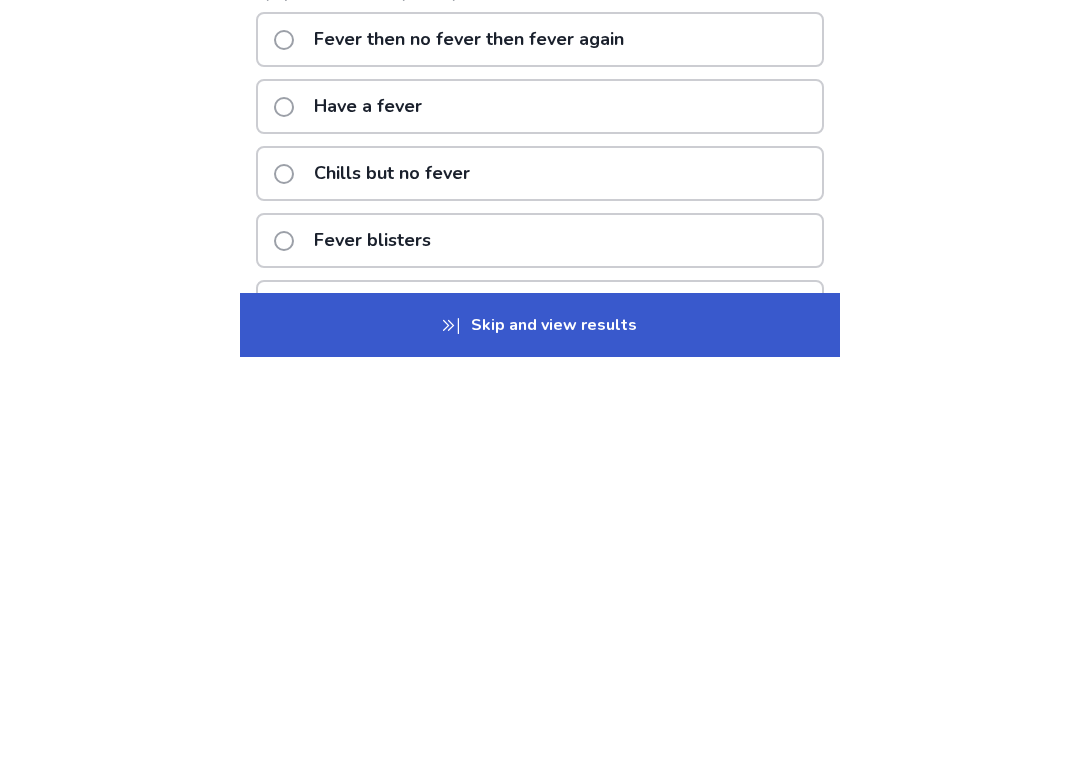 type on "*****" 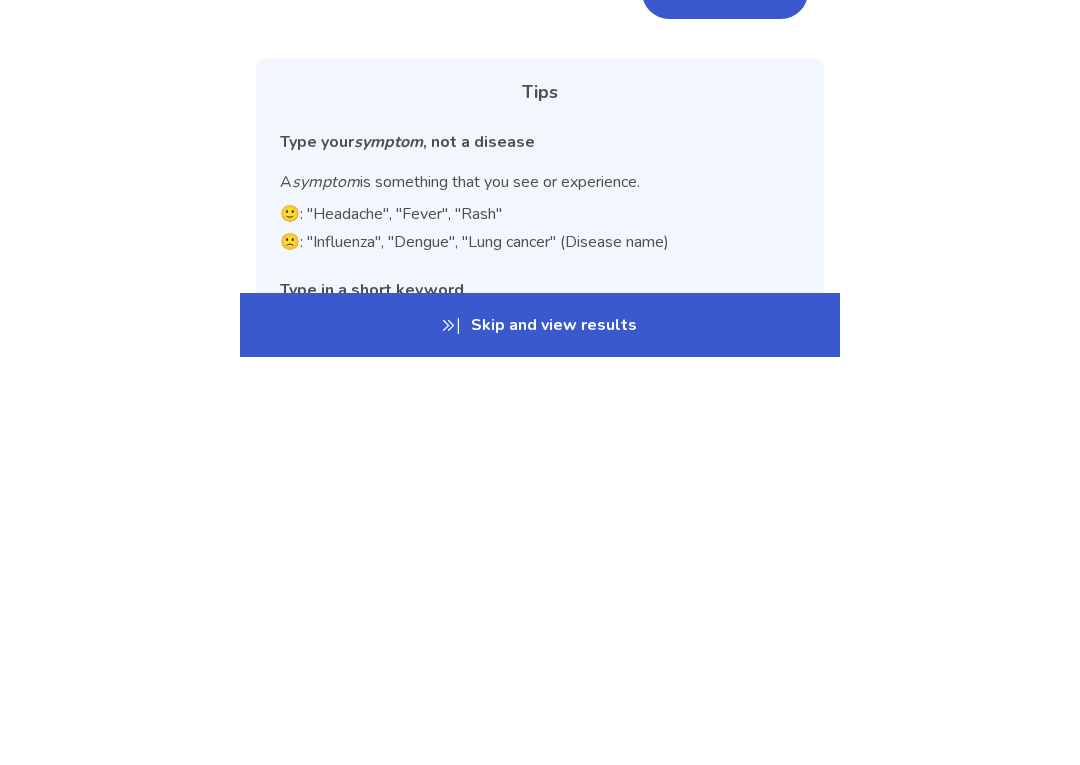scroll, scrollTop: 446, scrollLeft: 0, axis: vertical 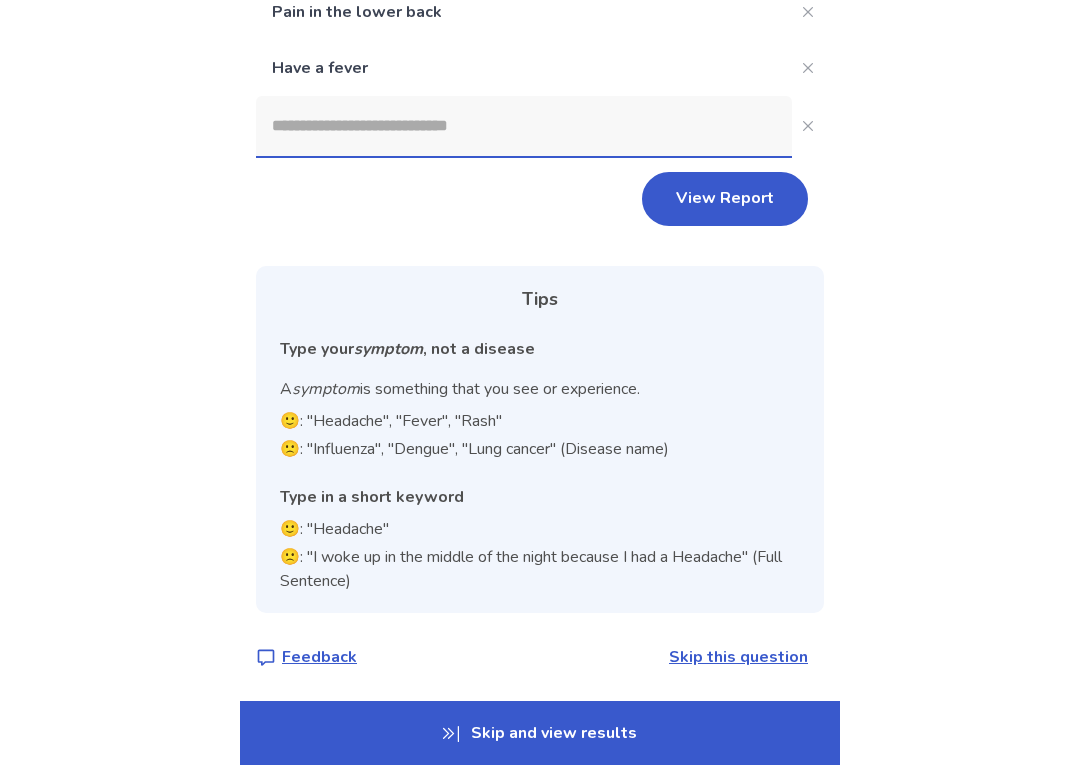 click 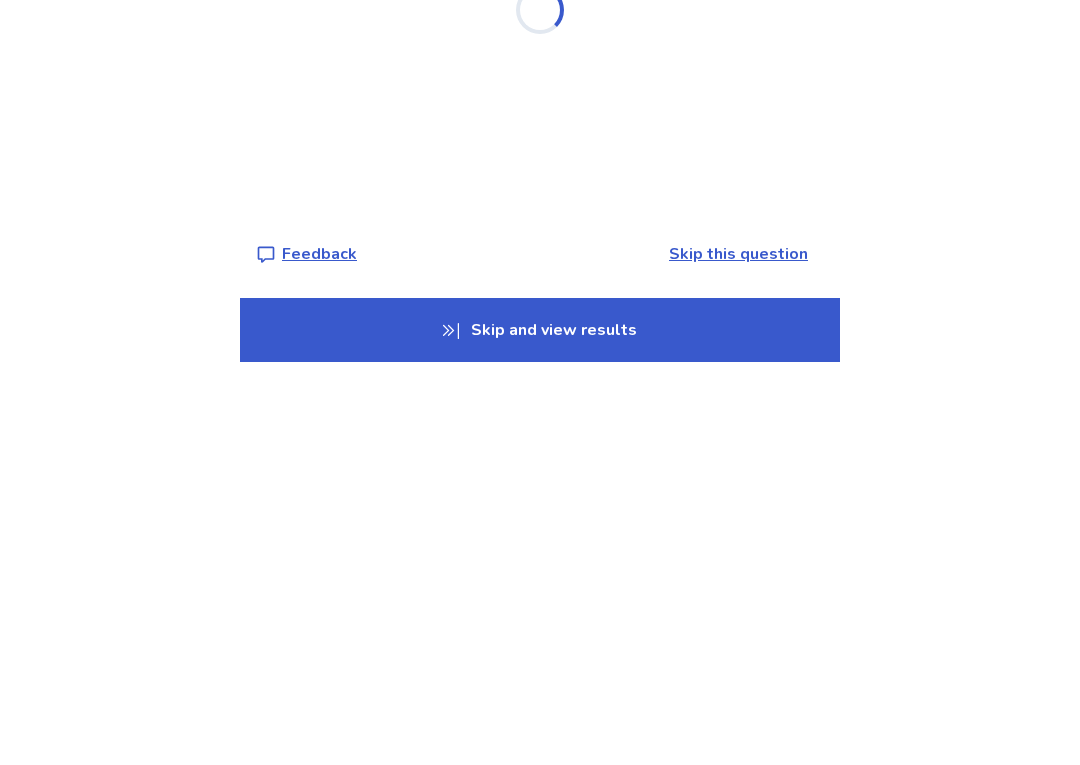 scroll, scrollTop: 393, scrollLeft: 0, axis: vertical 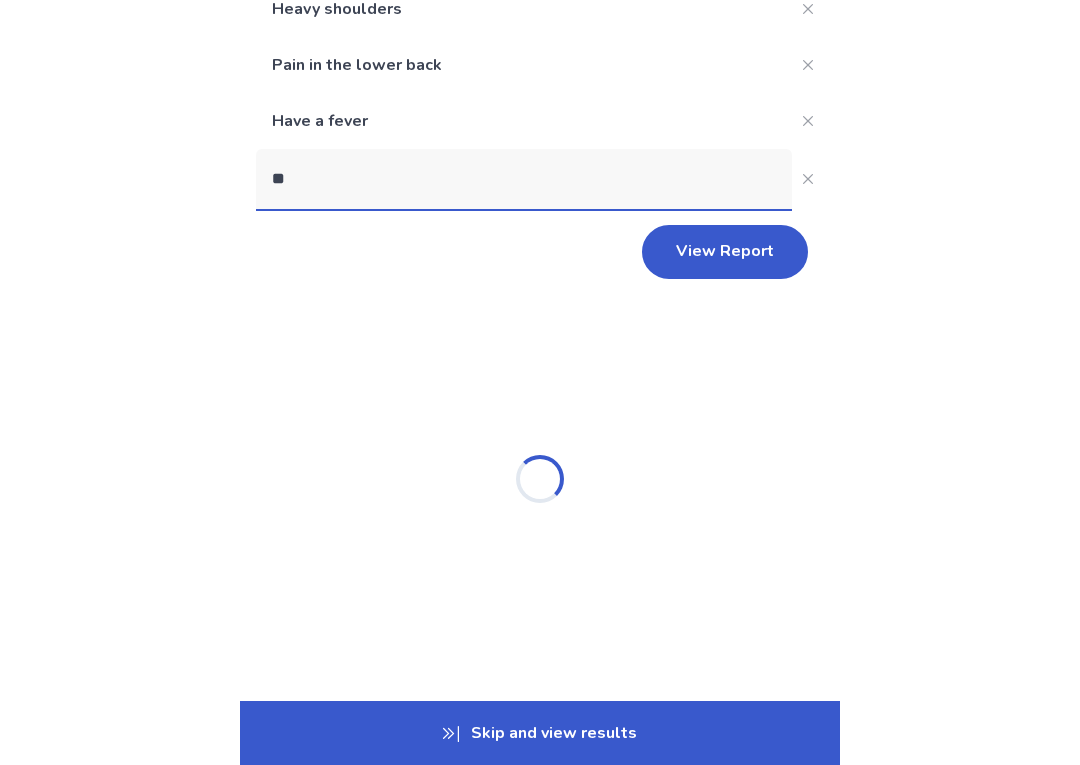 type on "*" 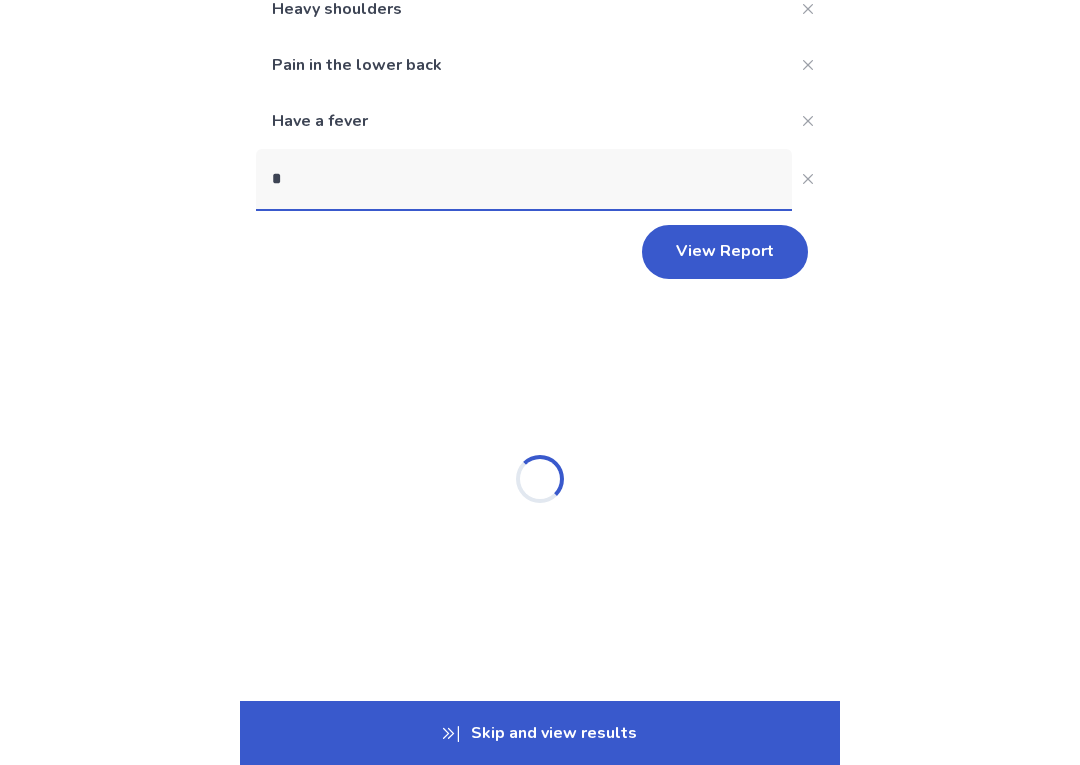 scroll, scrollTop: 182, scrollLeft: 0, axis: vertical 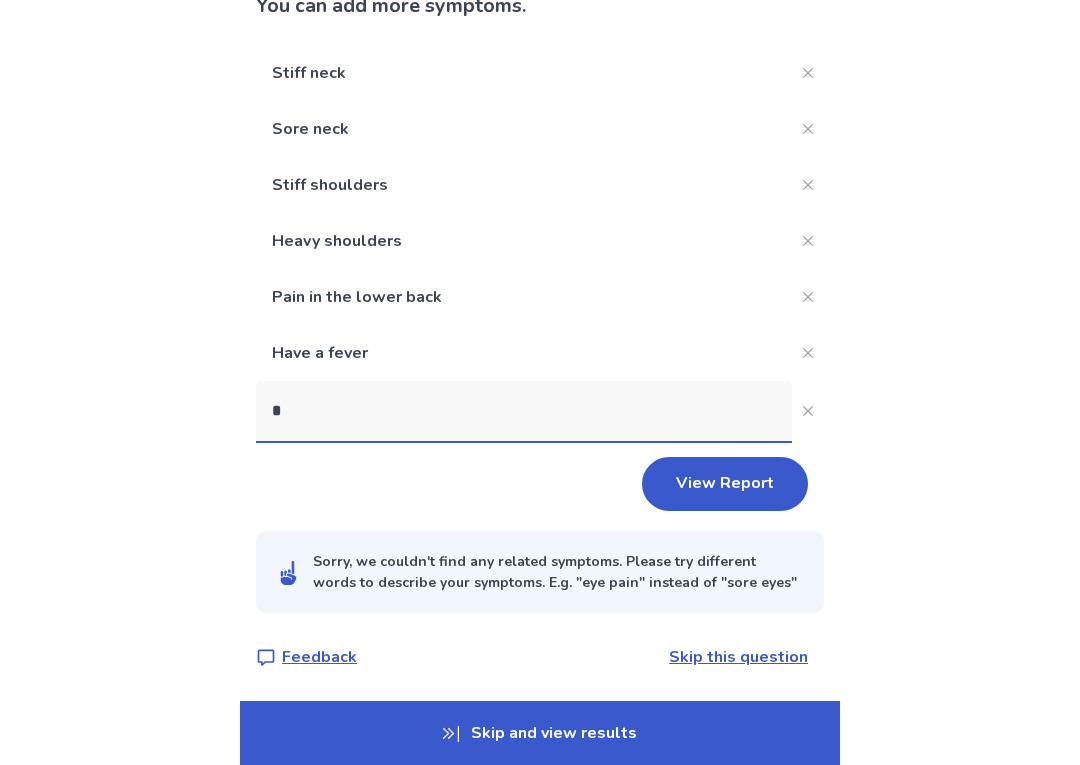 type 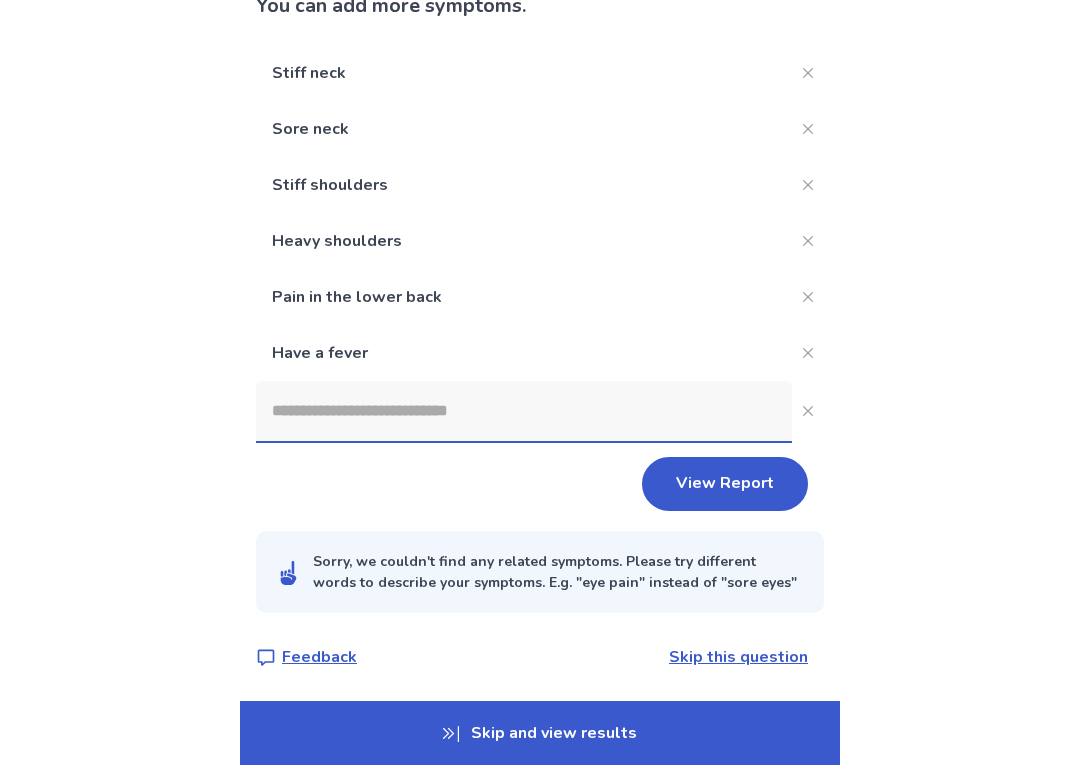 click 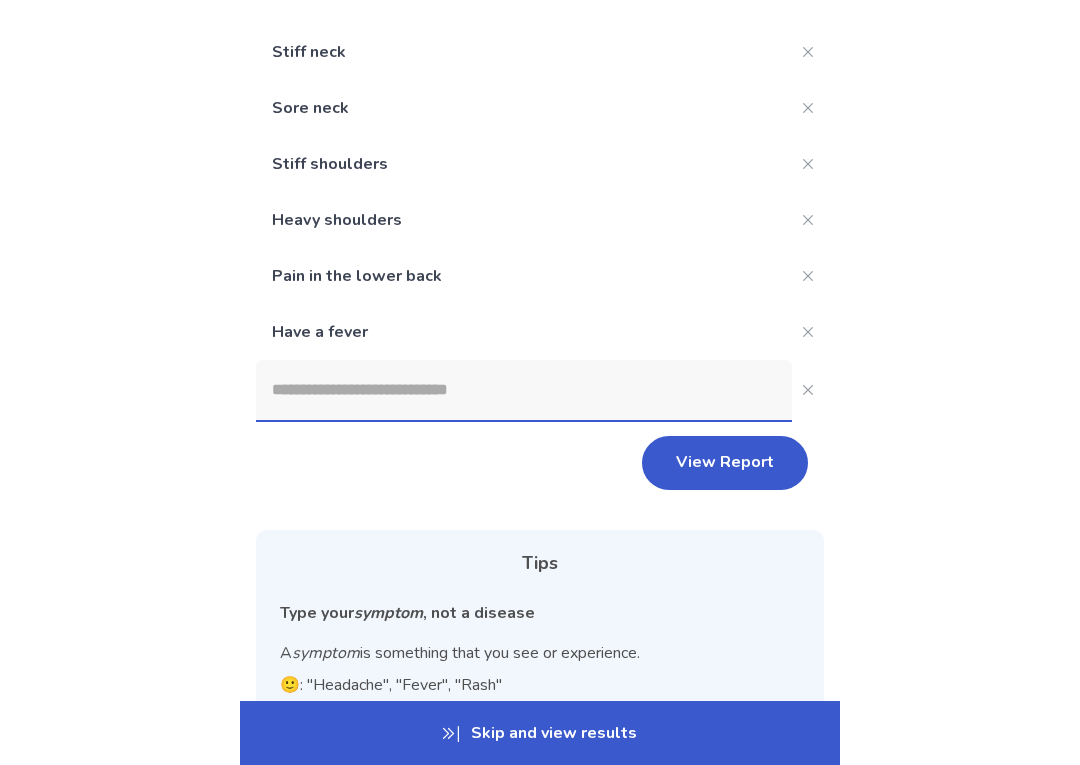 click 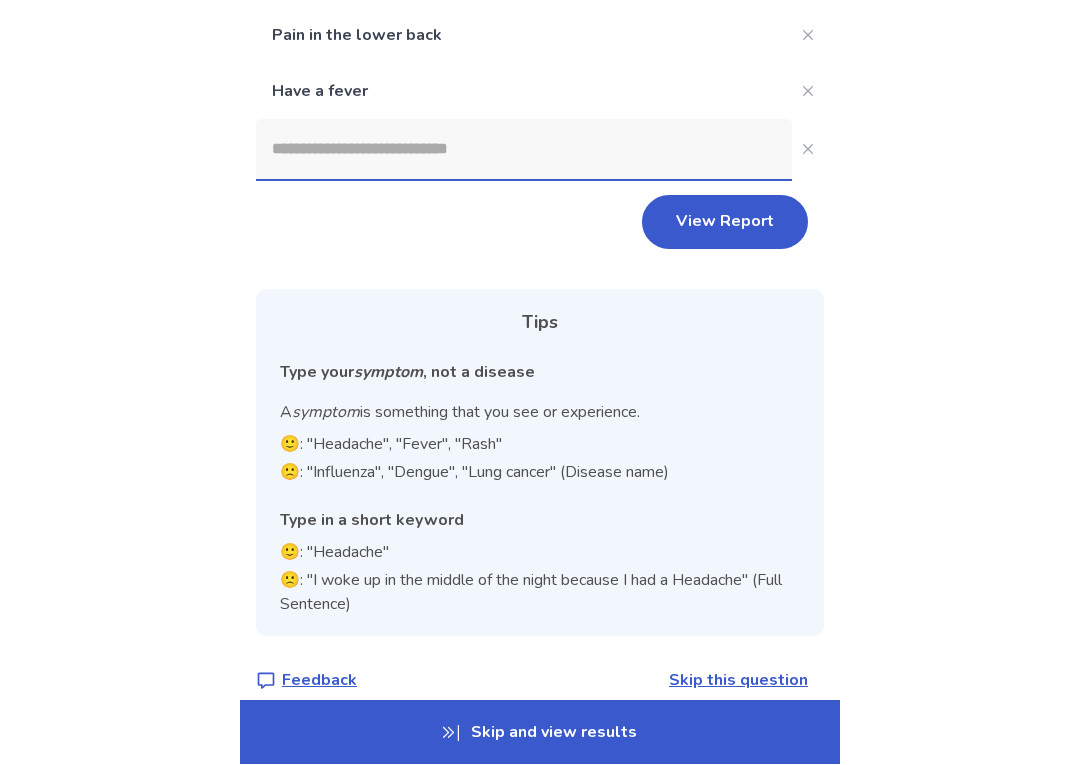 scroll, scrollTop: 446, scrollLeft: 0, axis: vertical 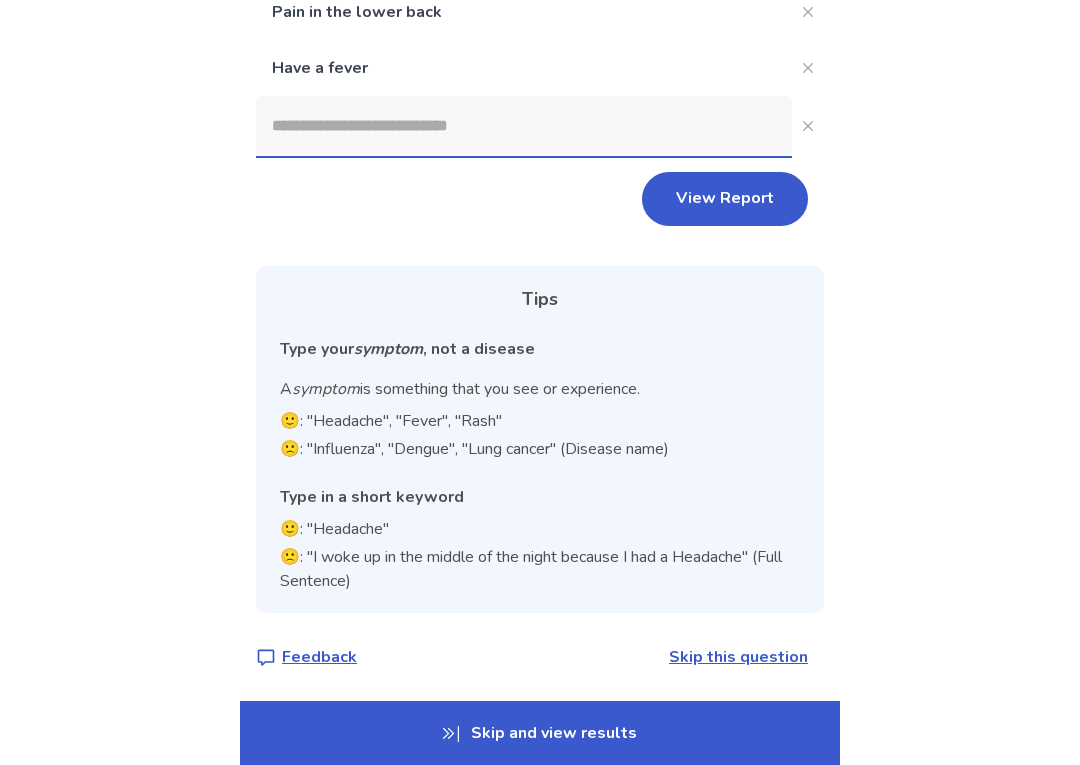 click on "View Report" 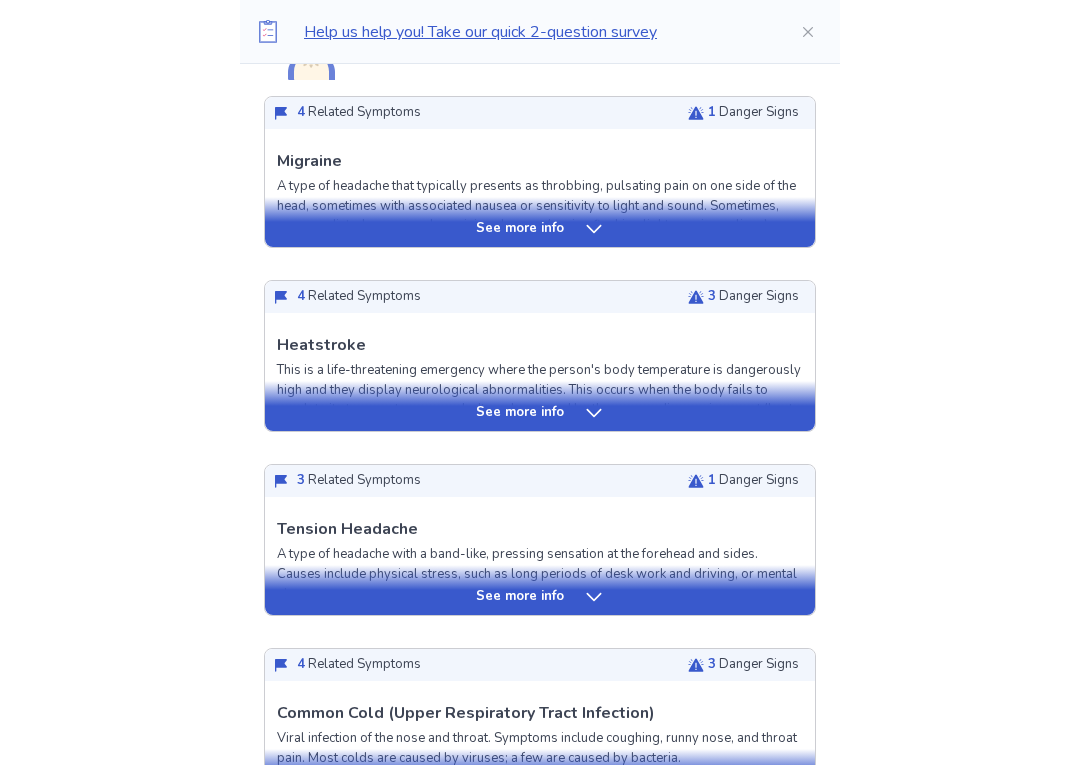 scroll, scrollTop: 555, scrollLeft: 0, axis: vertical 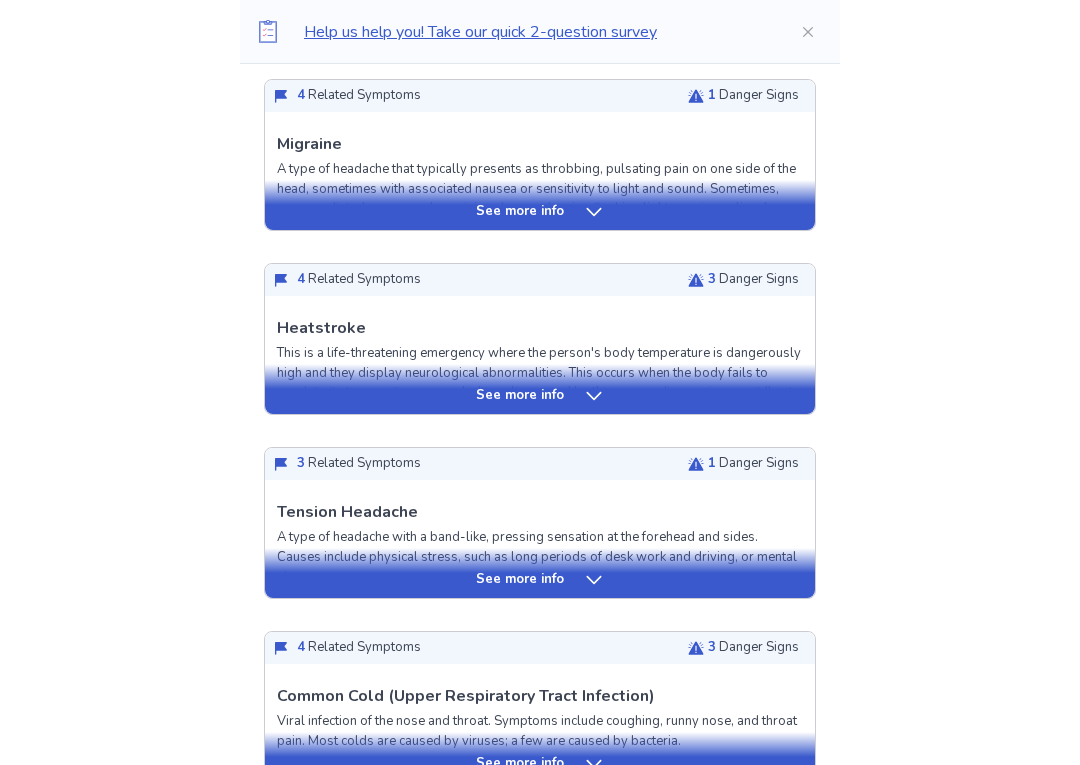 click on "See more info" at bounding box center (540, 396) 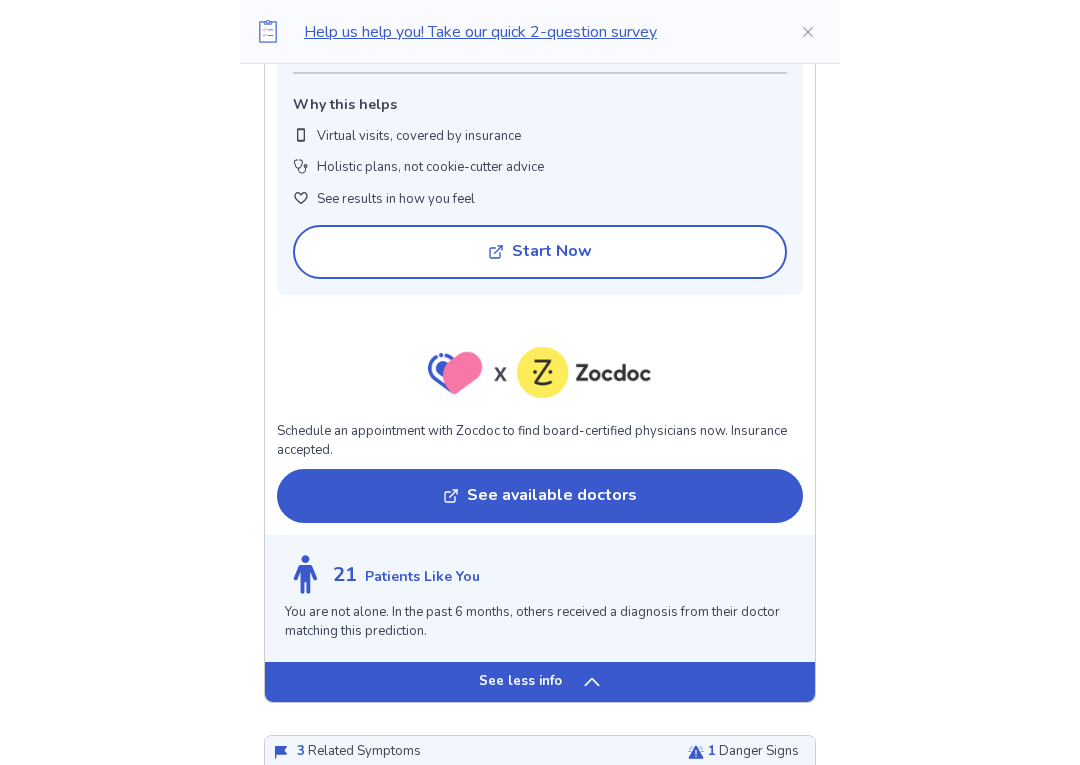 scroll, scrollTop: 1893, scrollLeft: 0, axis: vertical 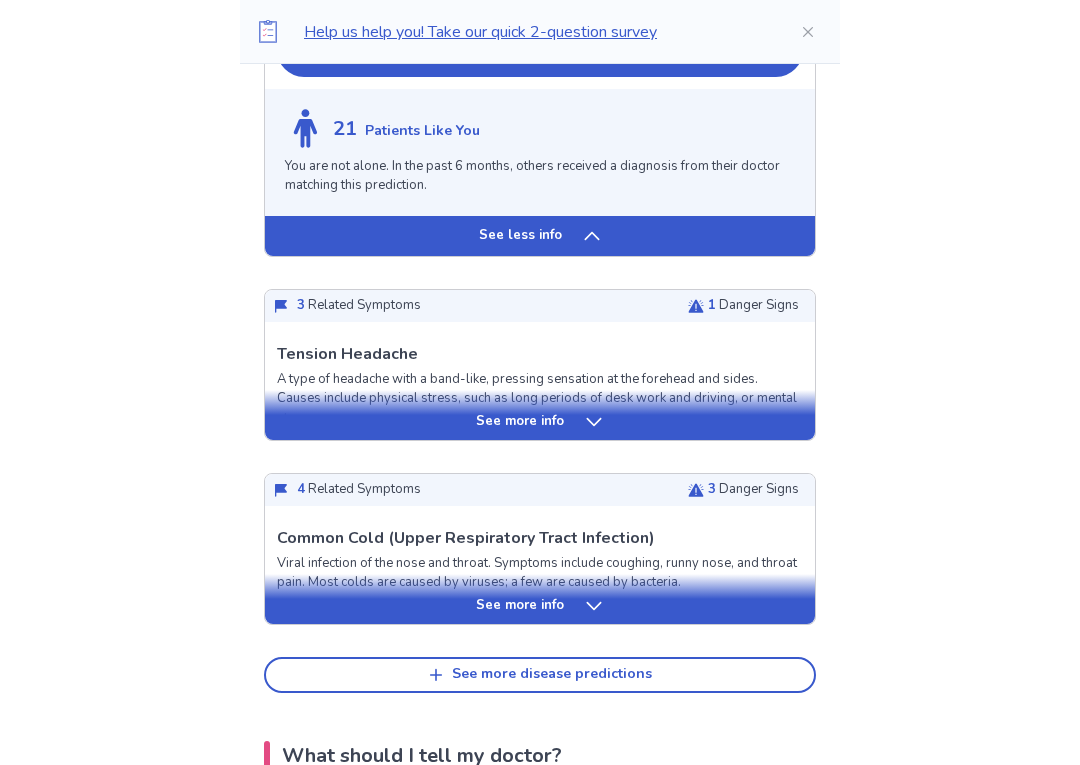 click on "See less info" at bounding box center (540, 237) 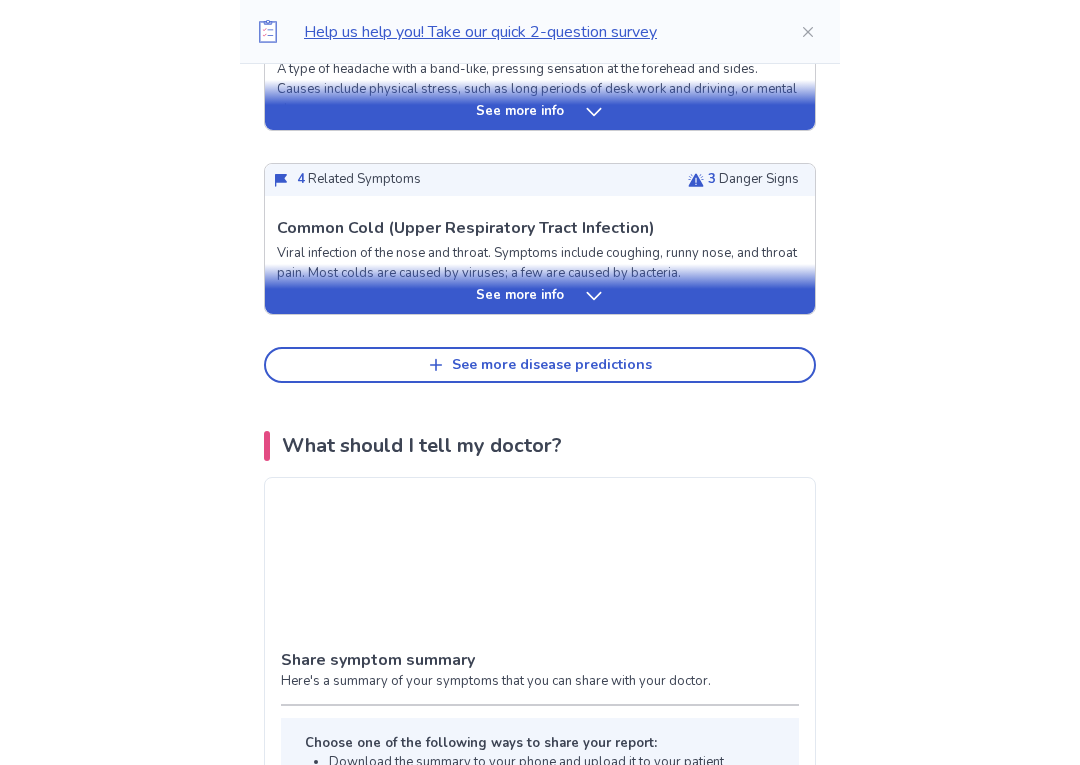 scroll, scrollTop: 1014, scrollLeft: 0, axis: vertical 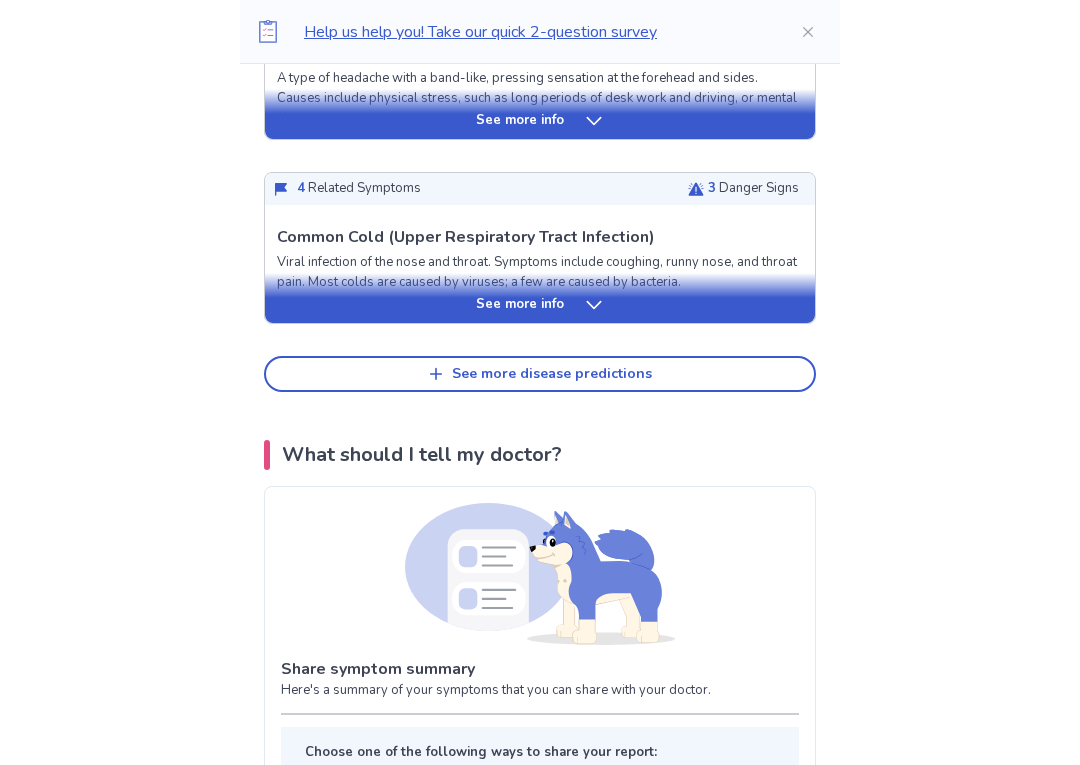 click on "See more disease predictions" at bounding box center [540, 374] 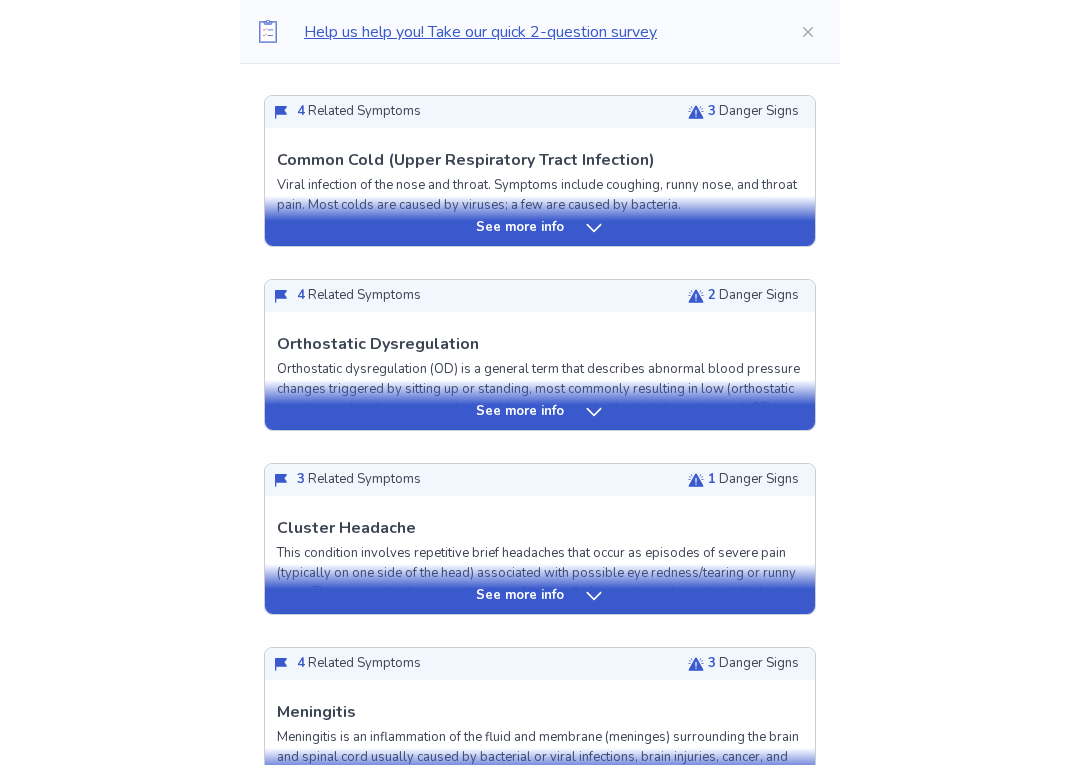 scroll, scrollTop: 1114, scrollLeft: 0, axis: vertical 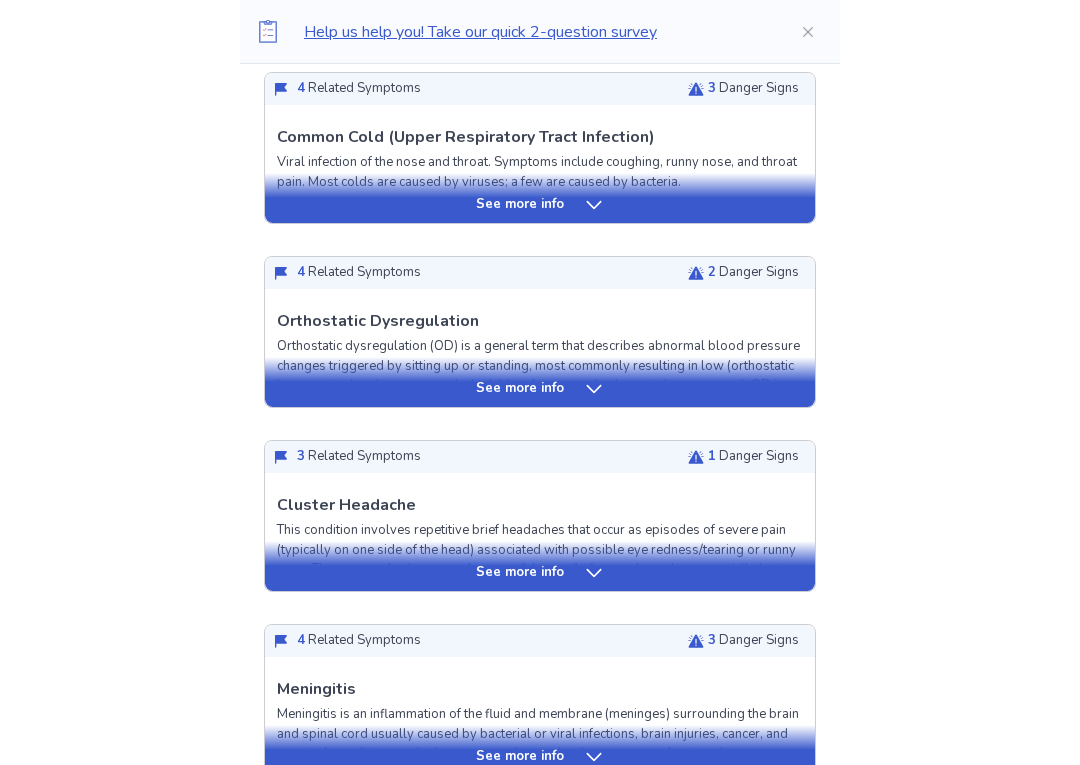 click on "See more info" at bounding box center [540, 389] 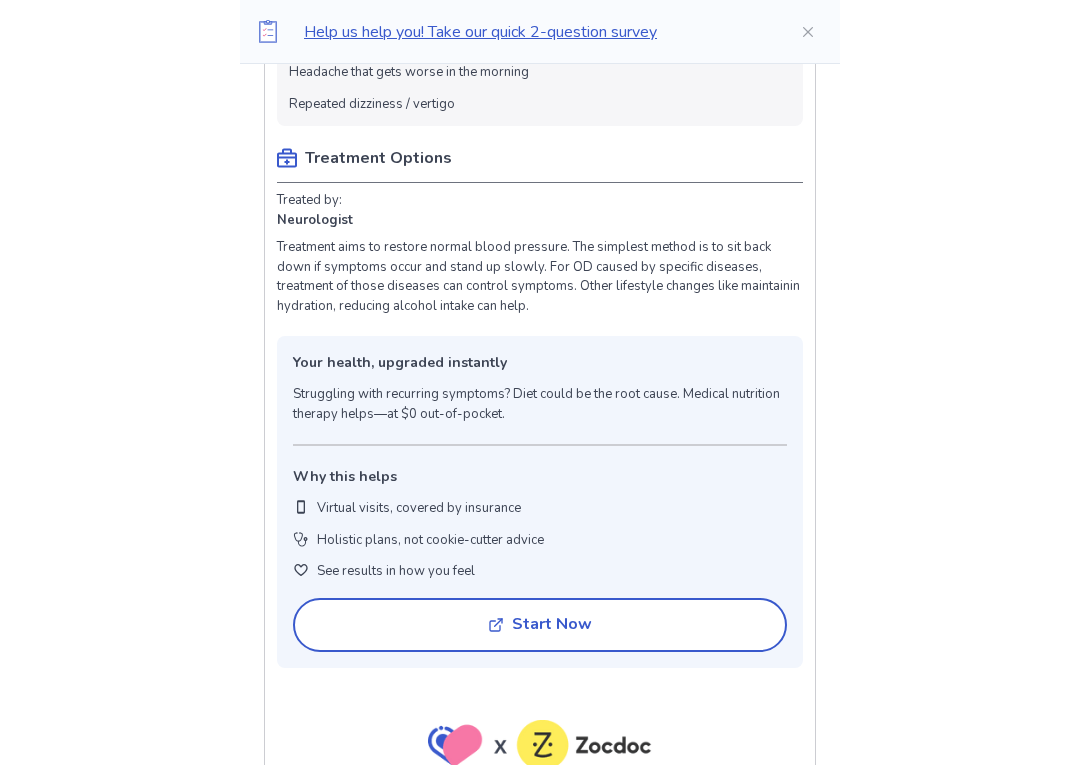 scroll, scrollTop: 2017, scrollLeft: 0, axis: vertical 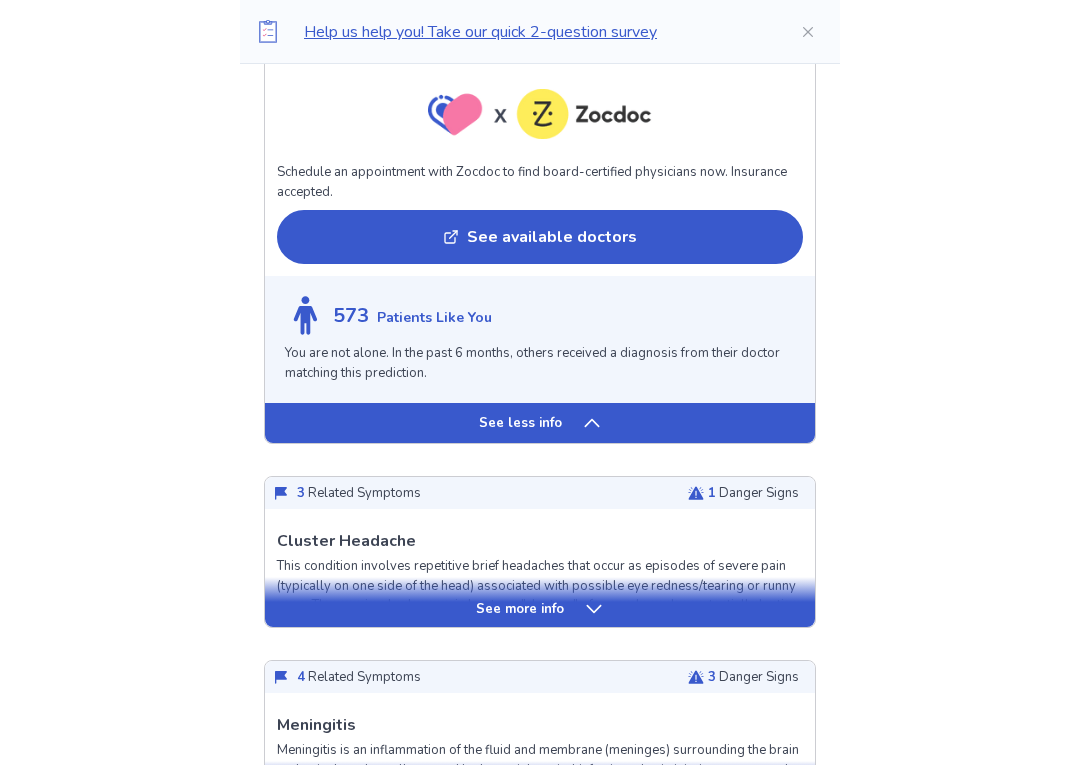 click on "See less info" at bounding box center (540, 423) 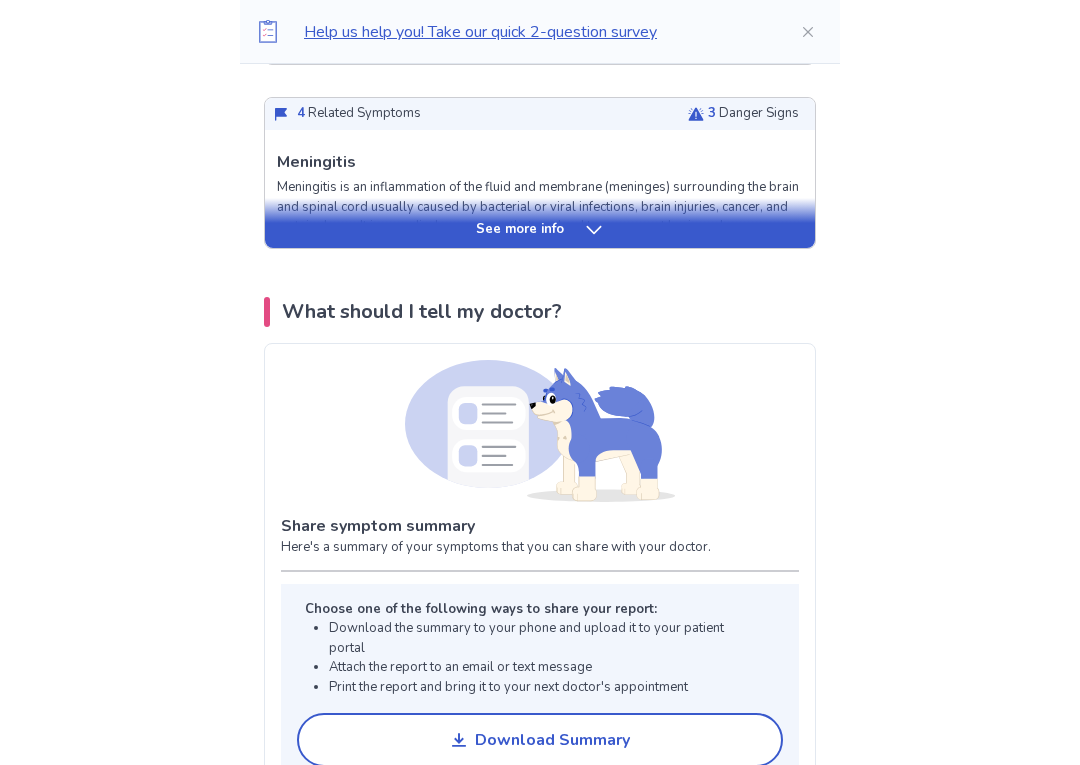 scroll, scrollTop: 1437, scrollLeft: 0, axis: vertical 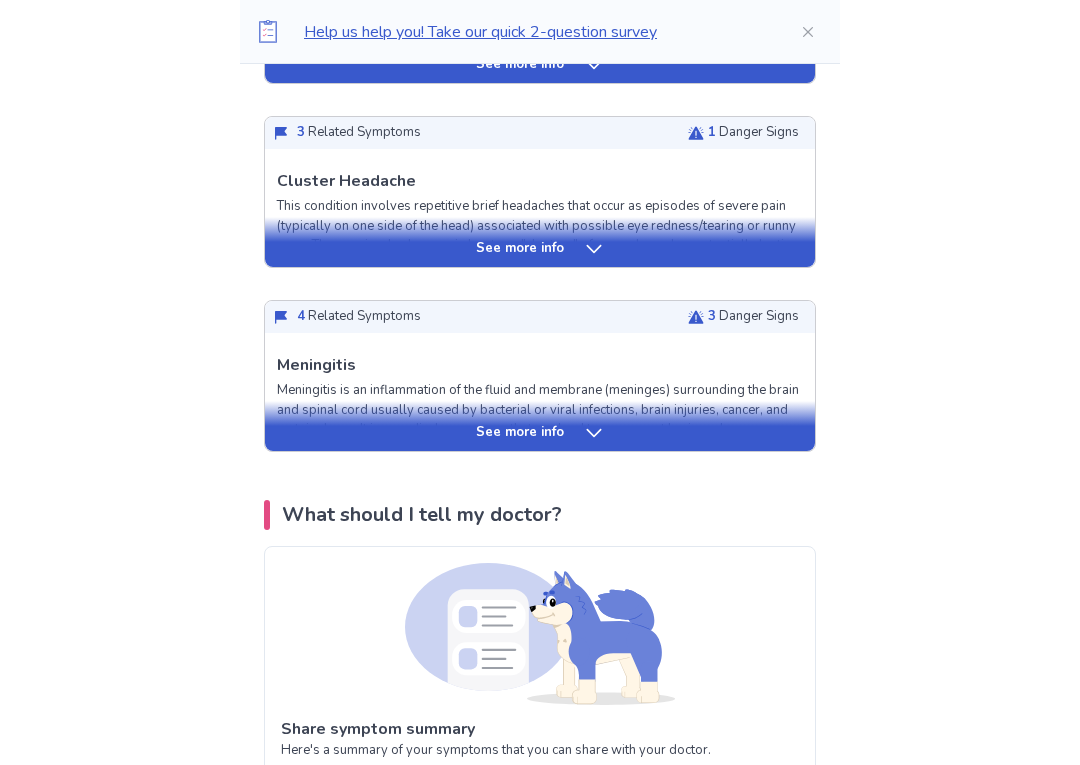 click on "See more info" at bounding box center (540, 434) 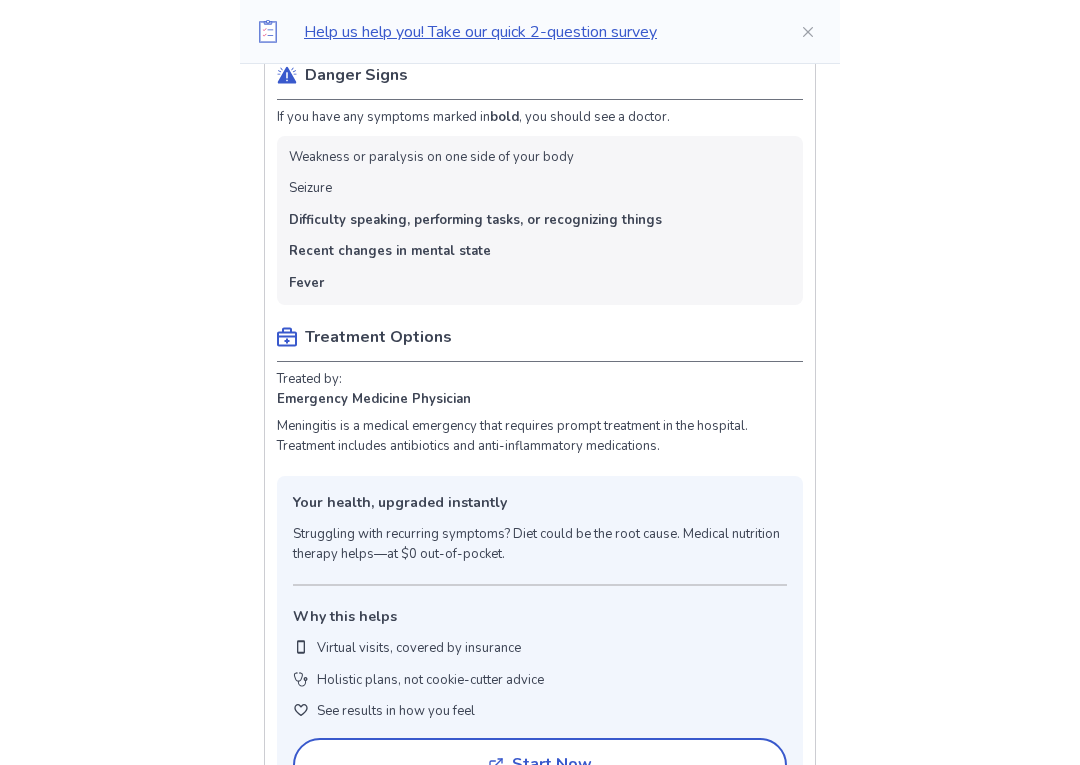 scroll, scrollTop: 2257, scrollLeft: 0, axis: vertical 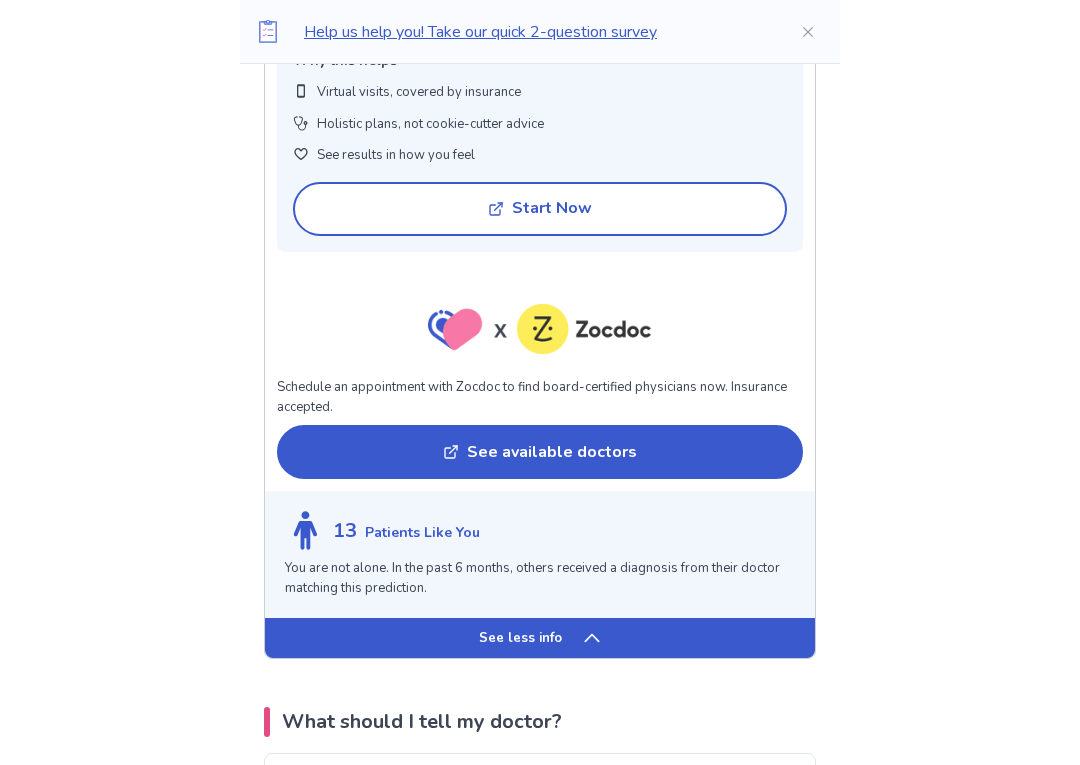 click on "See less info" at bounding box center [540, 638] 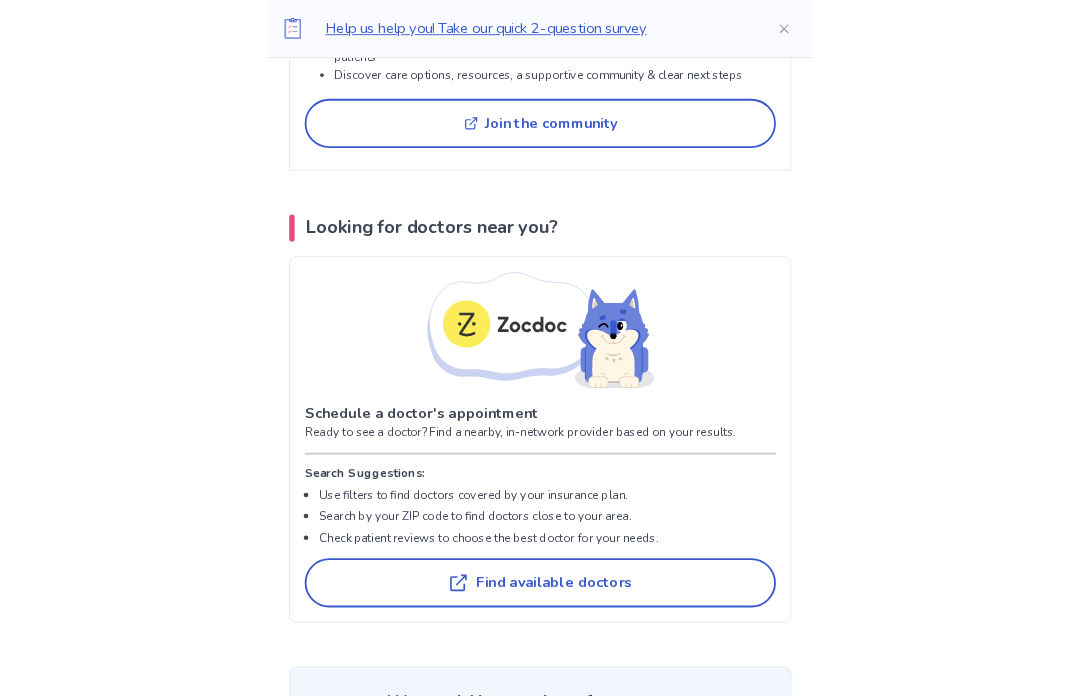 scroll, scrollTop: 4574, scrollLeft: 0, axis: vertical 